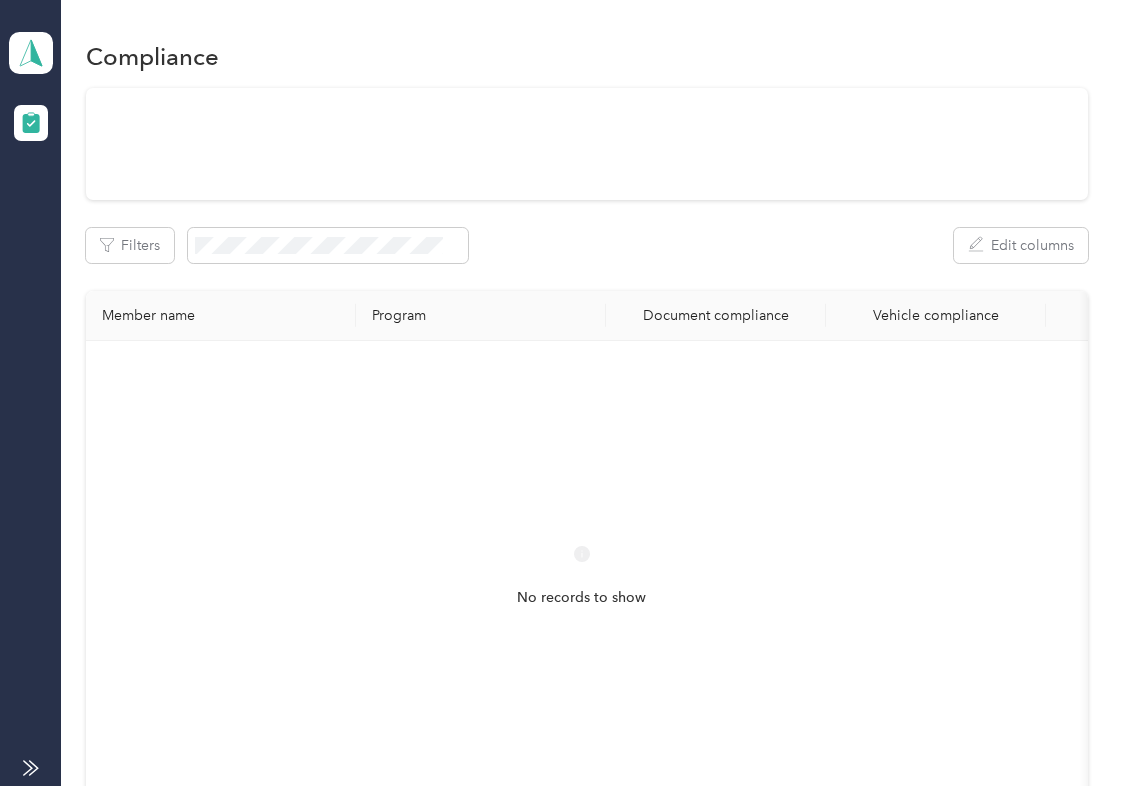 scroll, scrollTop: 0, scrollLeft: 0, axis: both 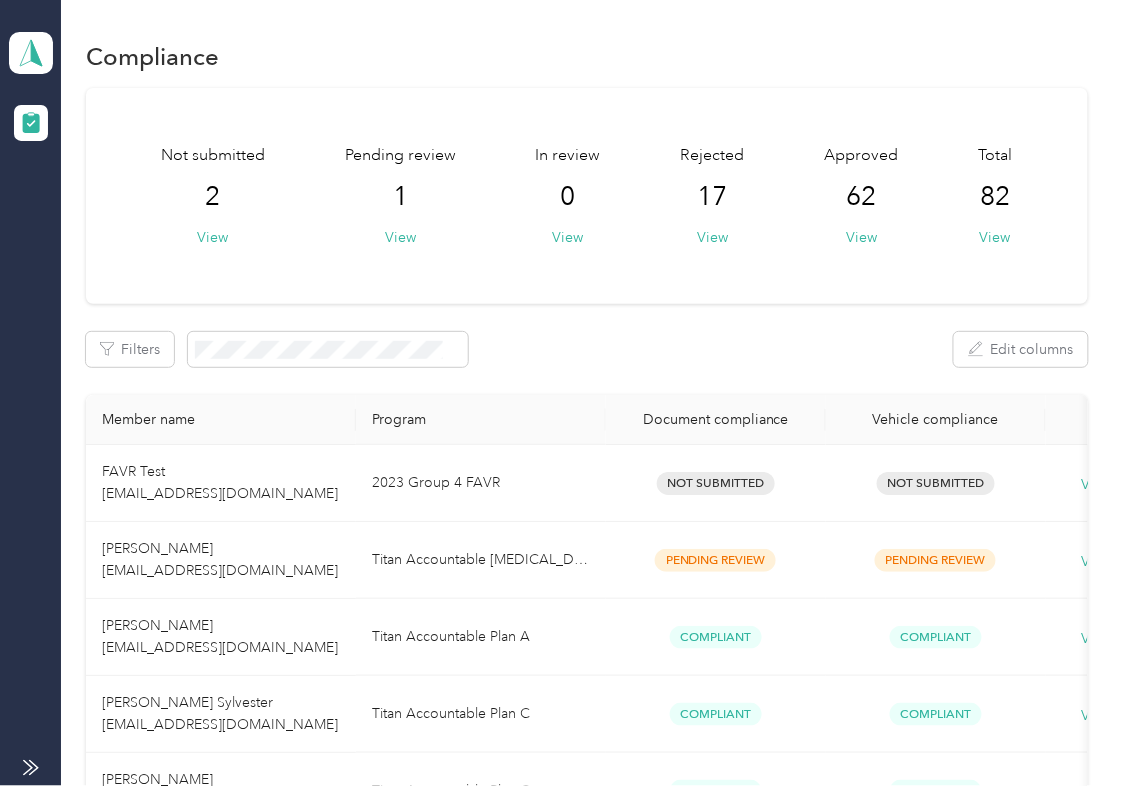drag, startPoint x: 652, startPoint y: 318, endPoint x: 645, endPoint y: 330, distance: 13.892444 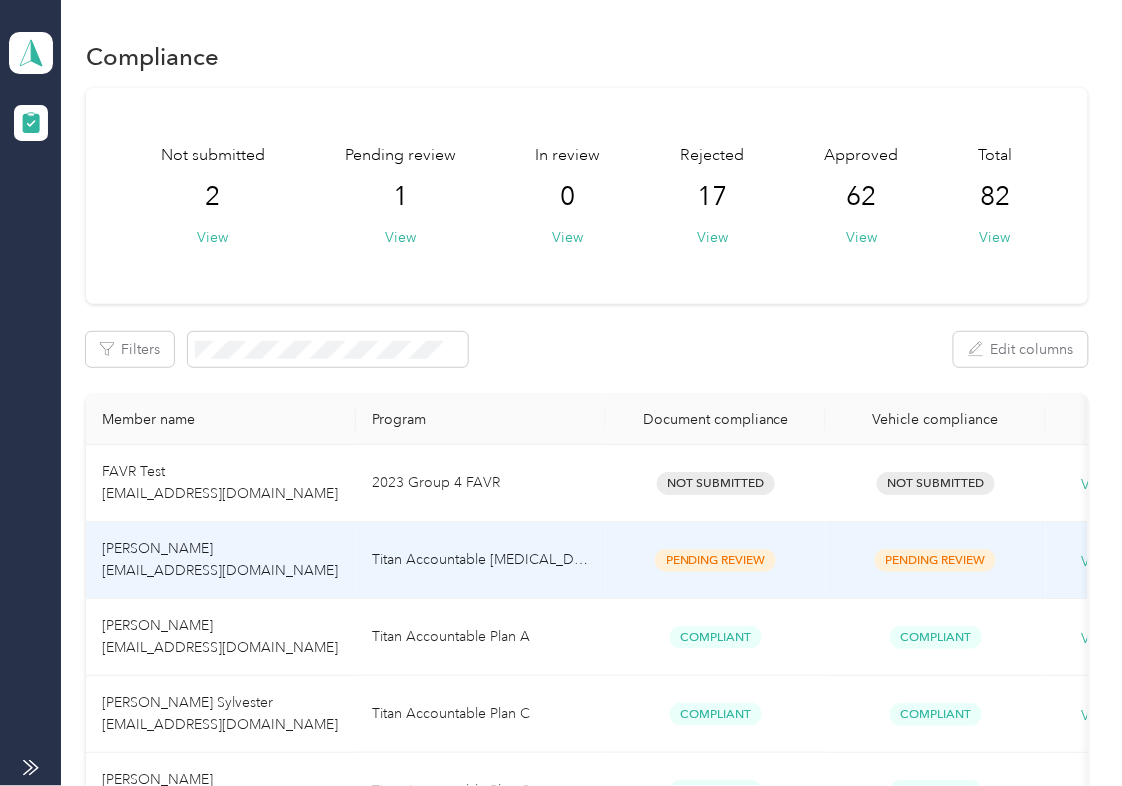 click on "Titan Accountable [MEDICAL_DATA]" at bounding box center (481, 560) 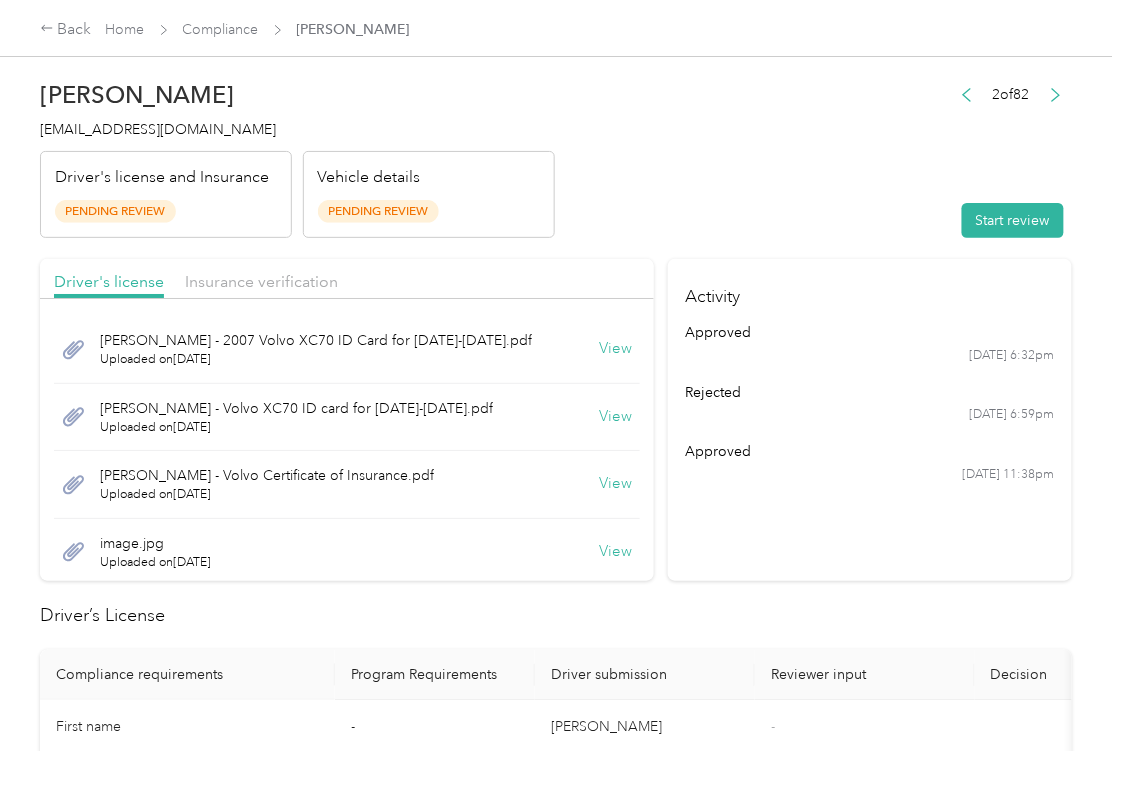 drag, startPoint x: 612, startPoint y: 190, endPoint x: 613, endPoint y: 266, distance: 76.00658 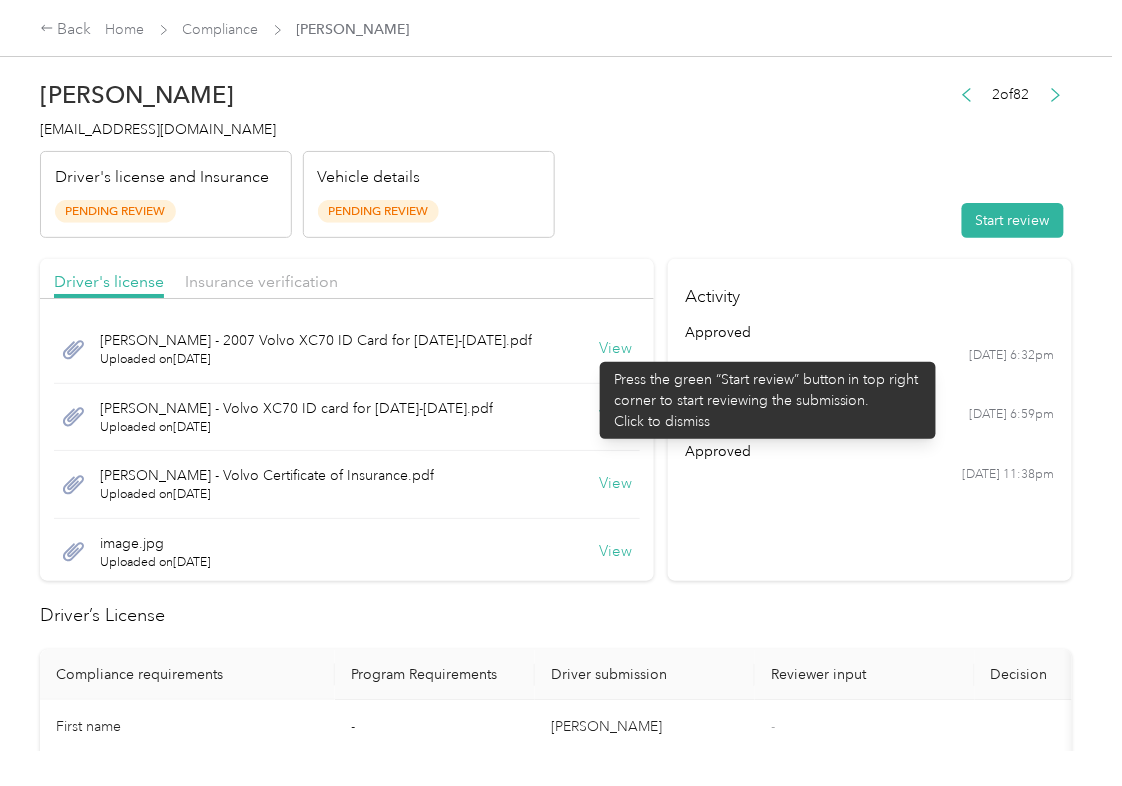 click on "View" at bounding box center [616, 349] 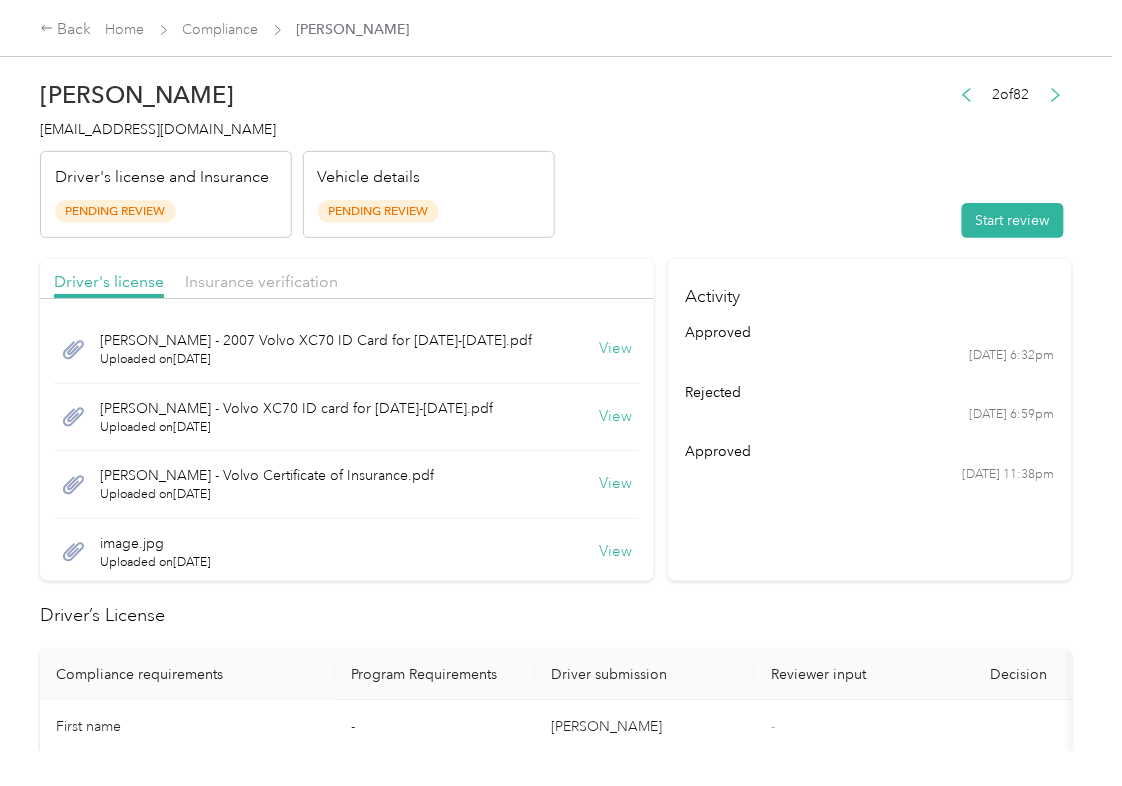 click on "View" at bounding box center (616, 417) 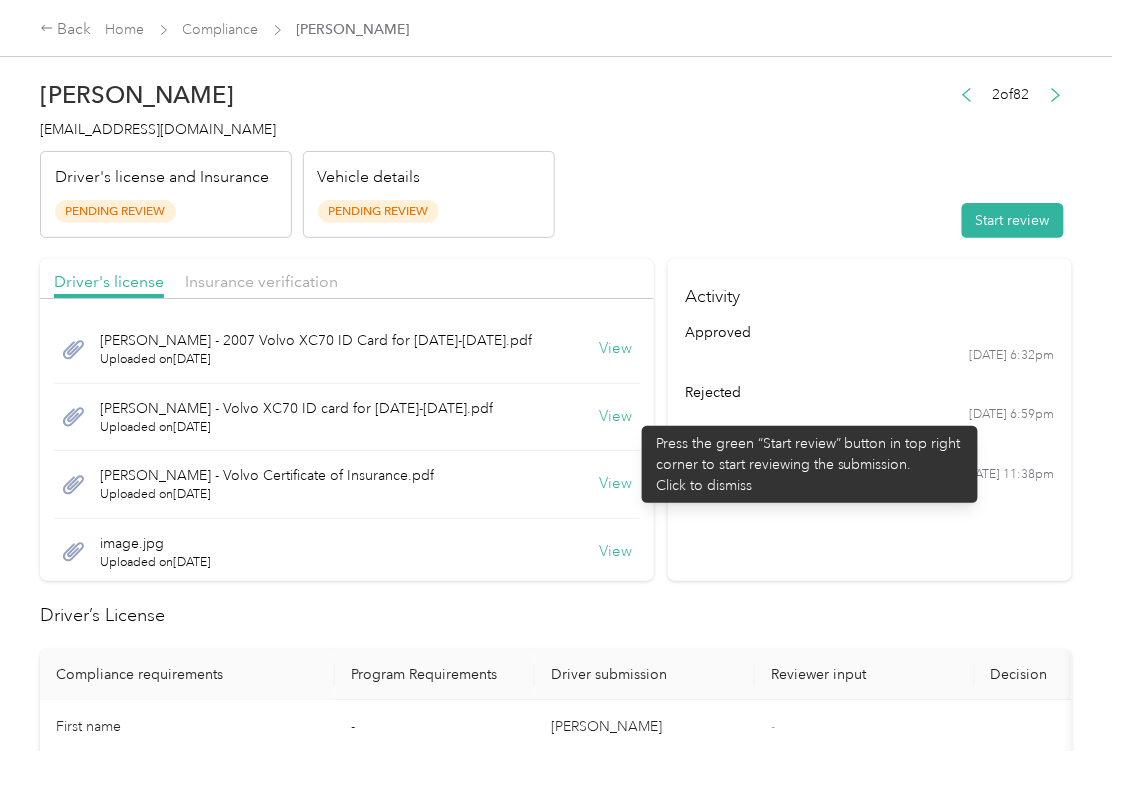 scroll, scrollTop: 29, scrollLeft: 0, axis: vertical 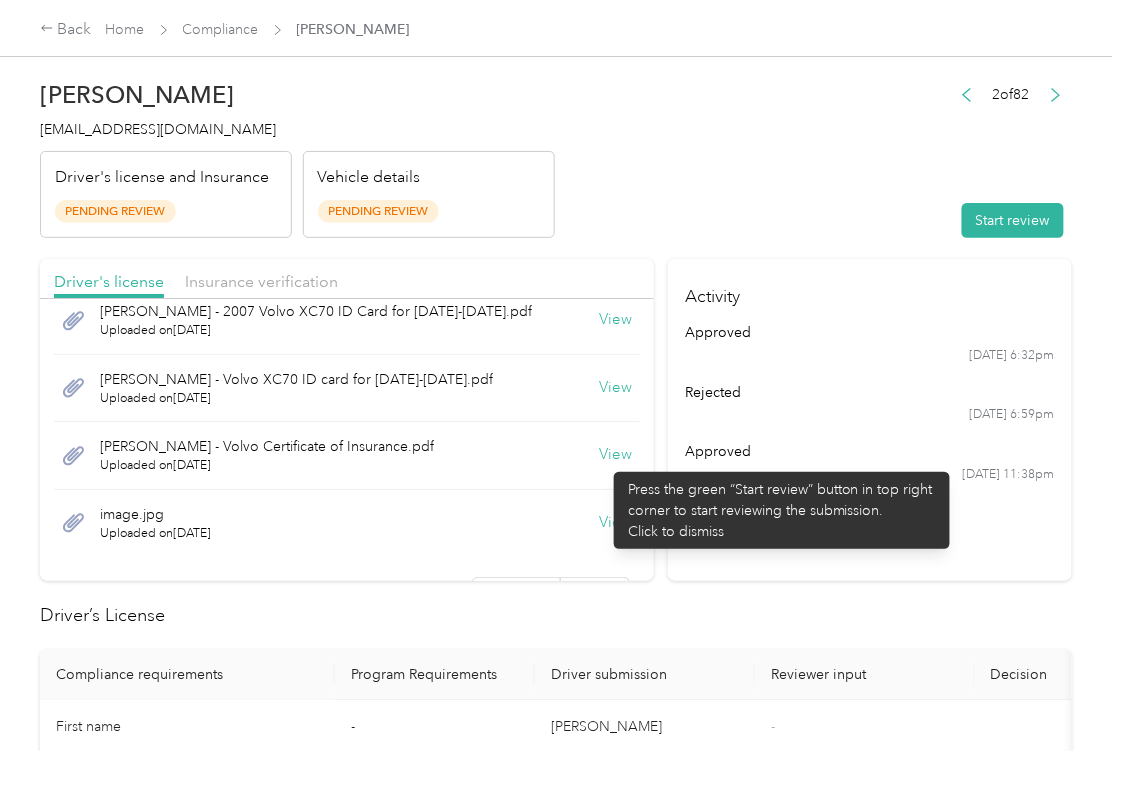 click on "View" at bounding box center [616, 455] 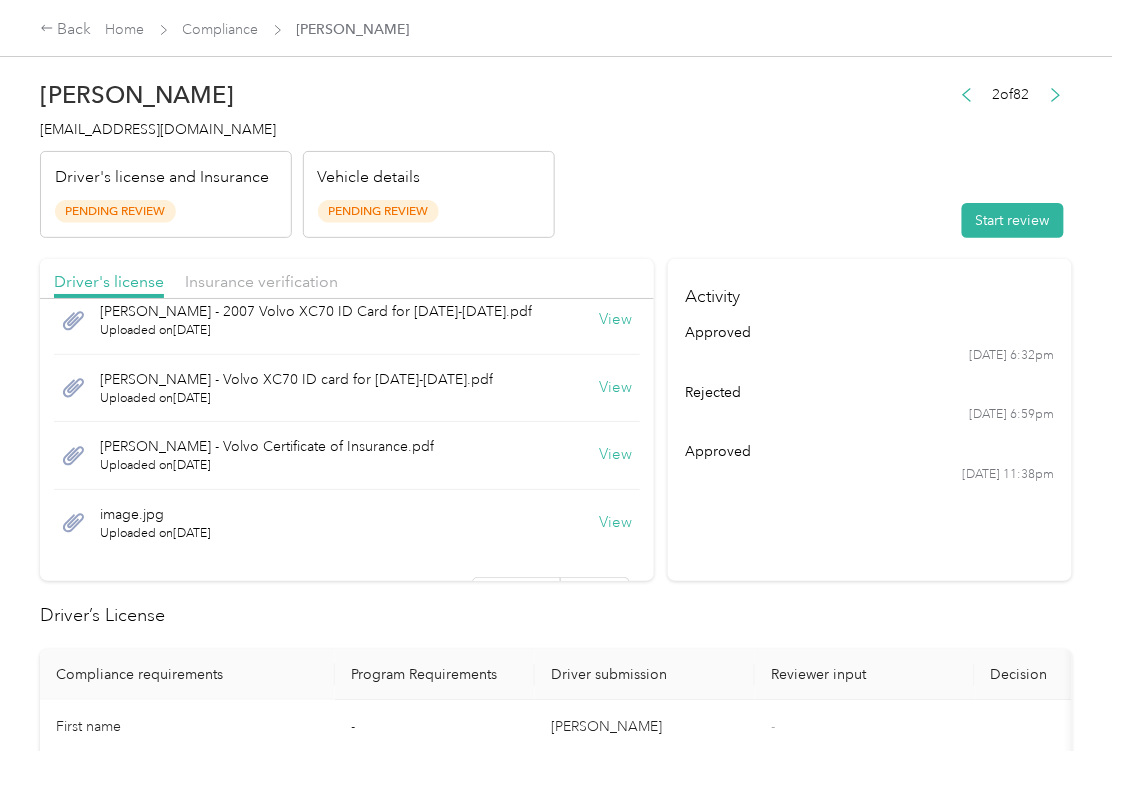 drag, startPoint x: 586, startPoint y: 532, endPoint x: 586, endPoint y: 521, distance: 11 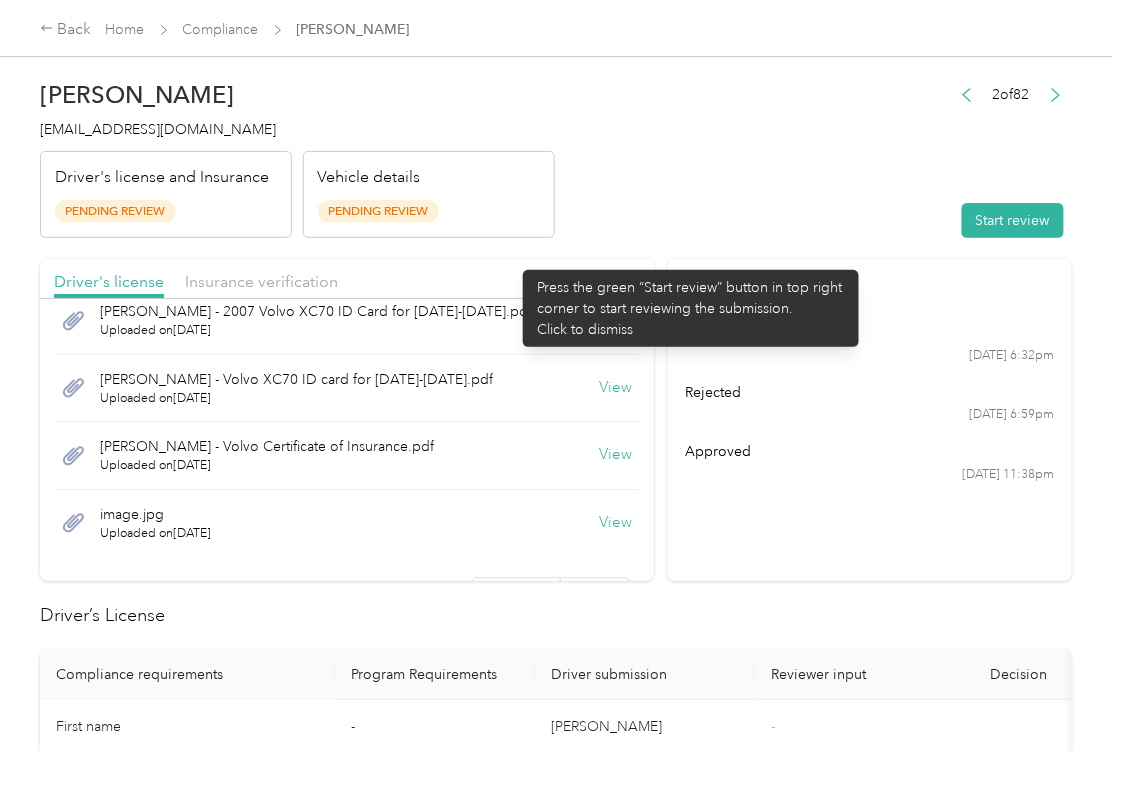 drag, startPoint x: 513, startPoint y: 257, endPoint x: 397, endPoint y: 280, distance: 118.258194 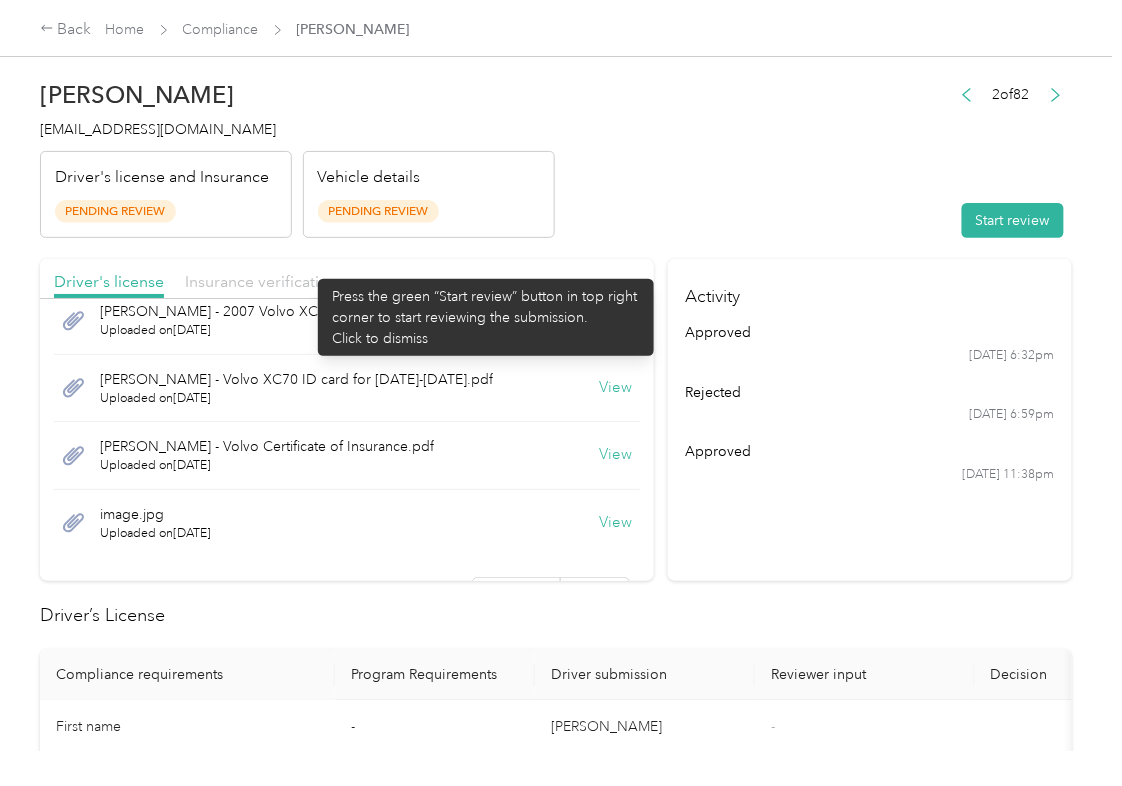 drag, startPoint x: 244, startPoint y: 257, endPoint x: 248, endPoint y: 274, distance: 17.464249 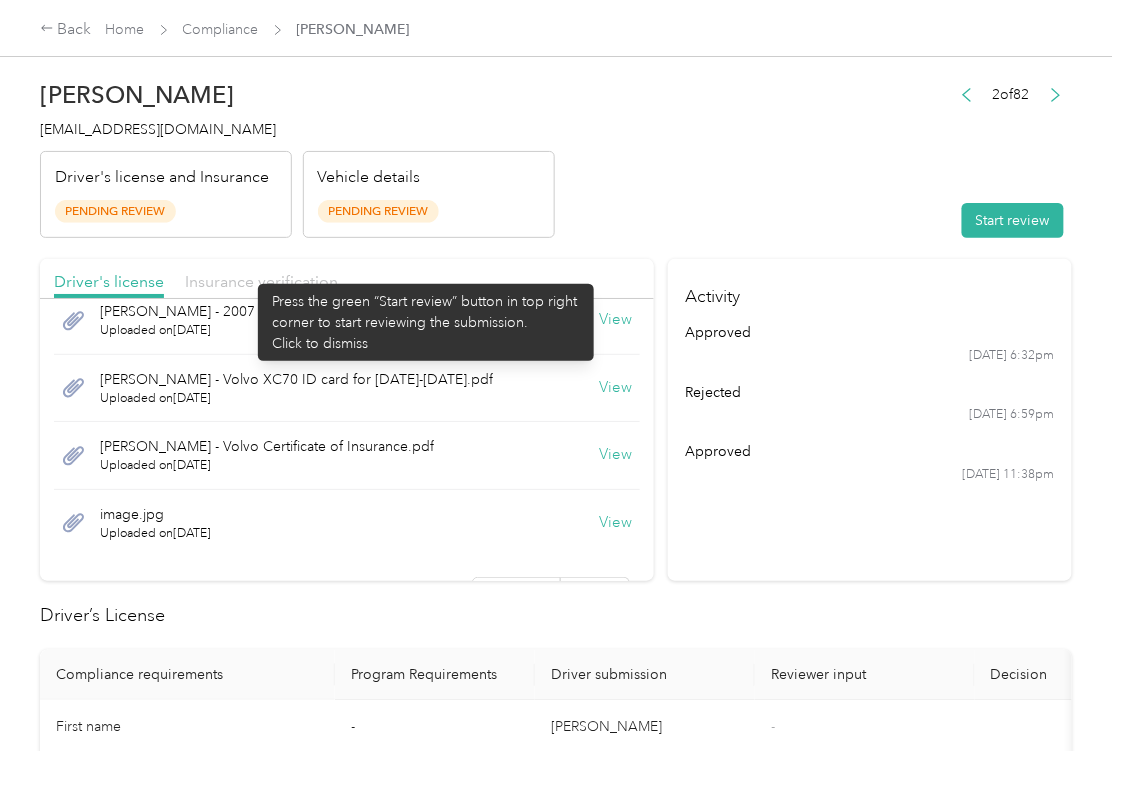 click on "Insurance verification" at bounding box center (261, 281) 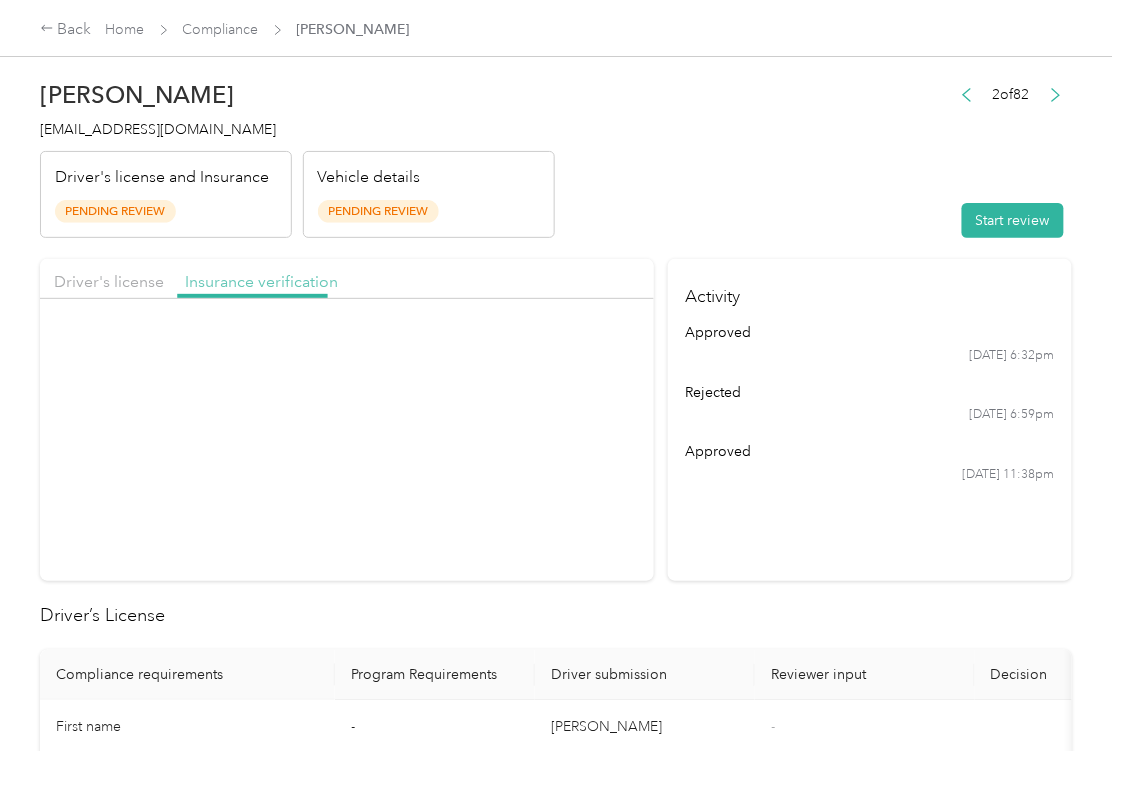 scroll, scrollTop: 0, scrollLeft: 0, axis: both 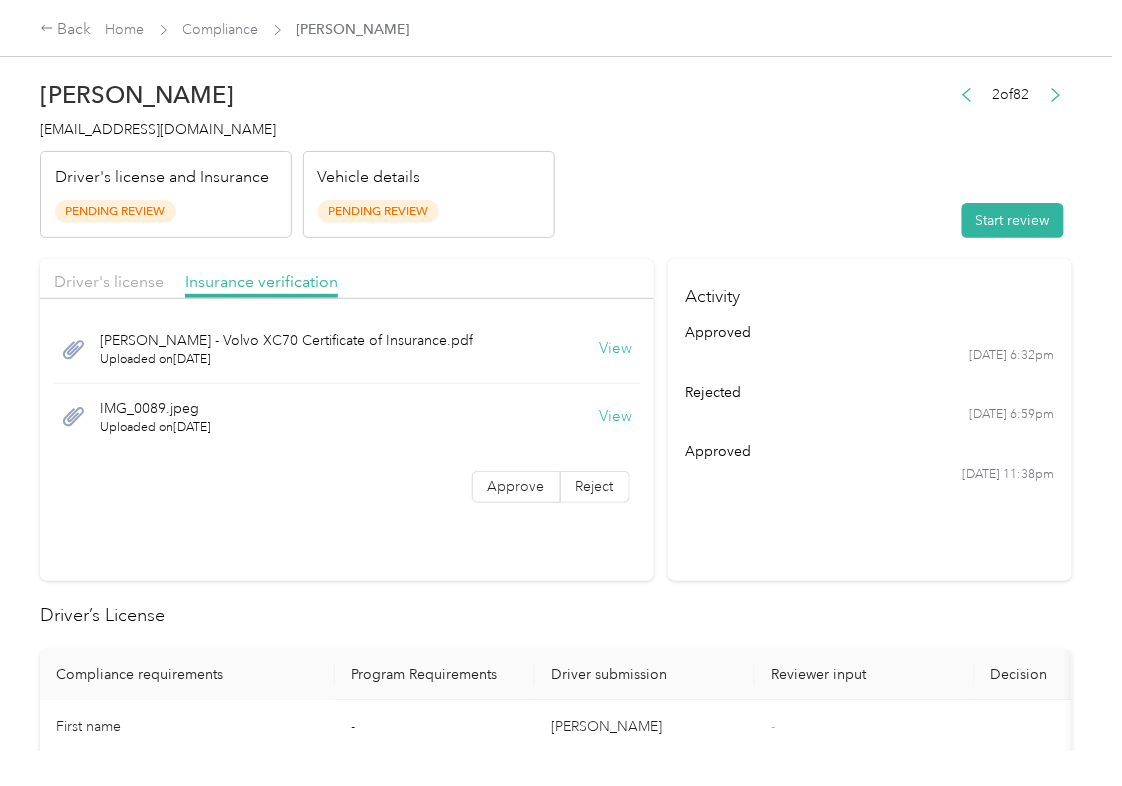 click on "View" at bounding box center (616, 349) 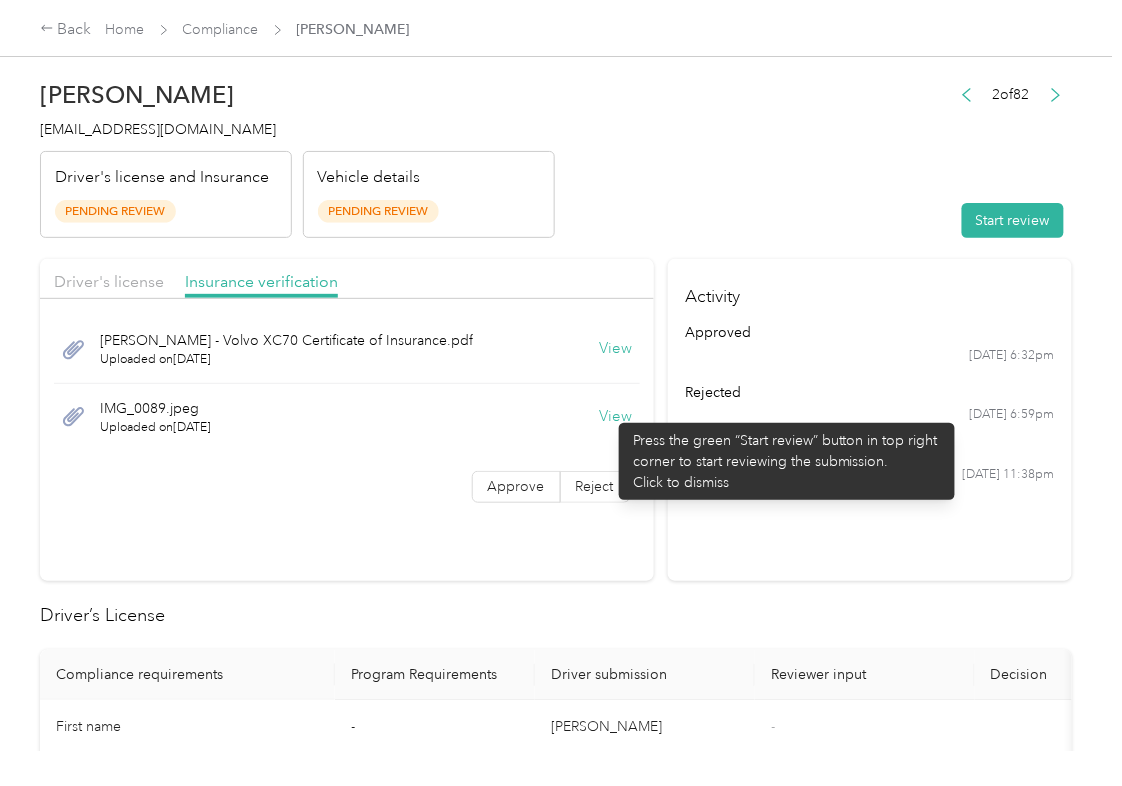 click on "View" at bounding box center (616, 417) 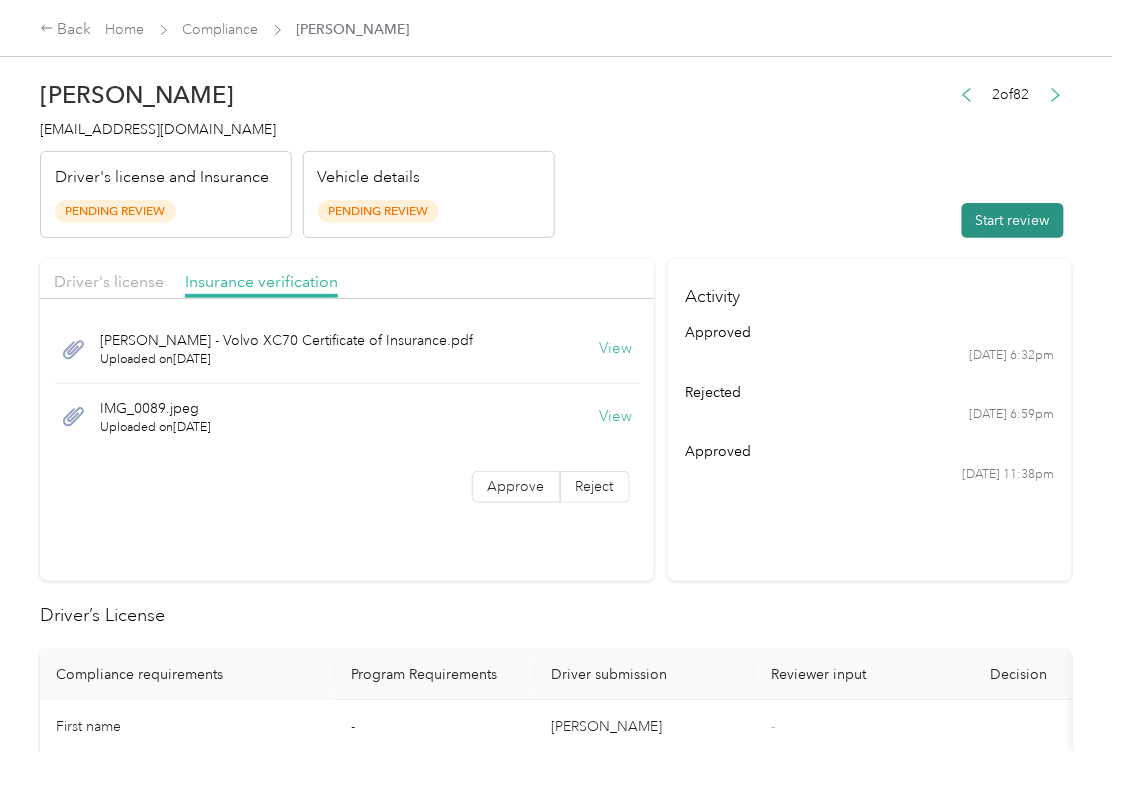 click on "Start review" at bounding box center (1013, 220) 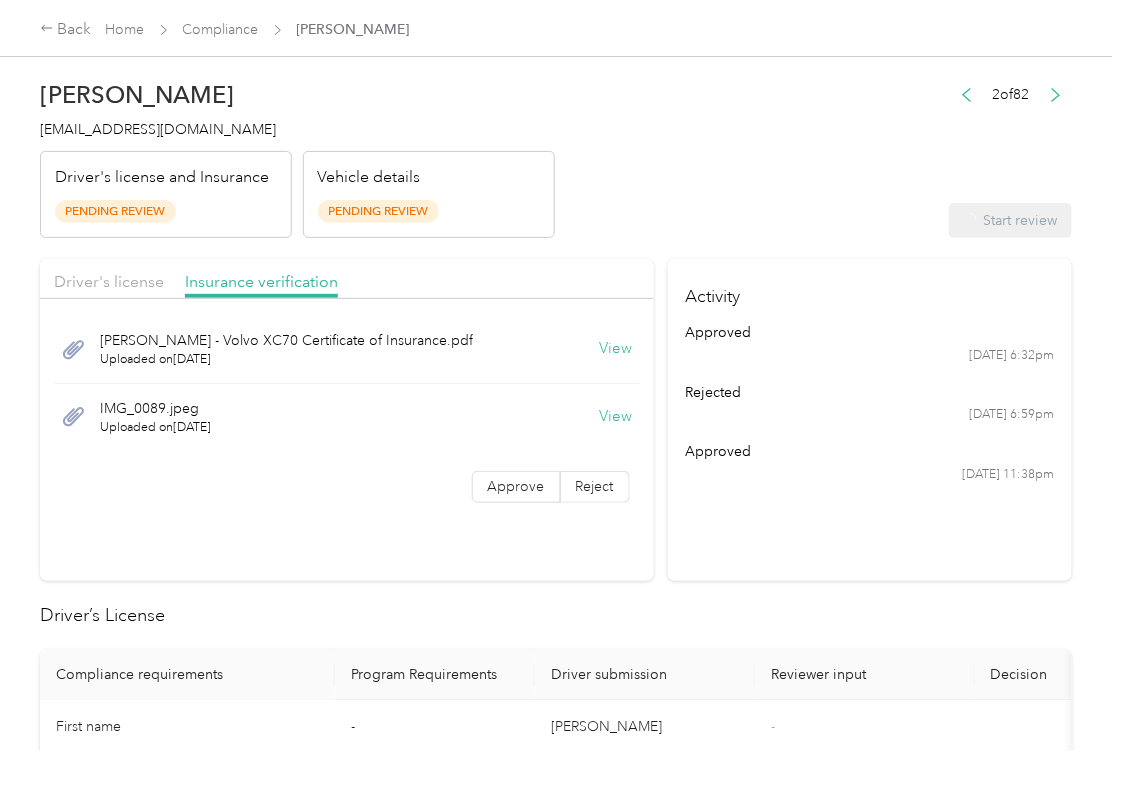 click on "[PERSON_NAME] [PERSON_NAME][EMAIL_ADDRESS][DOMAIN_NAME] Driver's license and Insurance Pending Review Vehicle details Pending Review 2  of  82 Start review" at bounding box center (556, 154) 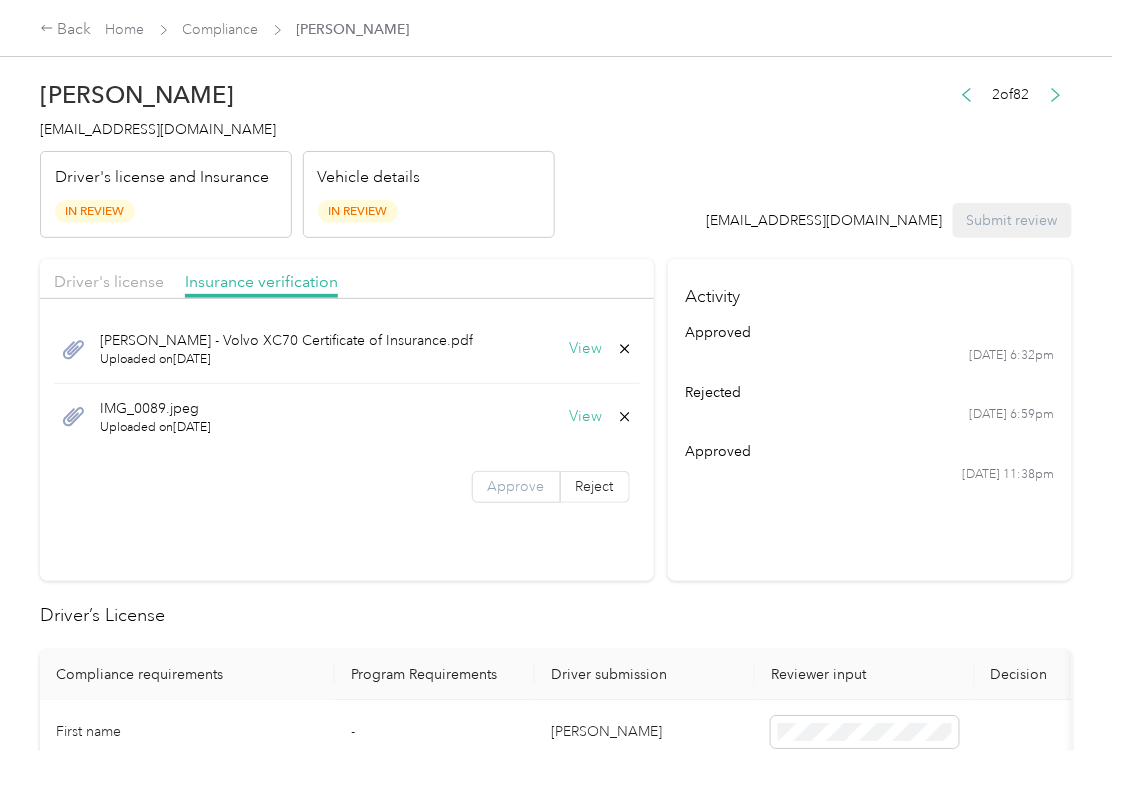 click on "Approve" at bounding box center [516, 486] 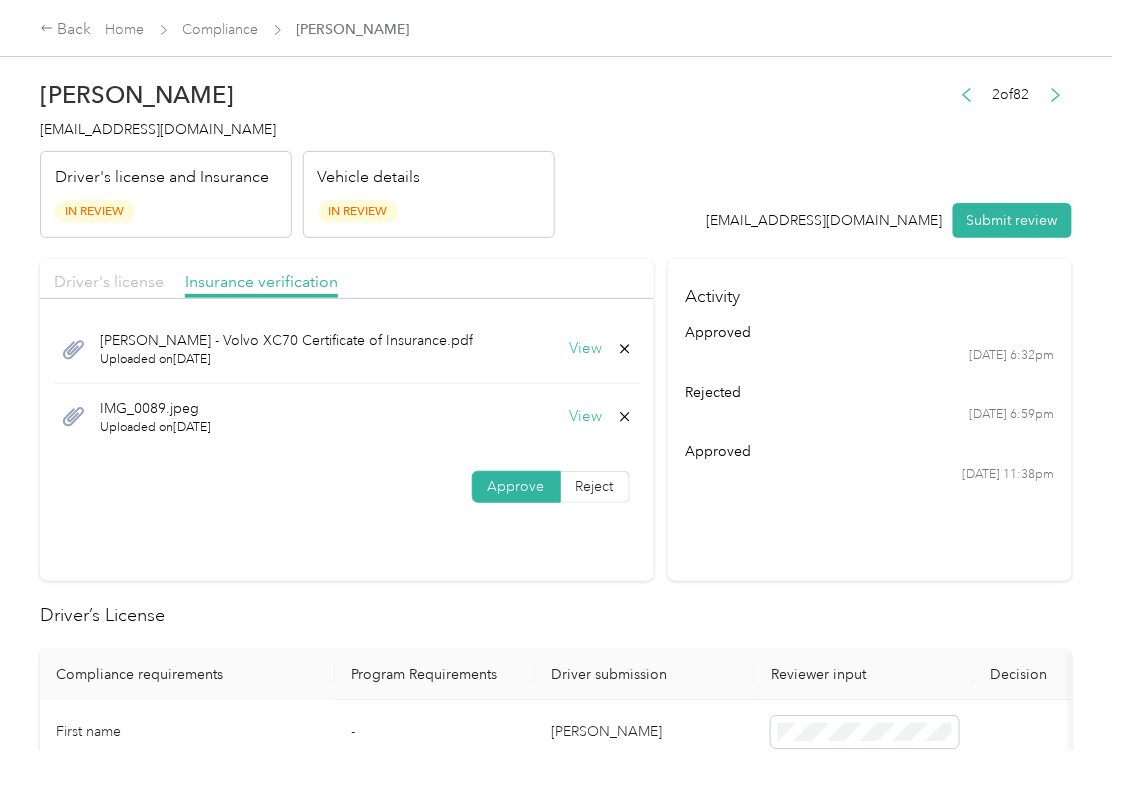 click on "Driver's license" at bounding box center [109, 281] 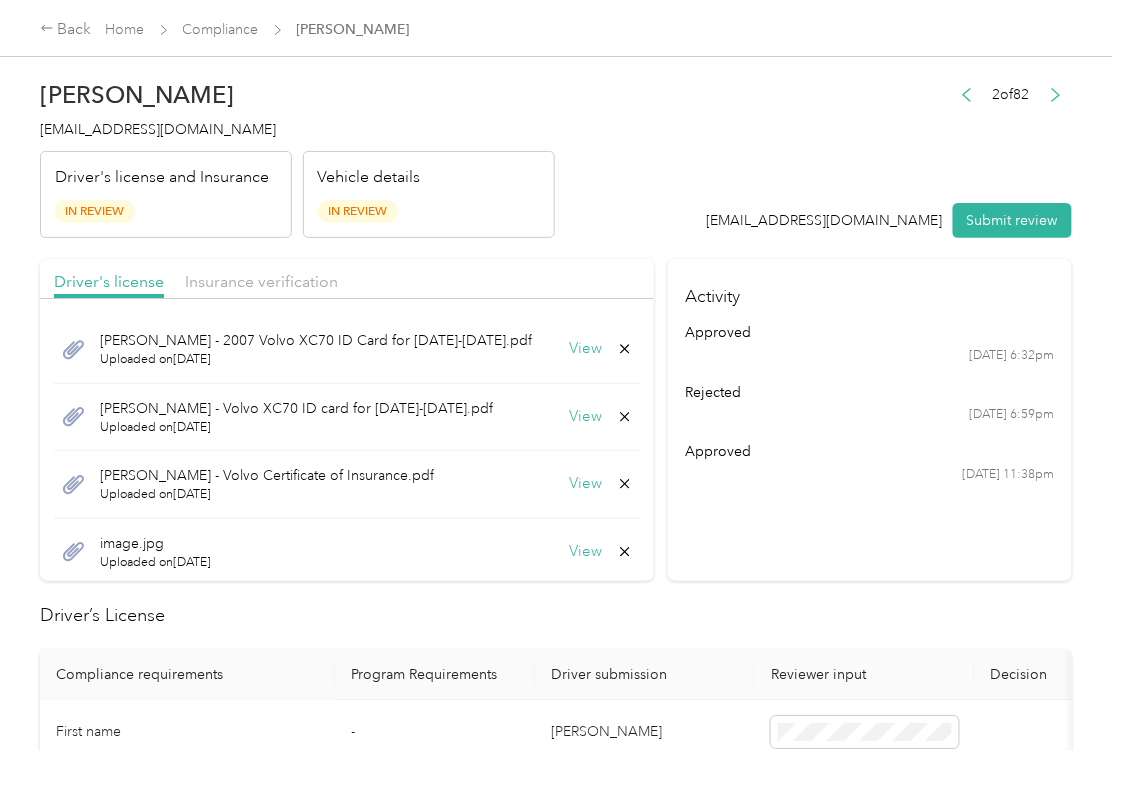scroll, scrollTop: 72, scrollLeft: 0, axis: vertical 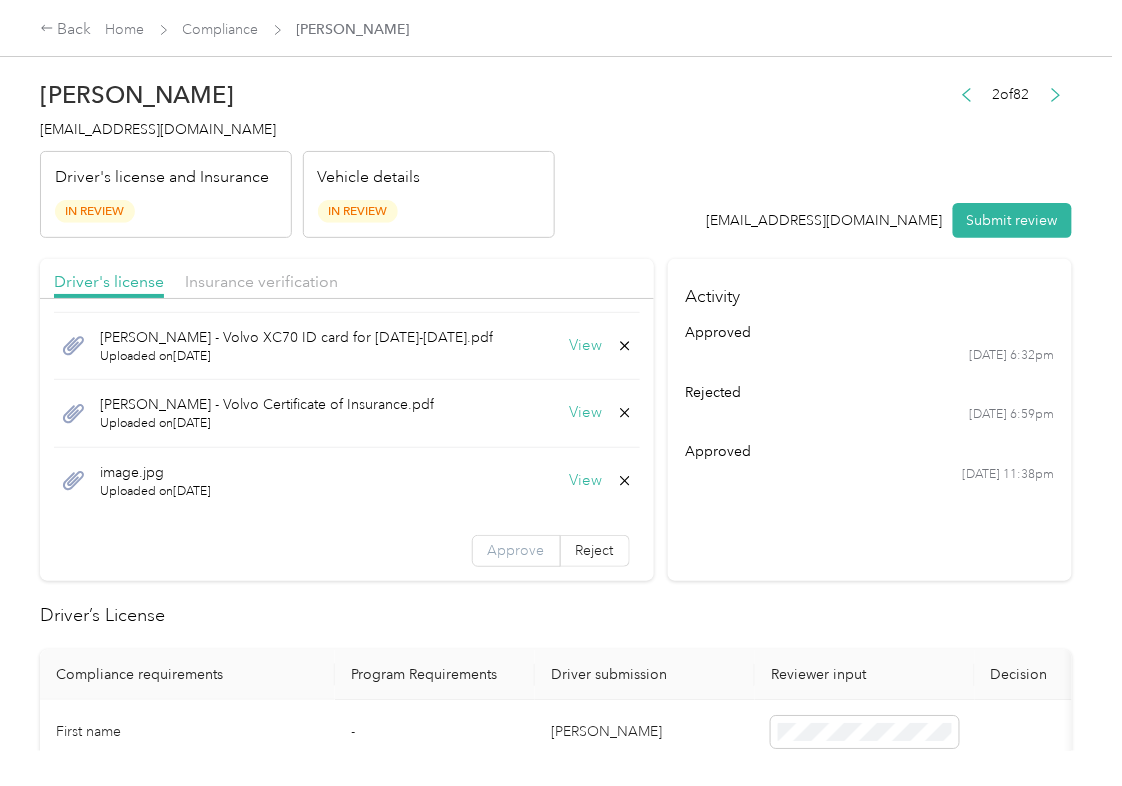 click on "Approve" at bounding box center [516, 550] 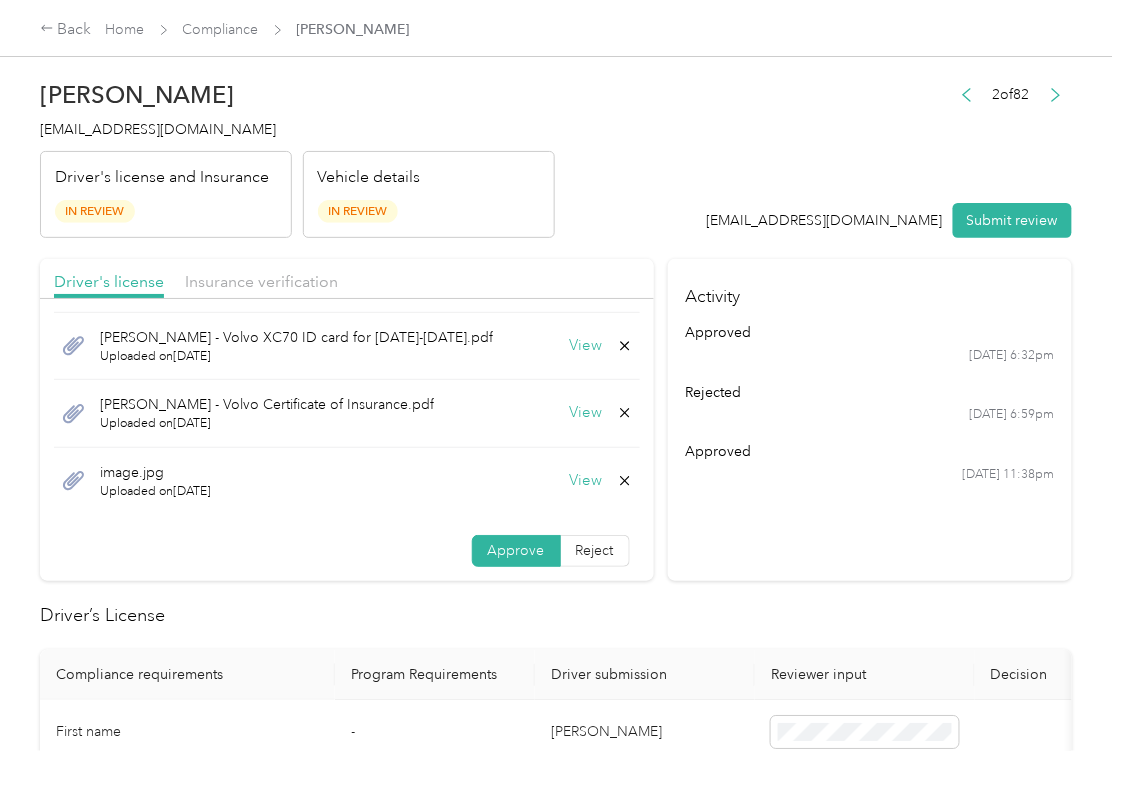 scroll, scrollTop: 266, scrollLeft: 0, axis: vertical 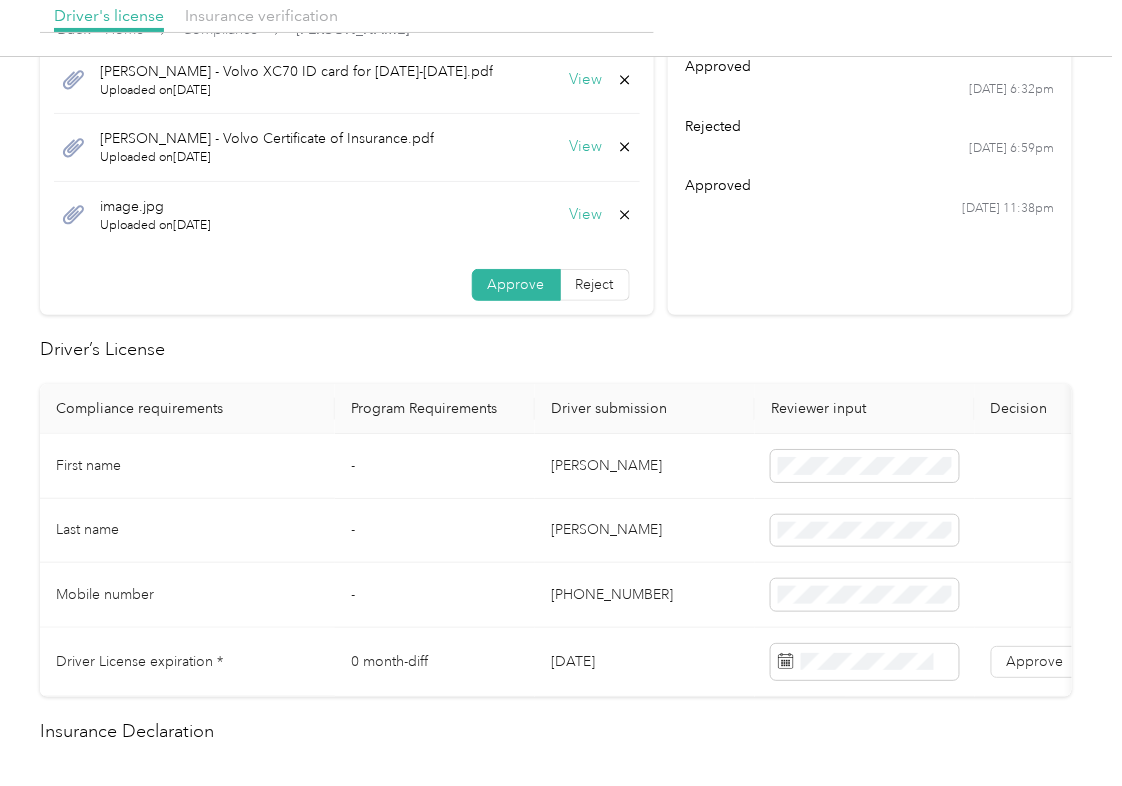 click on "[DATE]" at bounding box center (645, 662) 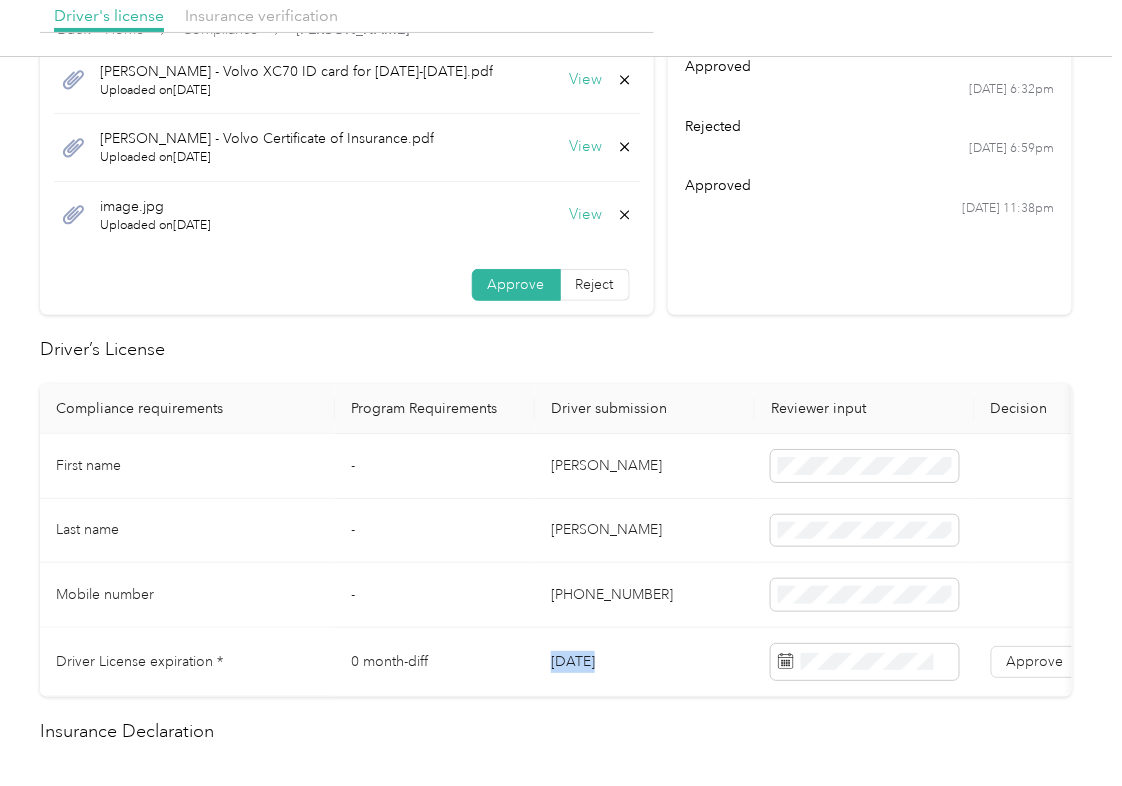 click on "[DATE]" at bounding box center [645, 662] 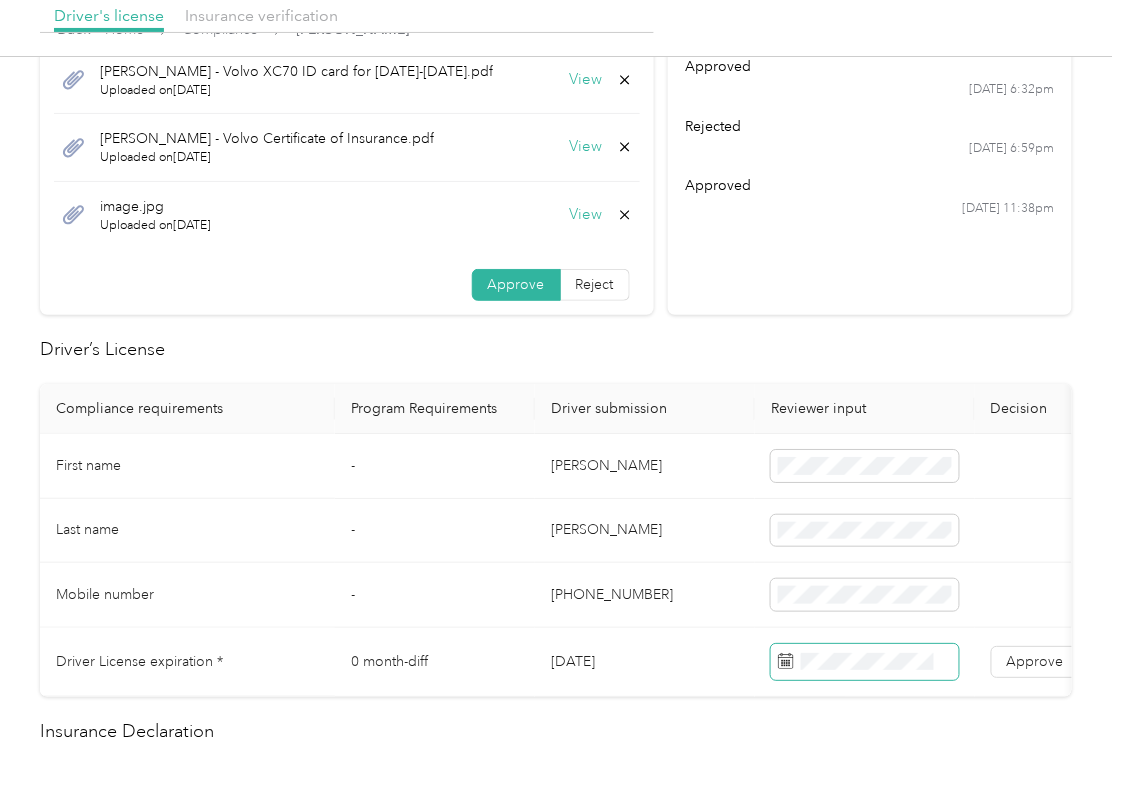 click at bounding box center [865, 662] 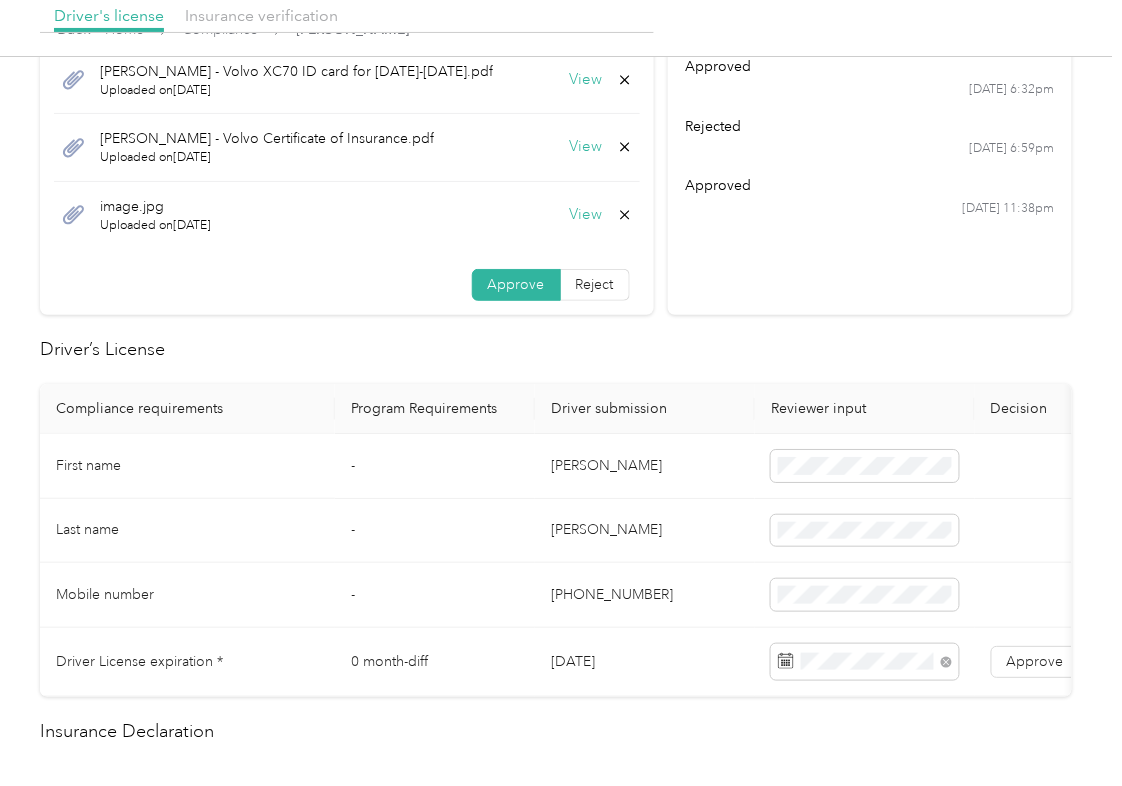 click on "Driver’s License" at bounding box center (556, 349) 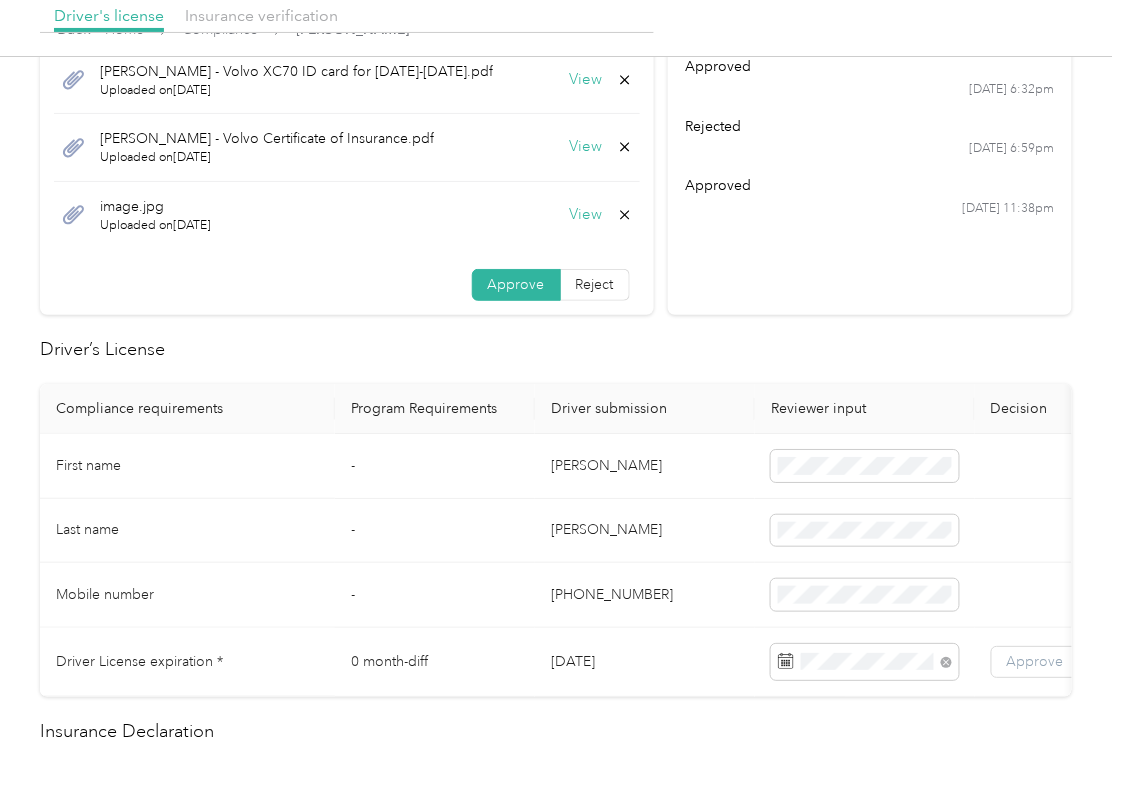 click on "Approve" at bounding box center [1035, 661] 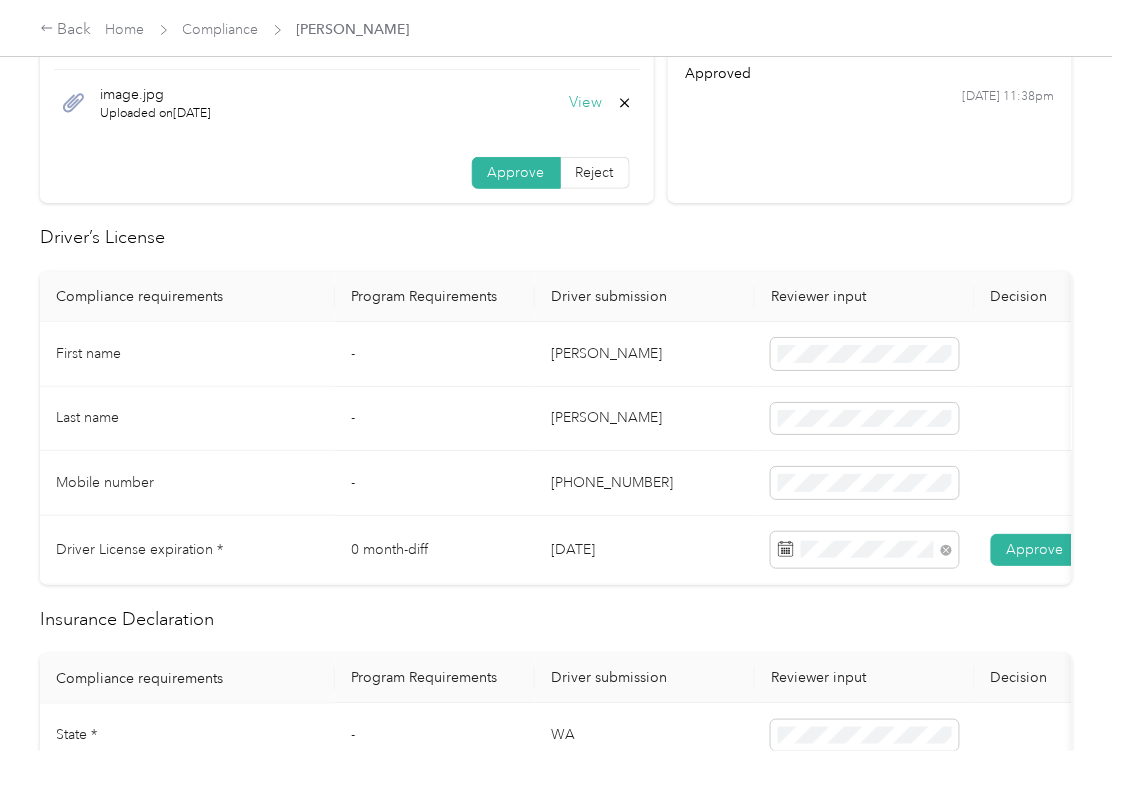 scroll, scrollTop: 533, scrollLeft: 0, axis: vertical 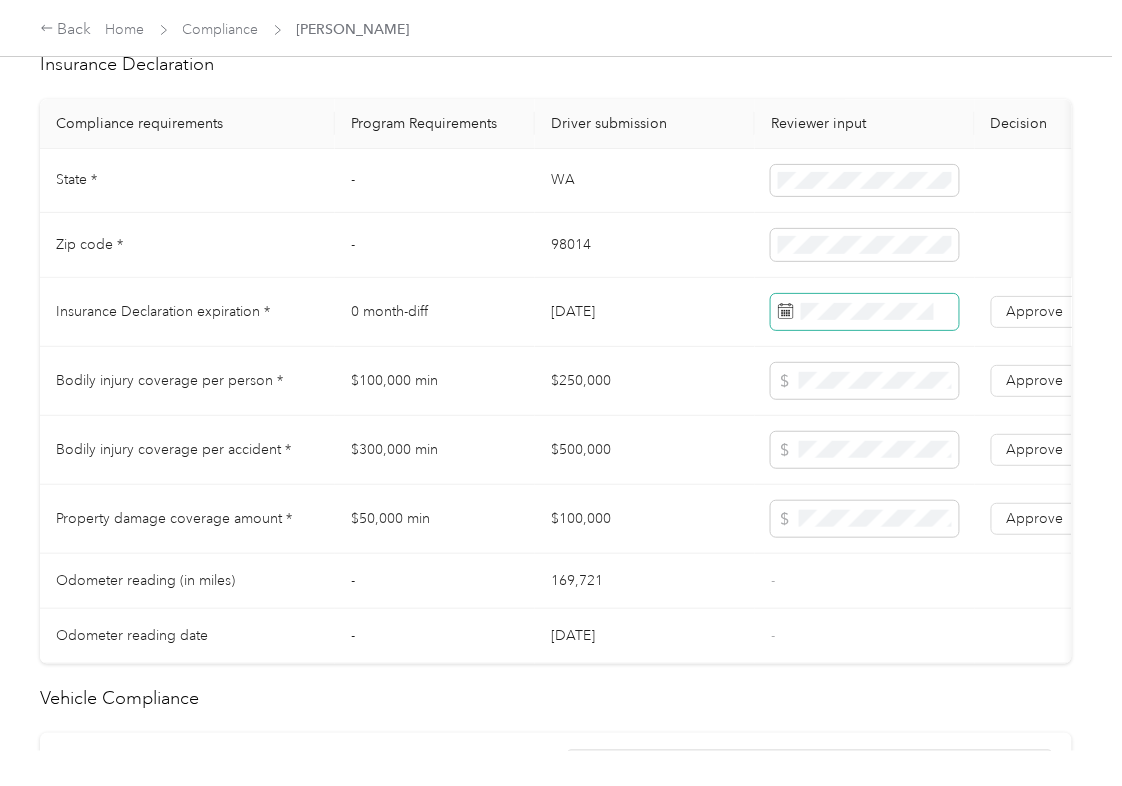 click at bounding box center [865, 312] 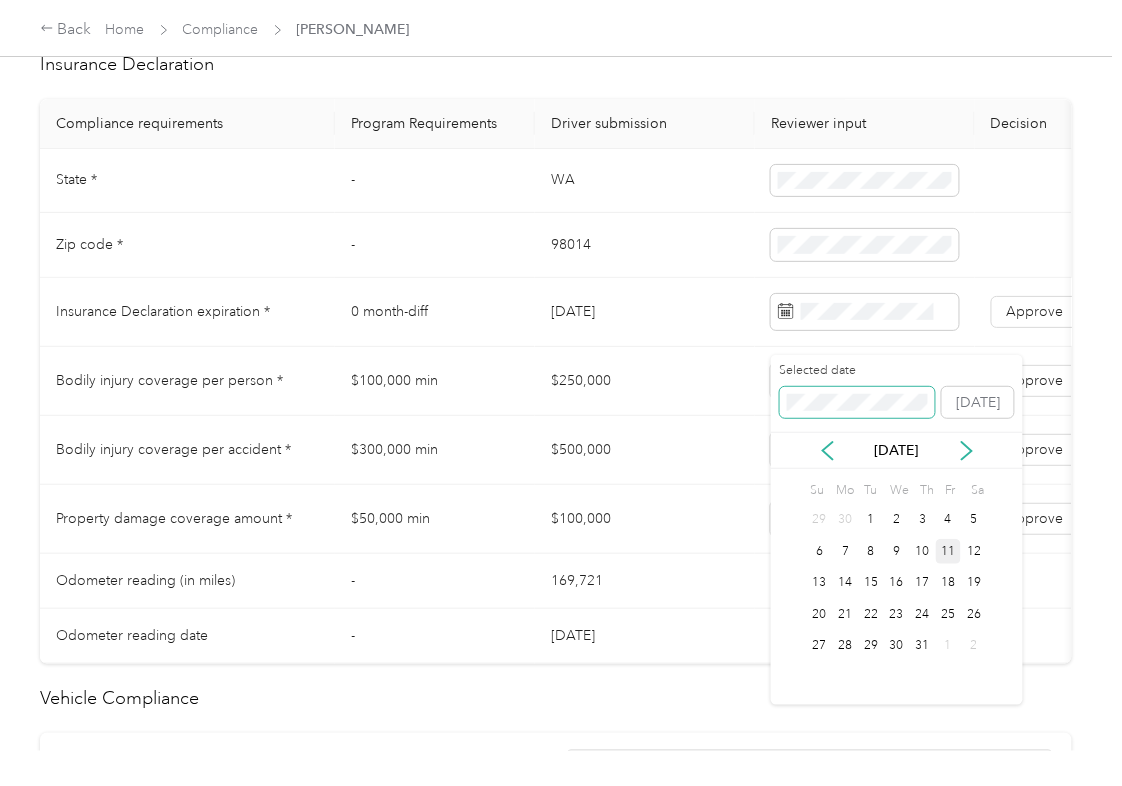 click at bounding box center [857, 403] 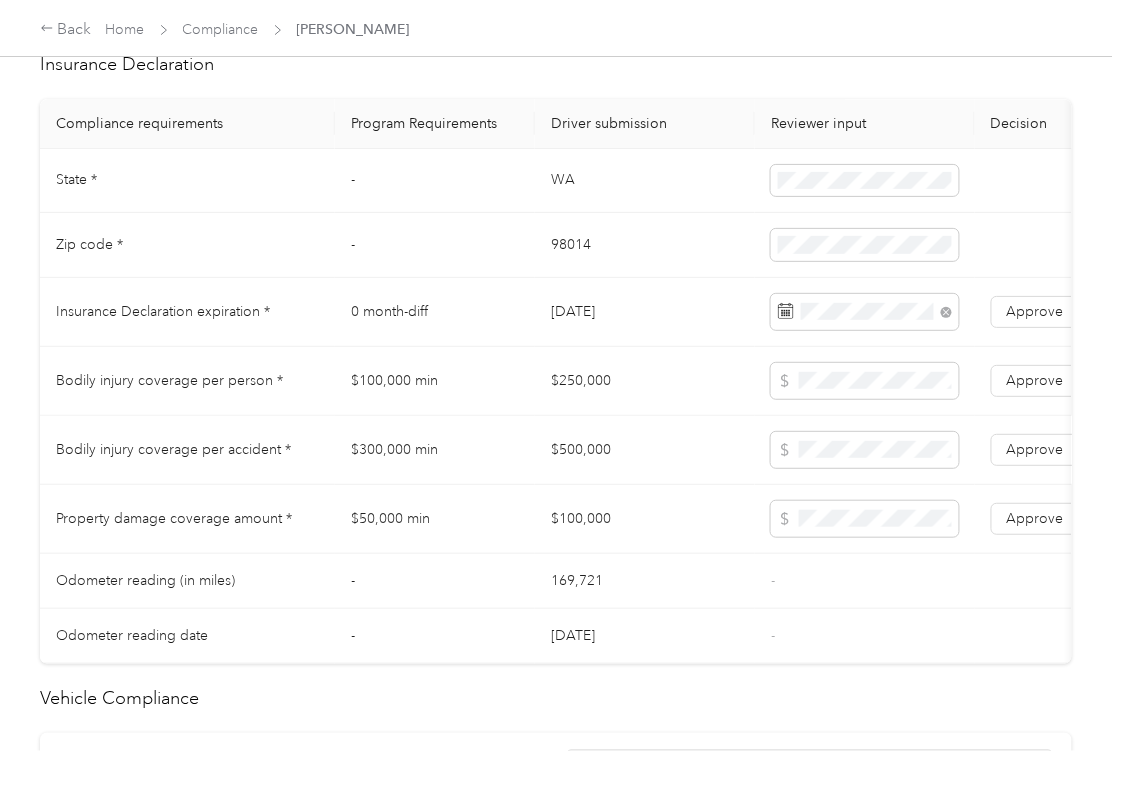 drag, startPoint x: 576, startPoint y: 460, endPoint x: 1096, endPoint y: 408, distance: 522.5935 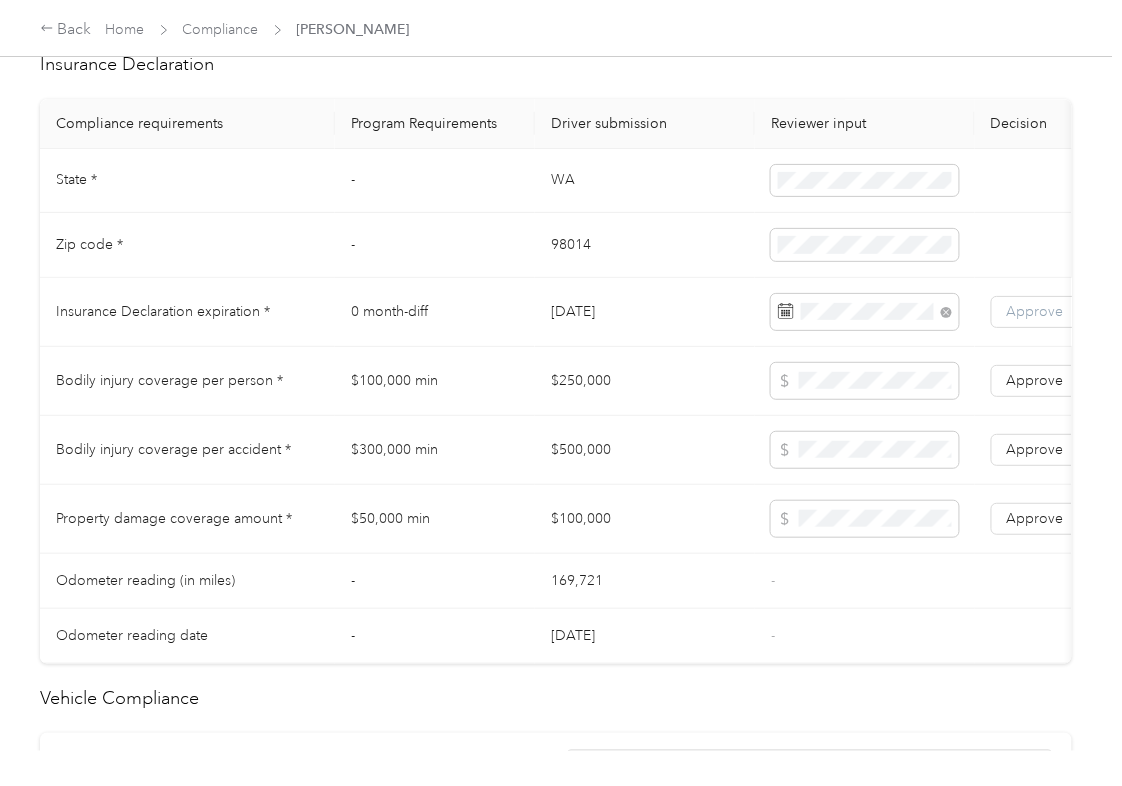 click on "Approve" at bounding box center (1035, 311) 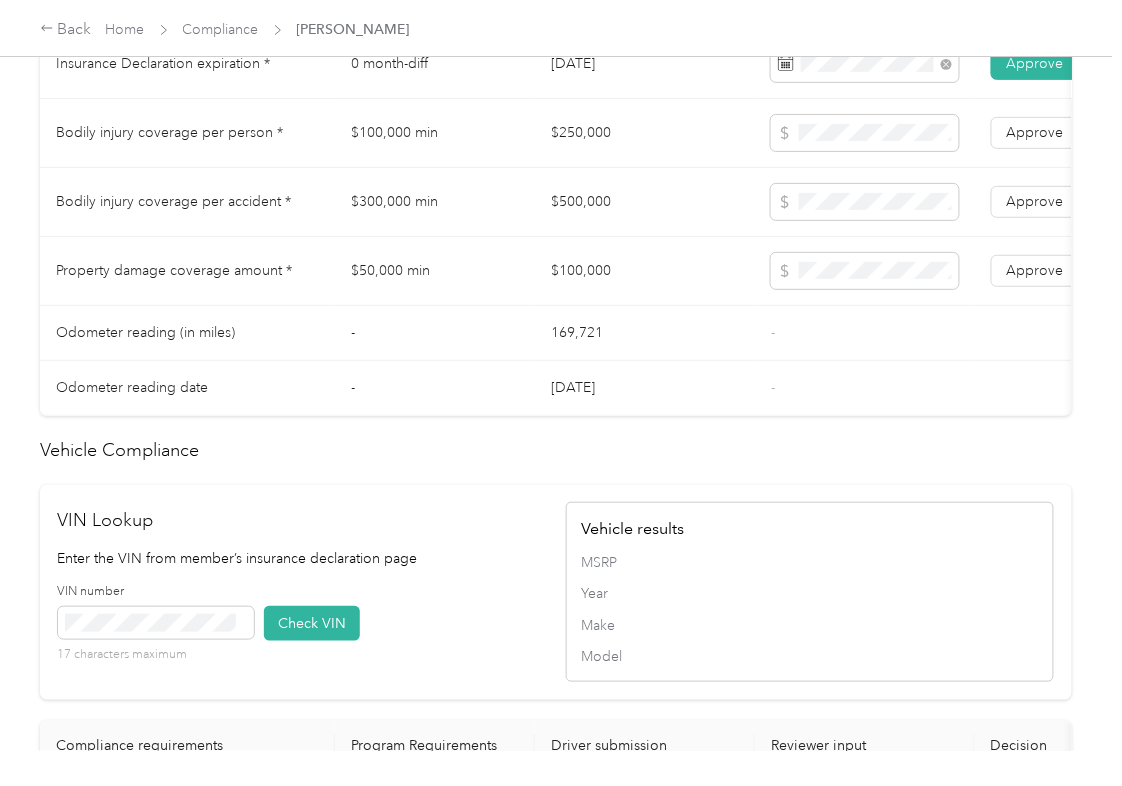 scroll, scrollTop: 1600, scrollLeft: 0, axis: vertical 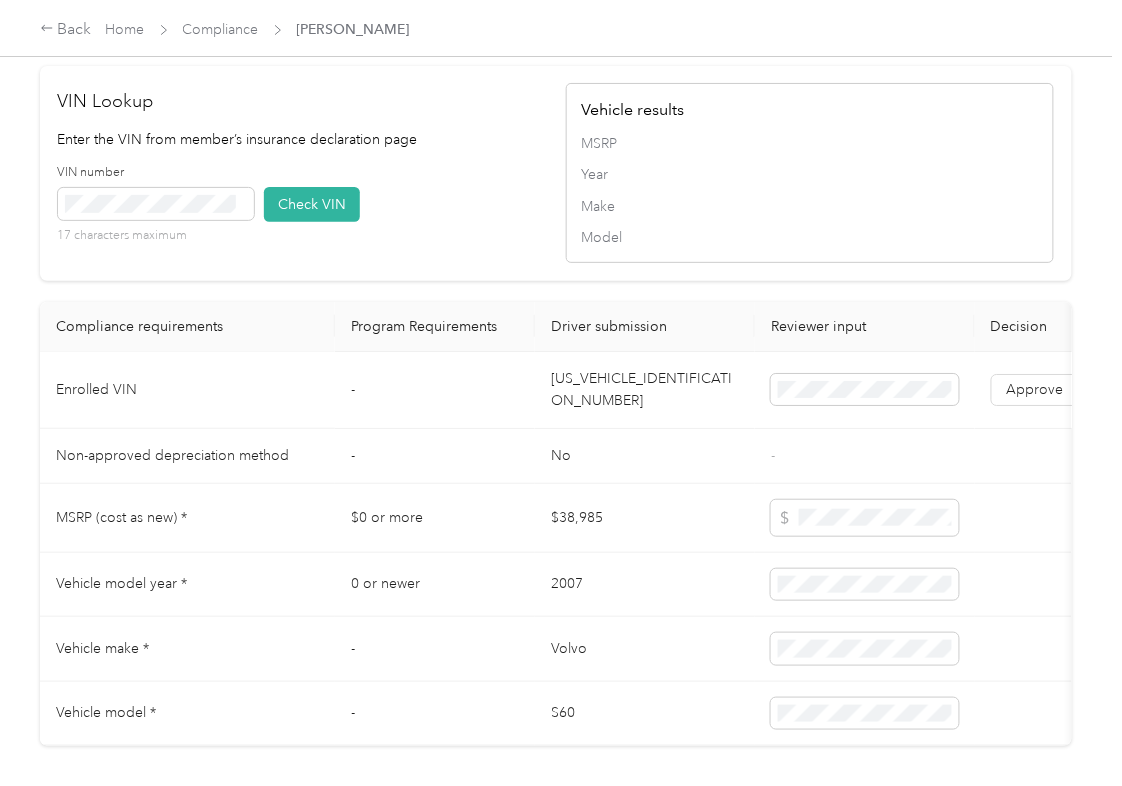 click on "[US_VEHICLE_IDENTIFICATION_NUMBER]" at bounding box center [645, 390] 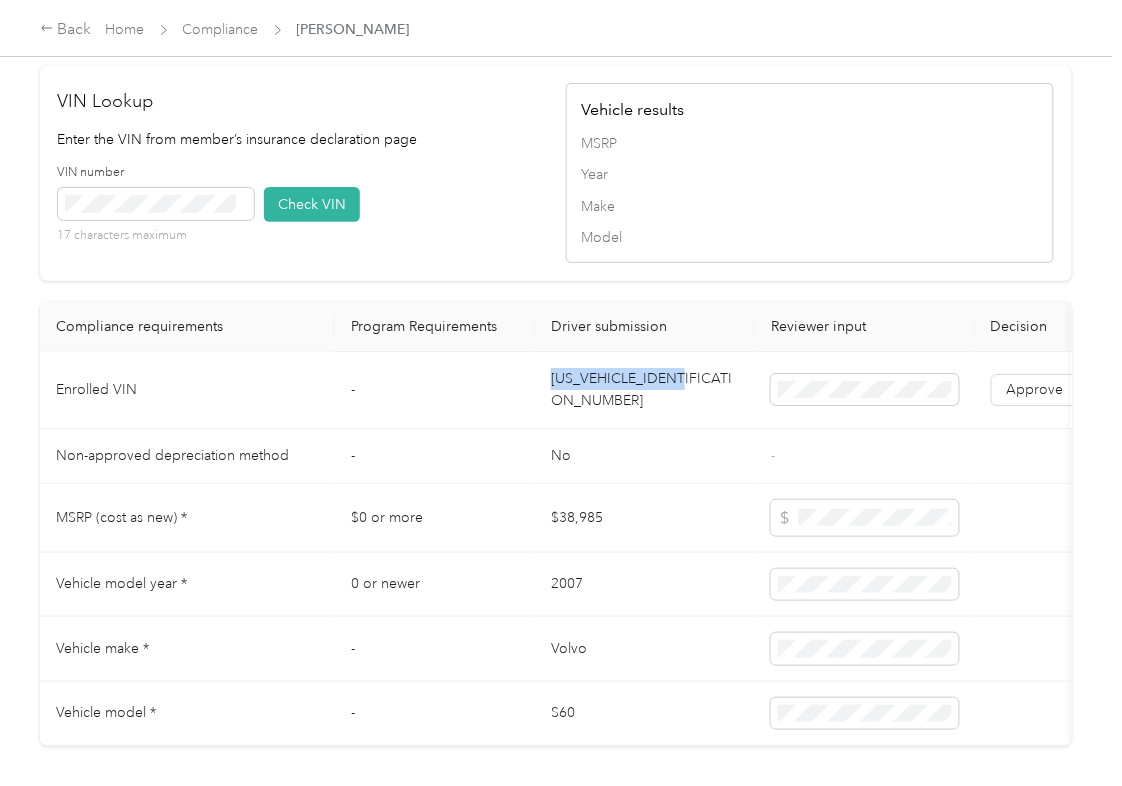 click on "[US_VEHICLE_IDENTIFICATION_NUMBER]" at bounding box center [645, 390] 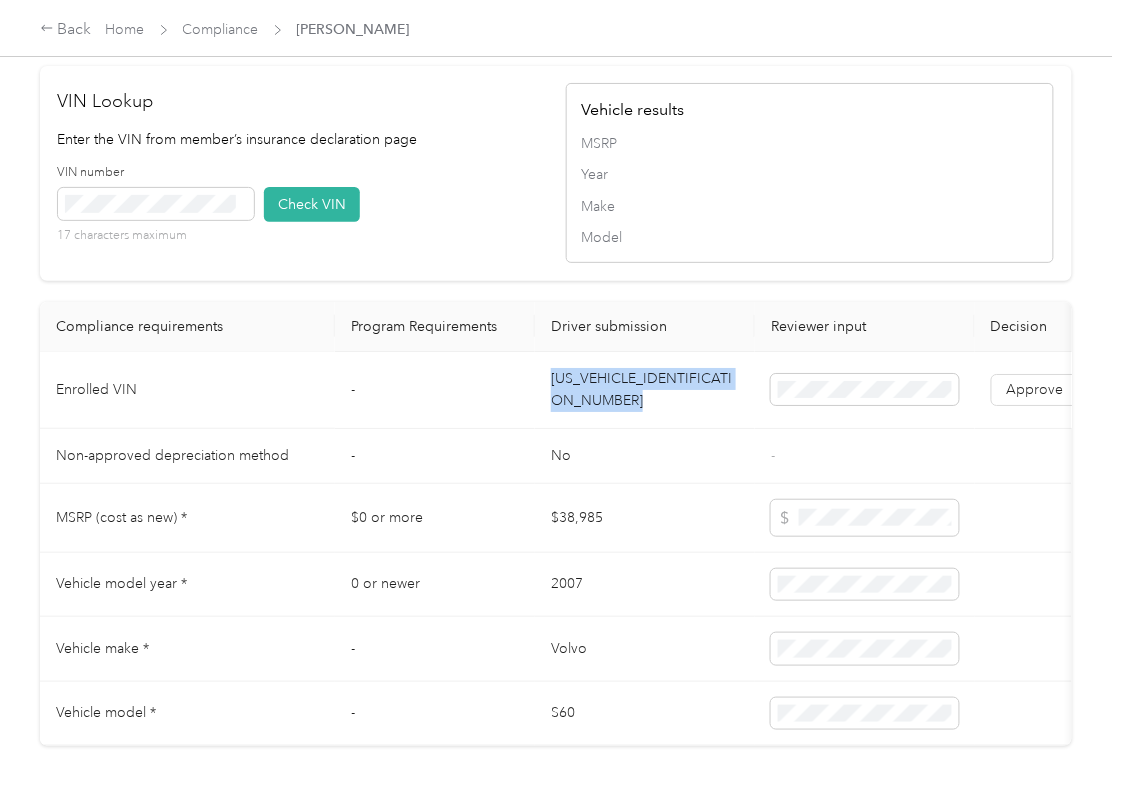 click on "[US_VEHICLE_IDENTIFICATION_NUMBER]" at bounding box center (645, 390) 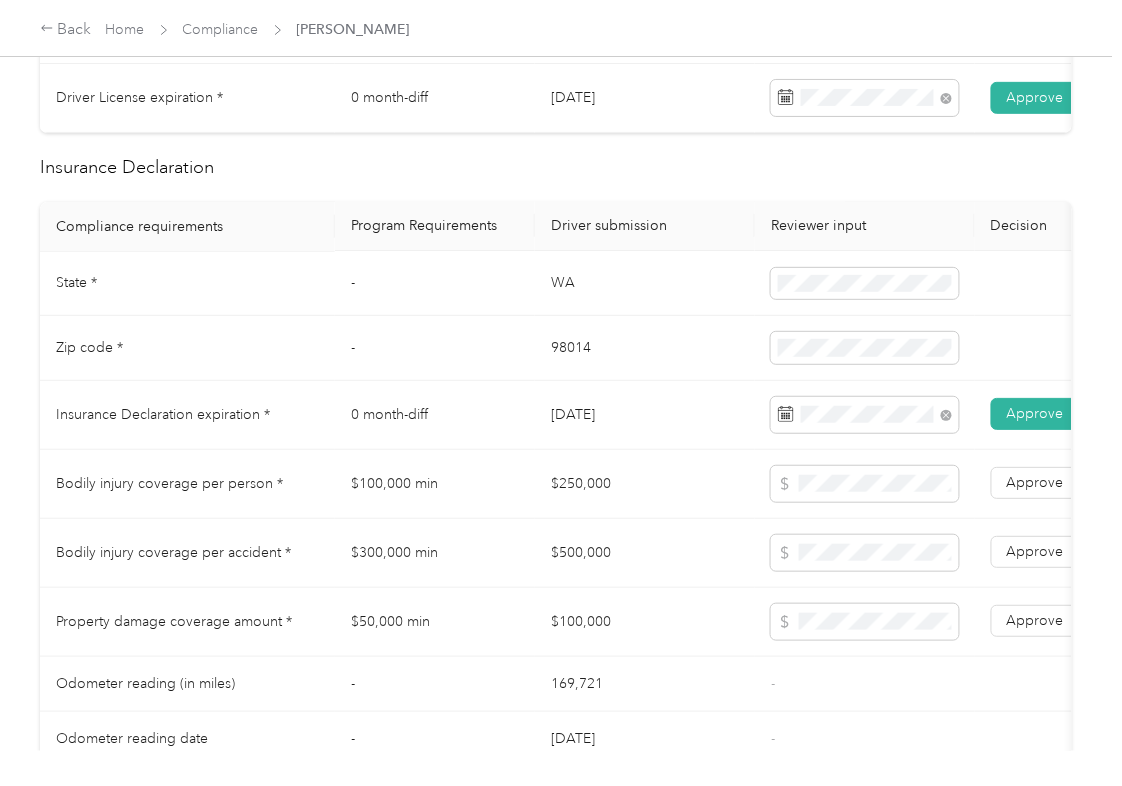 scroll, scrollTop: 800, scrollLeft: 0, axis: vertical 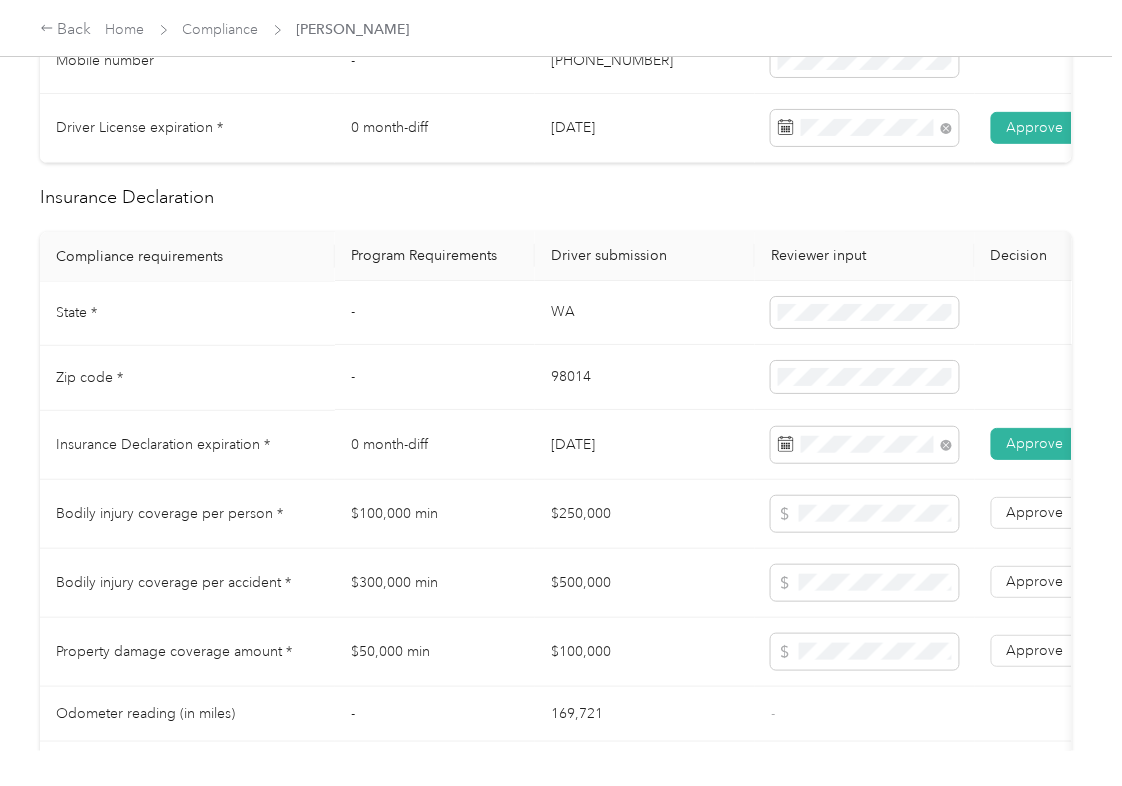 click on "WA" at bounding box center [645, 314] 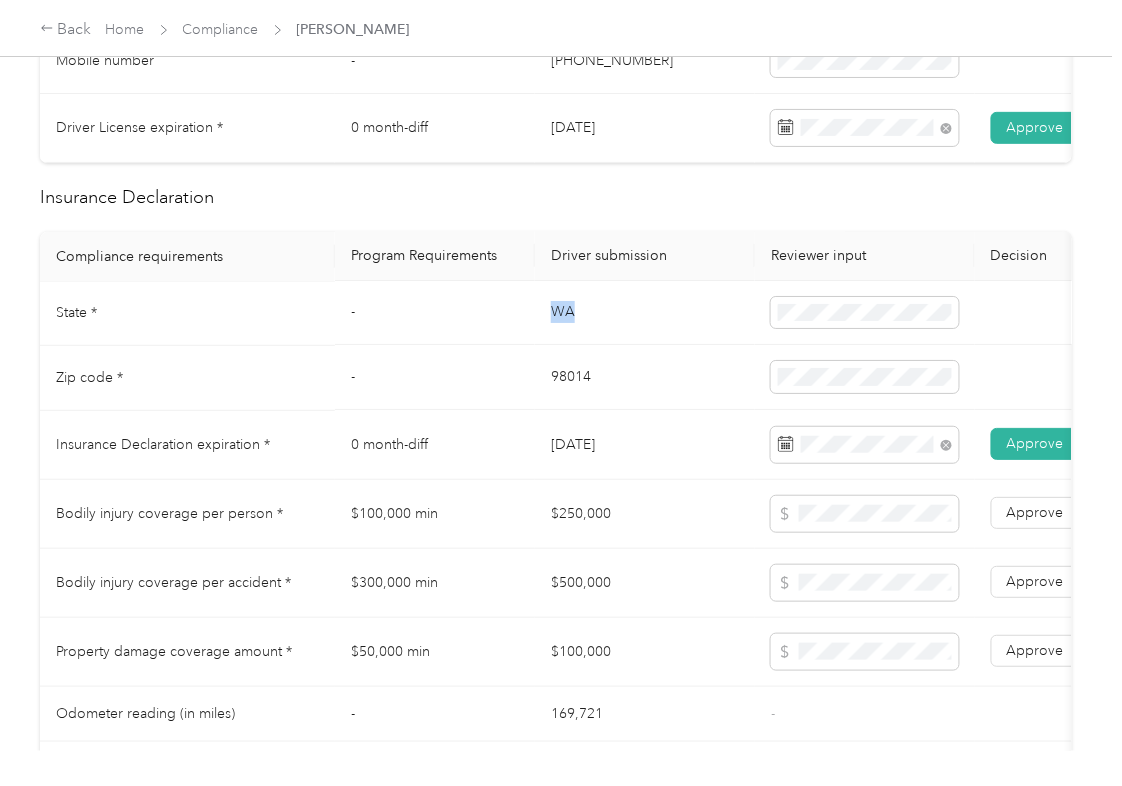 click on "WA" at bounding box center [645, 314] 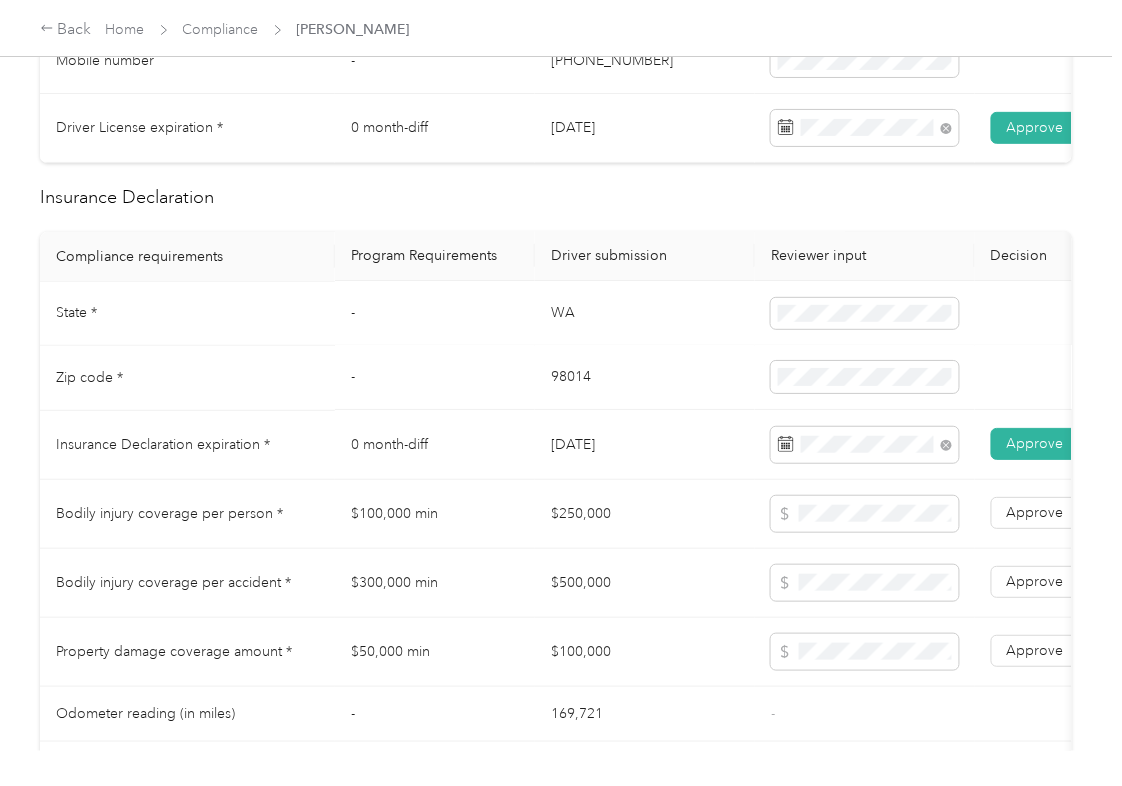 click on "98014" at bounding box center [645, 378] 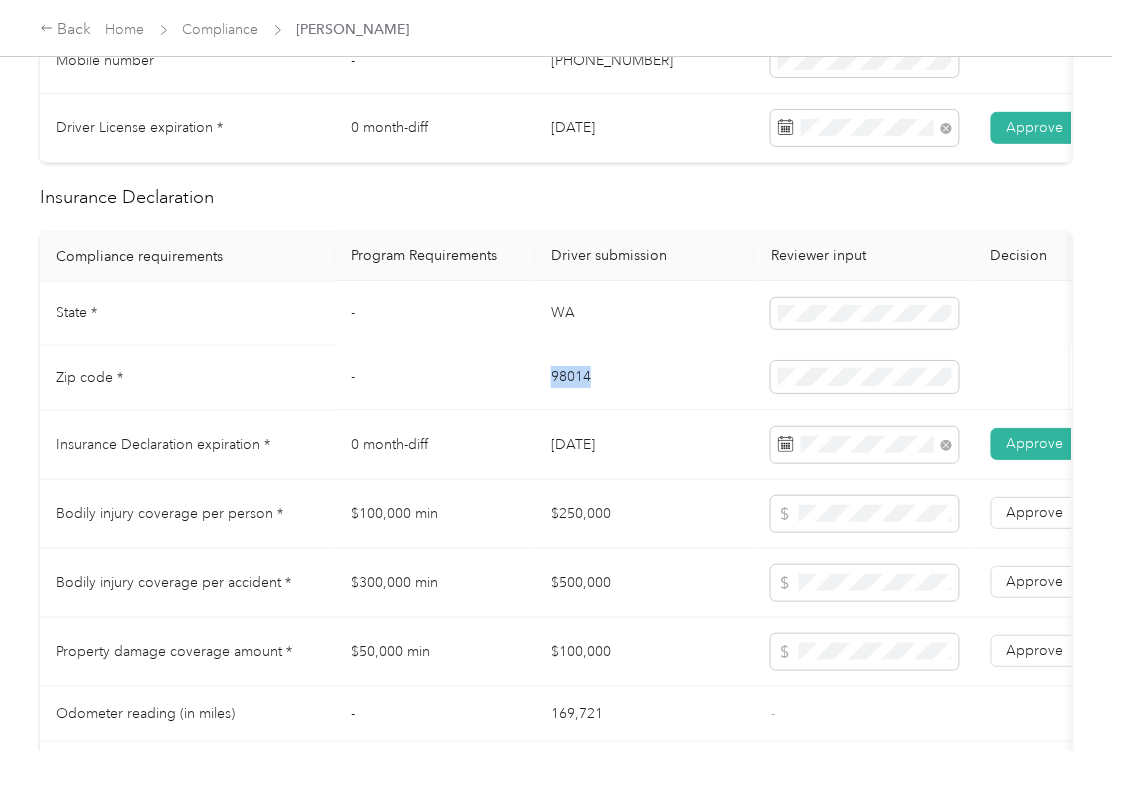 click on "98014" at bounding box center [645, 378] 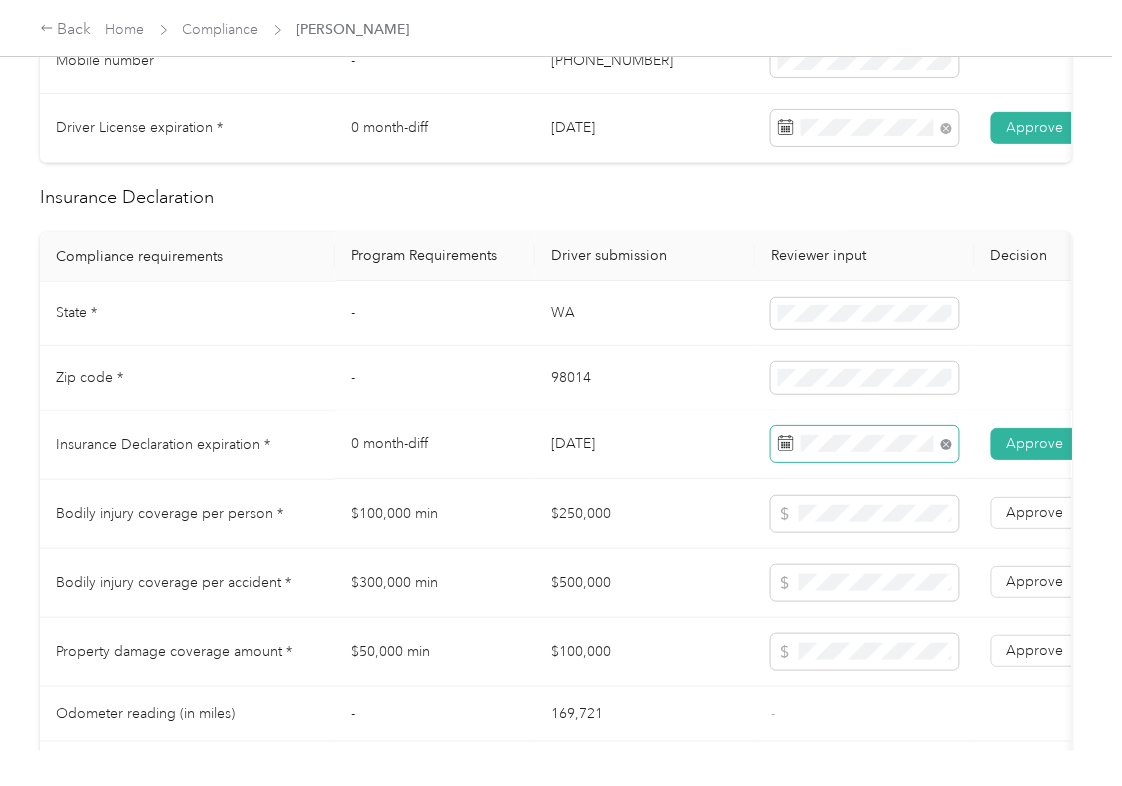 click 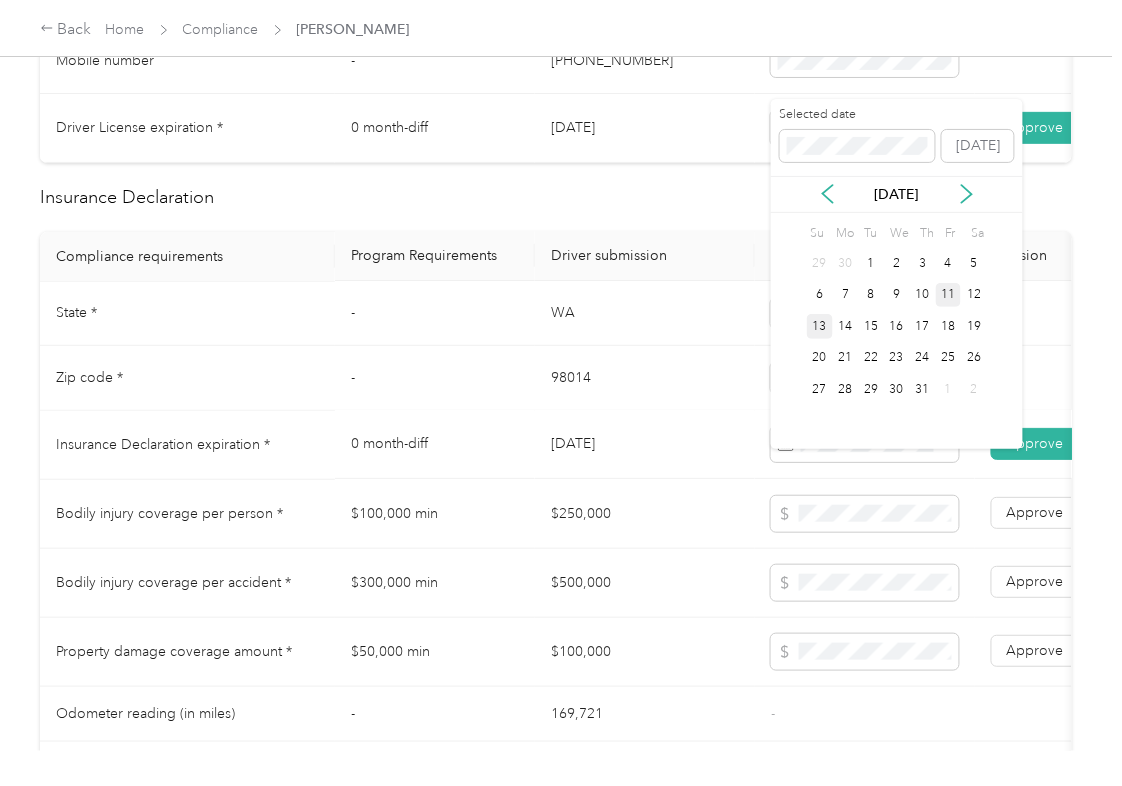 click on "13" at bounding box center (820, 326) 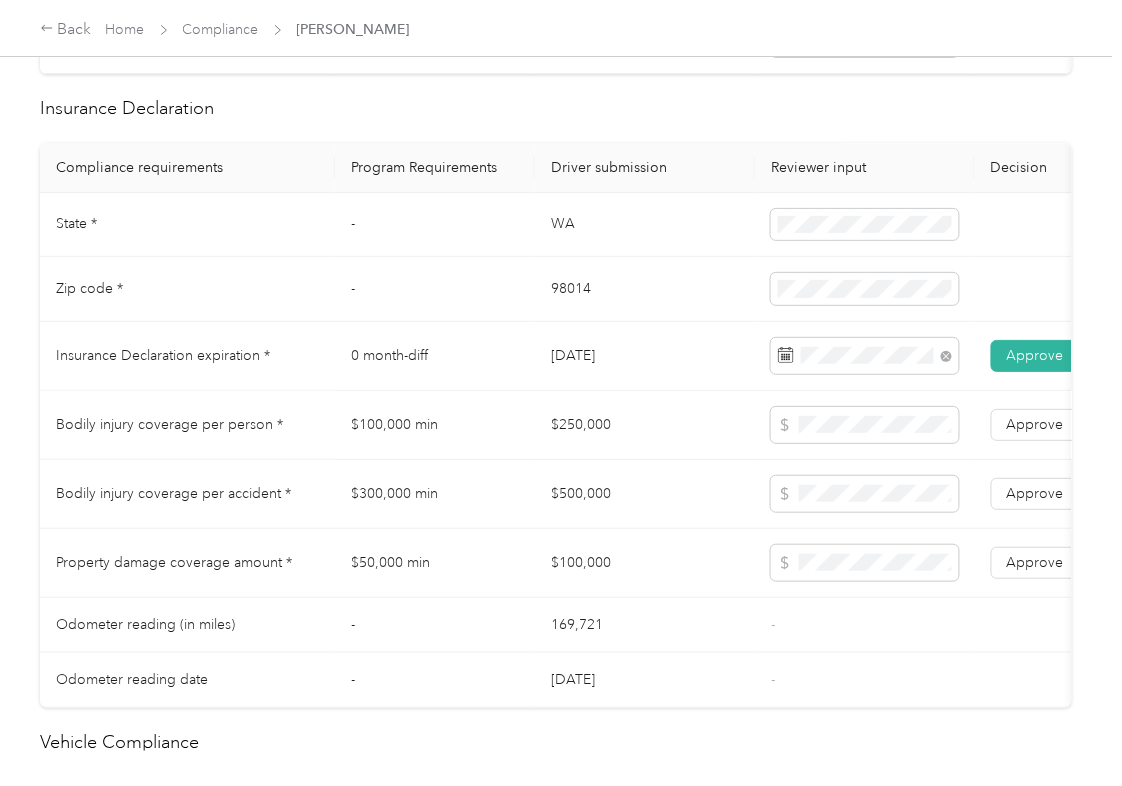 scroll, scrollTop: 933, scrollLeft: 0, axis: vertical 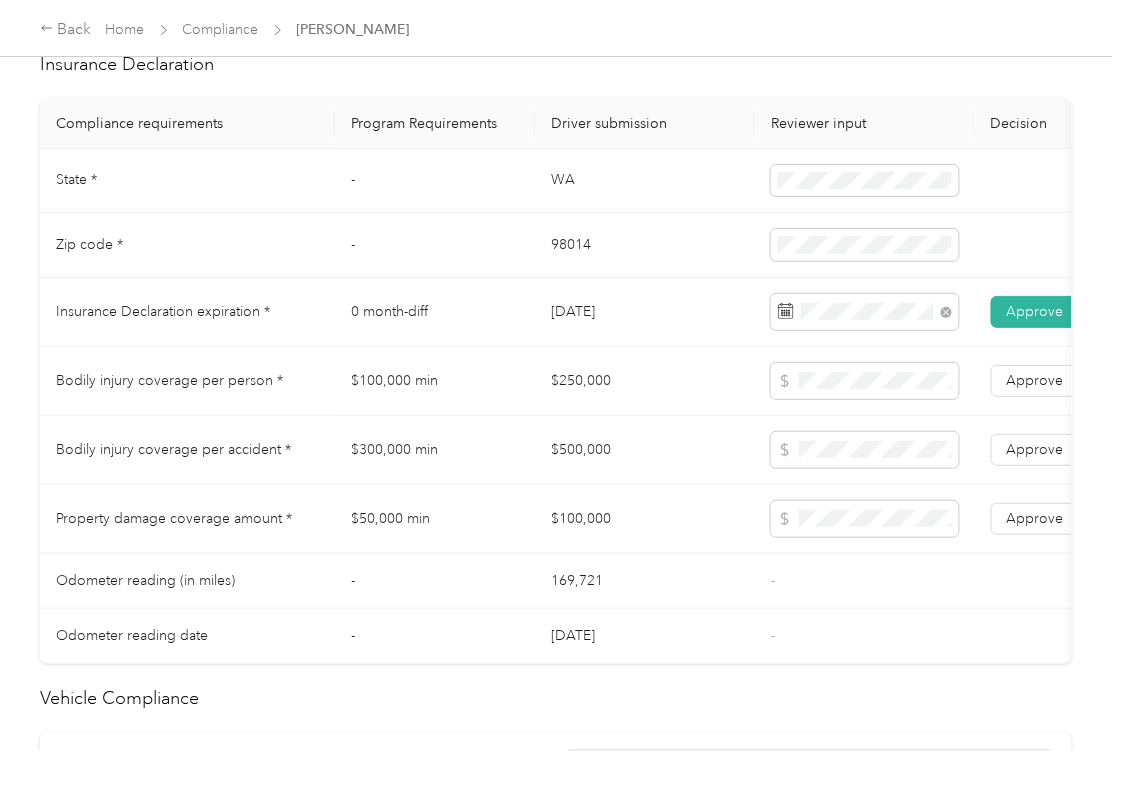 click on "$250,000" at bounding box center [645, 381] 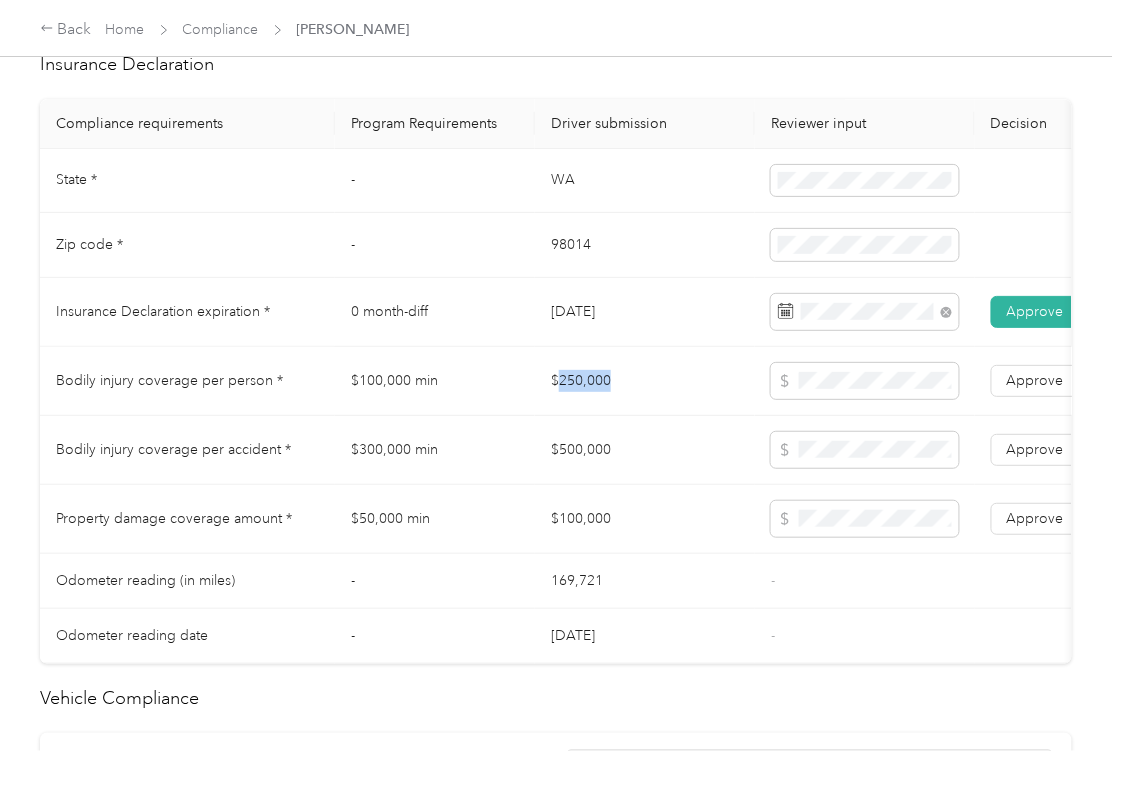 click on "$250,000" at bounding box center (645, 381) 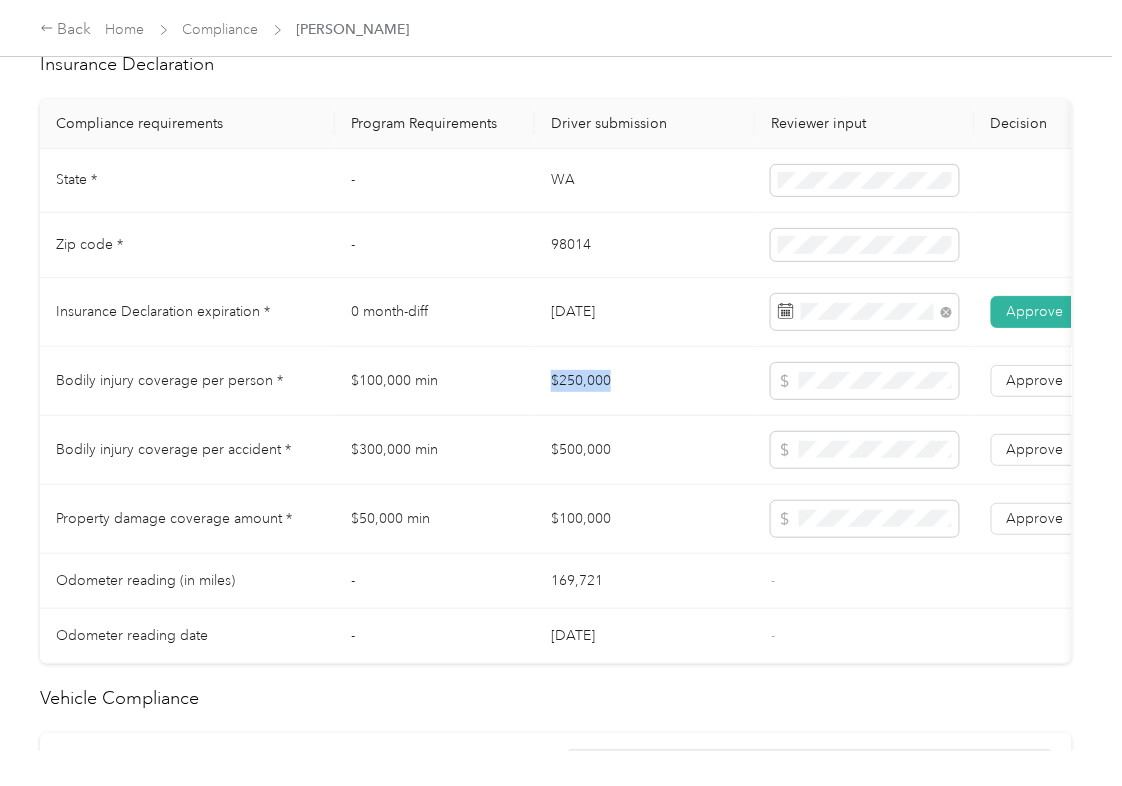 click on "$250,000" at bounding box center (645, 381) 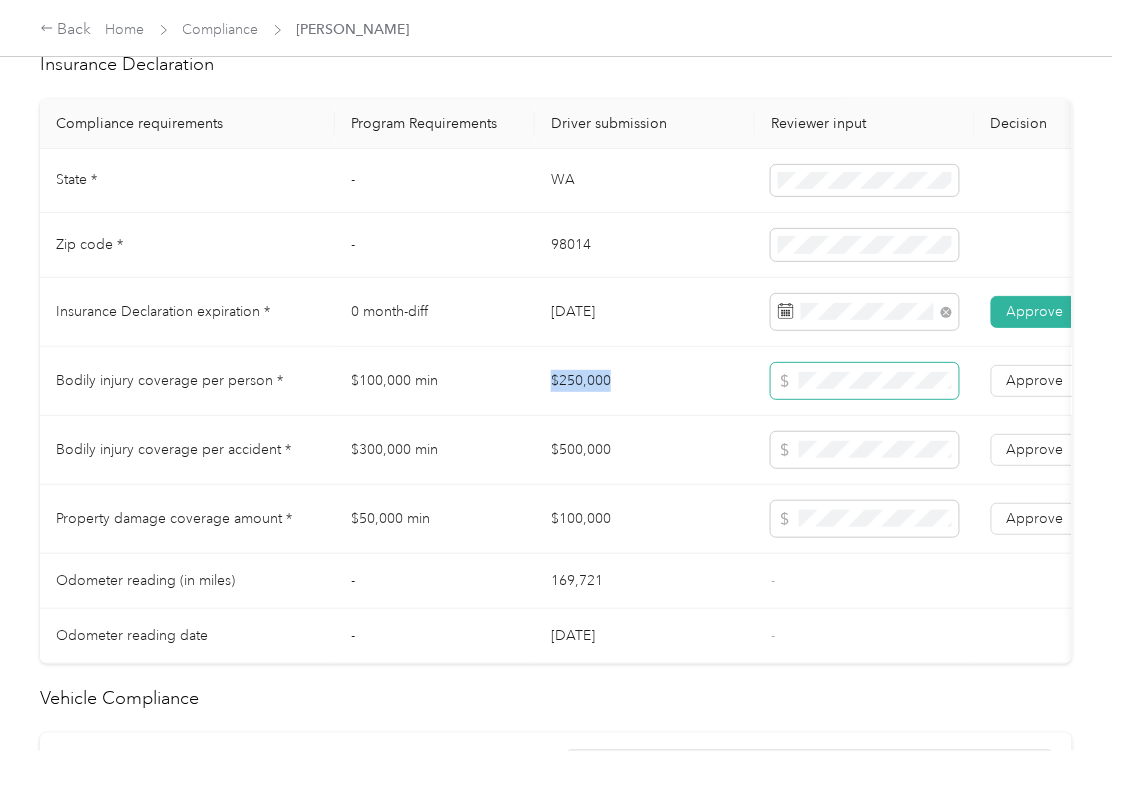 copy on "$250,000" 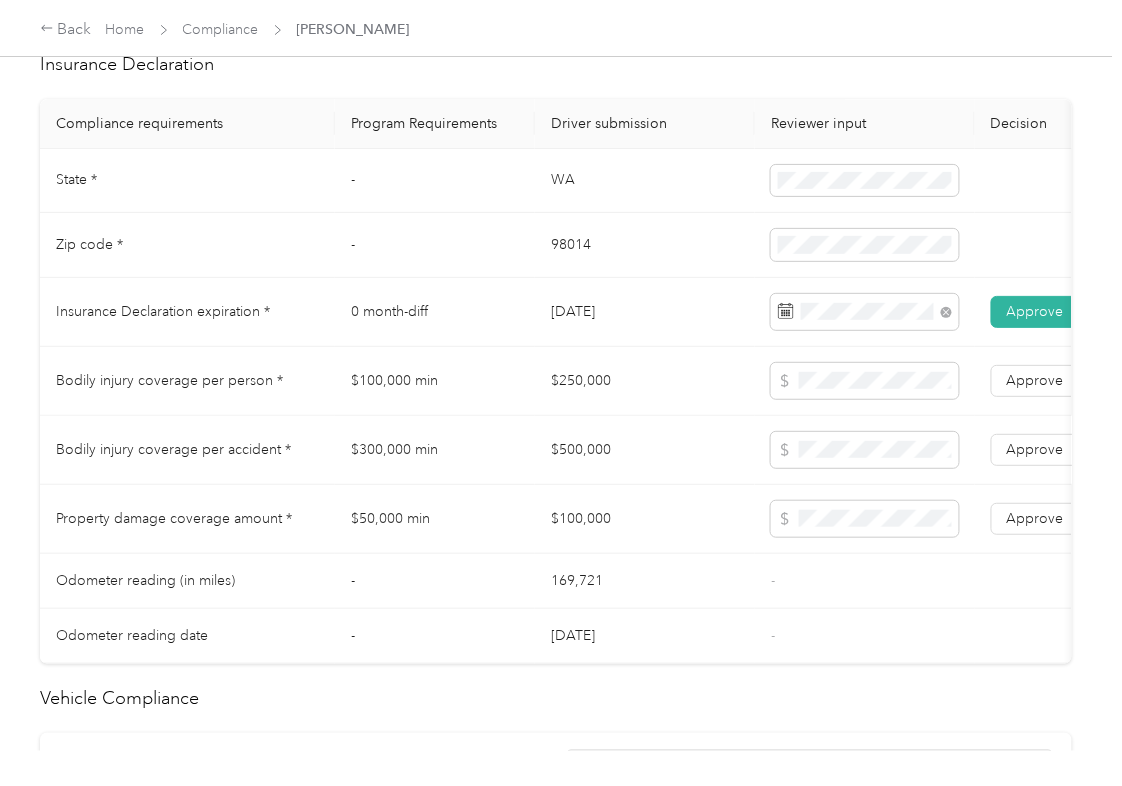 click on "$500,000" at bounding box center (645, 450) 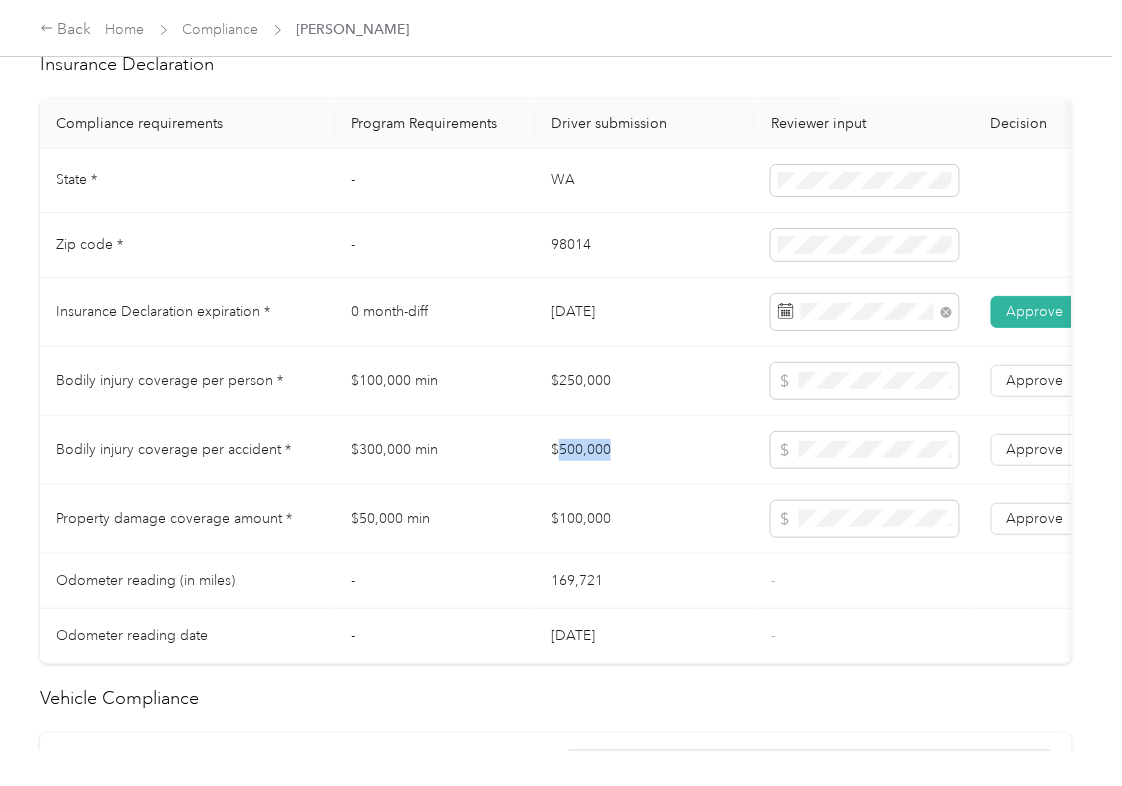 click on "$500,000" at bounding box center [645, 450] 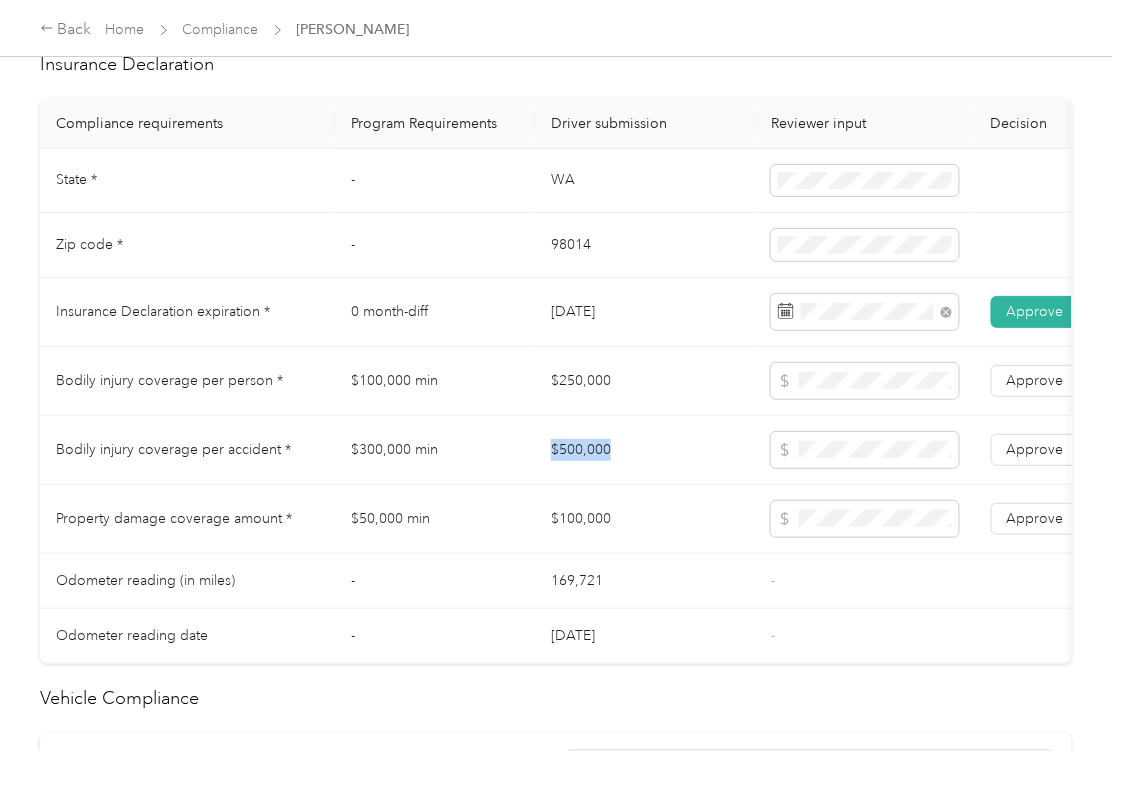 click on "$500,000" at bounding box center (645, 450) 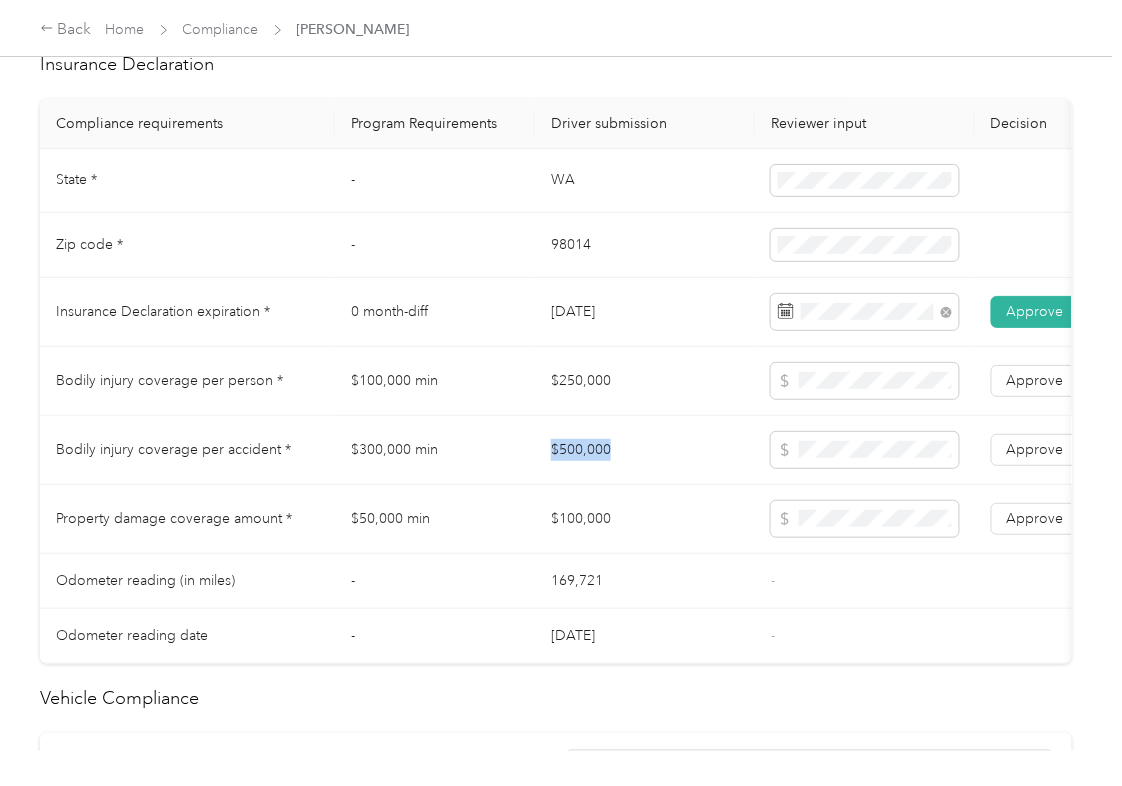 copy on "$500,000" 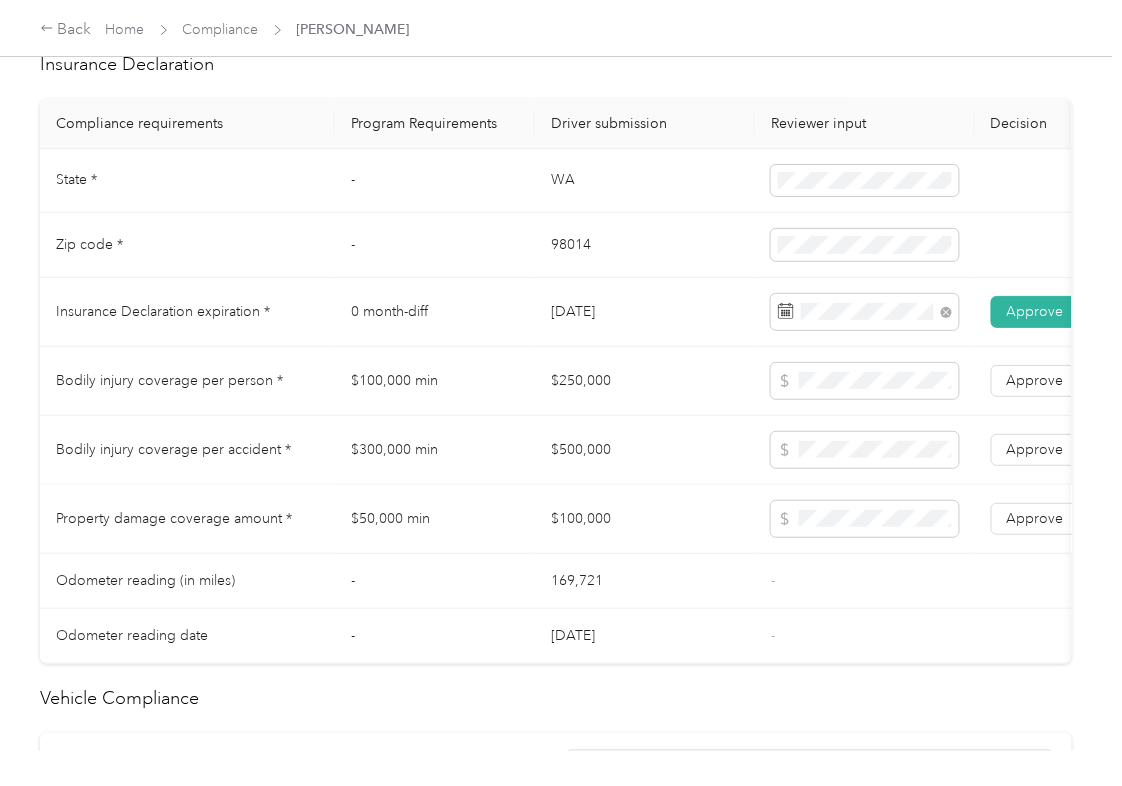 click on "$100,000" at bounding box center [645, 519] 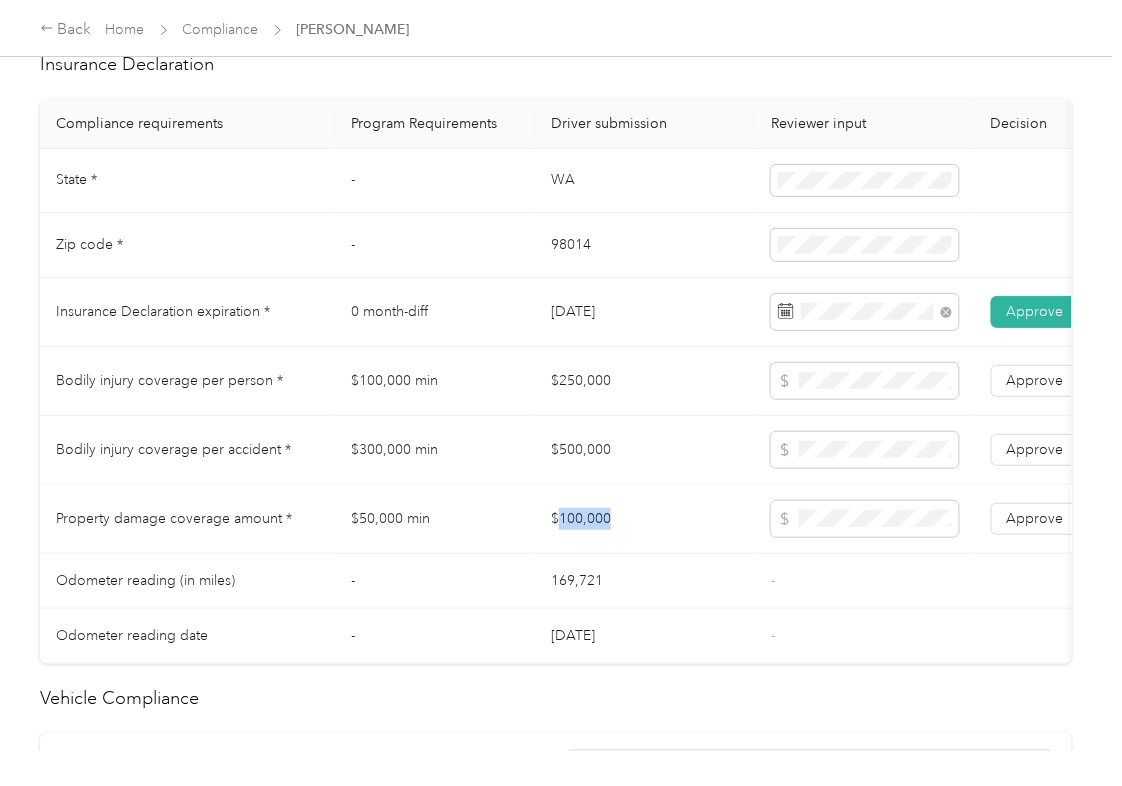 click on "$100,000" at bounding box center [645, 519] 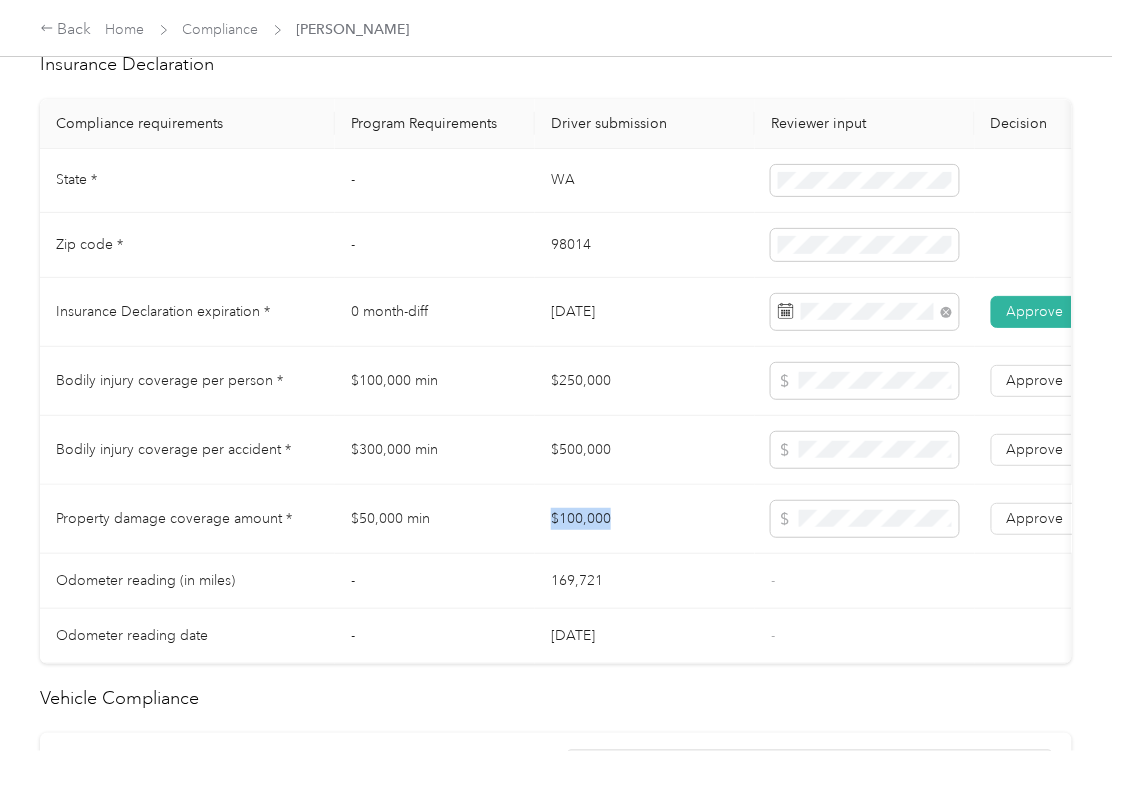 click on "$100,000" at bounding box center (645, 519) 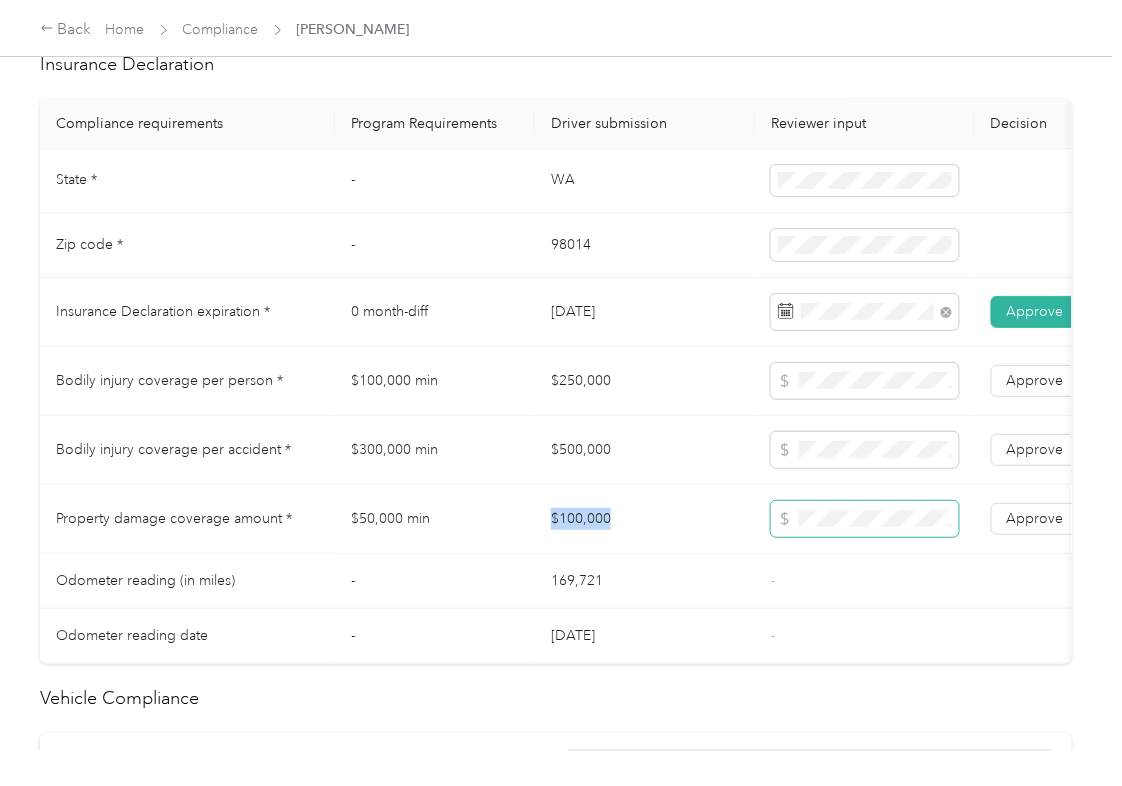 copy on "$100,000" 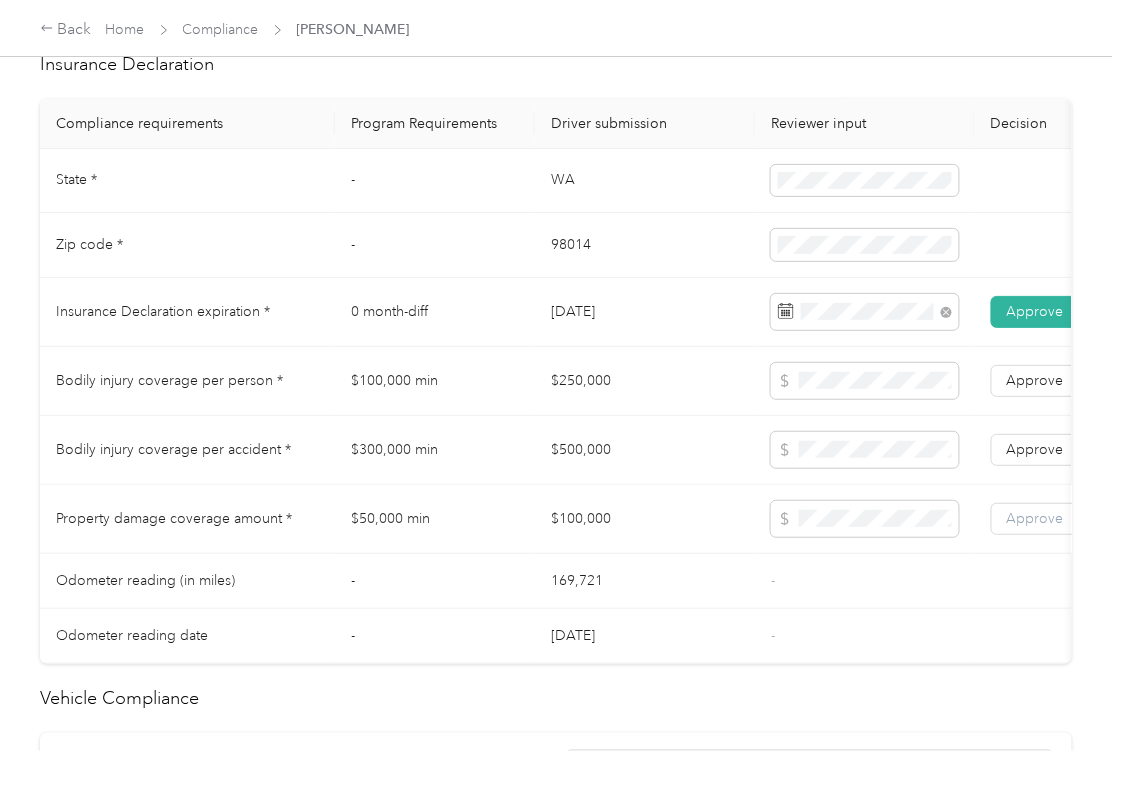 click on "Approve" at bounding box center [1035, 519] 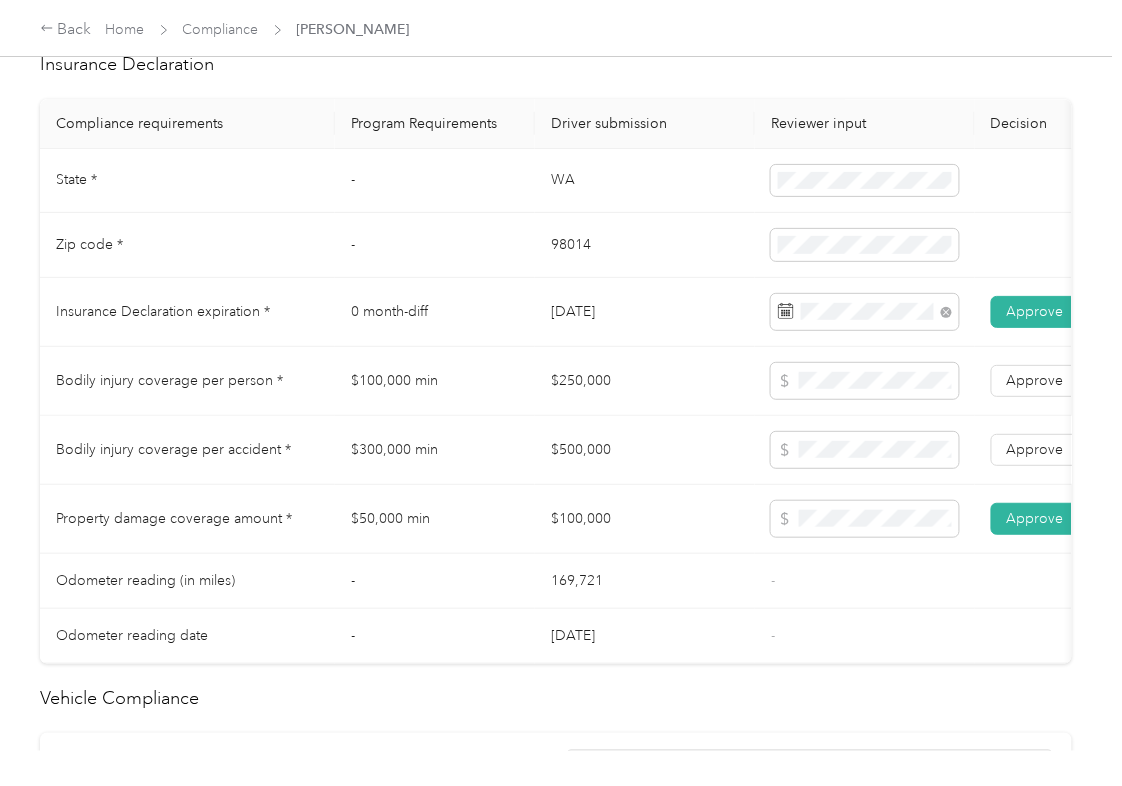 drag, startPoint x: 1018, startPoint y: 482, endPoint x: 1024, endPoint y: 445, distance: 37.48333 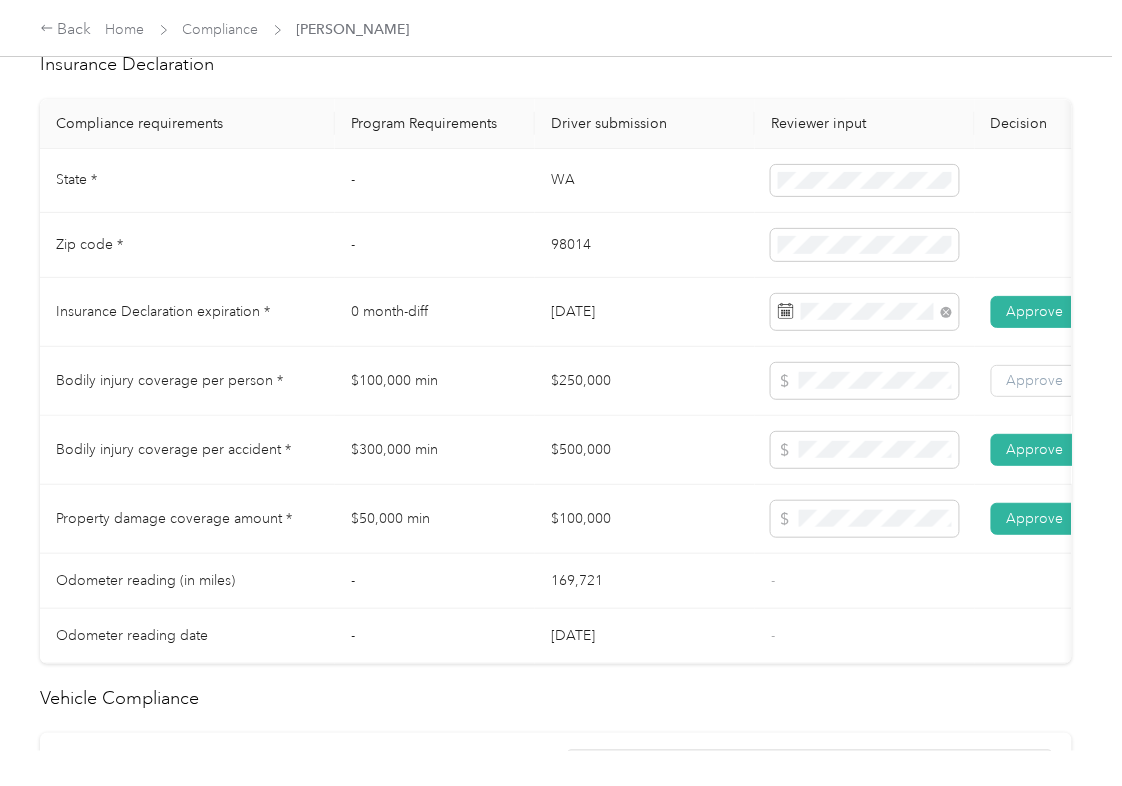 click on "Approve" at bounding box center (1035, 380) 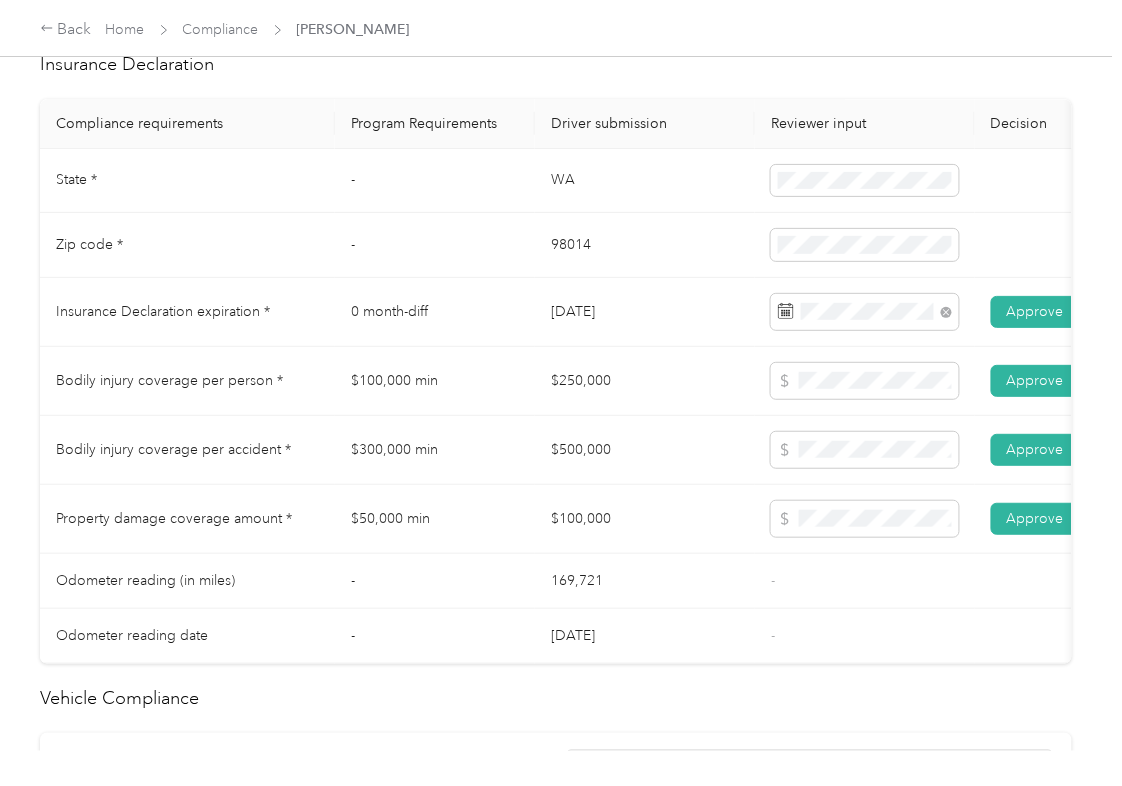 click on "$250,000" at bounding box center (645, 381) 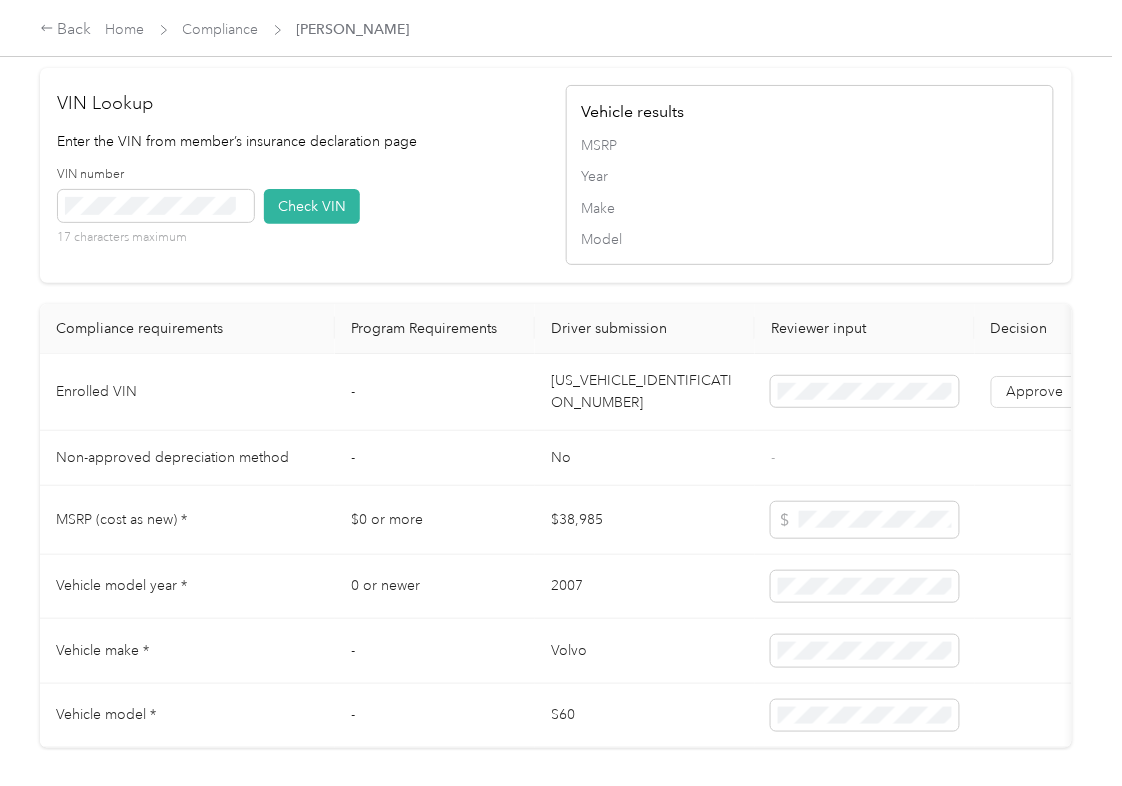 scroll, scrollTop: 1600, scrollLeft: 0, axis: vertical 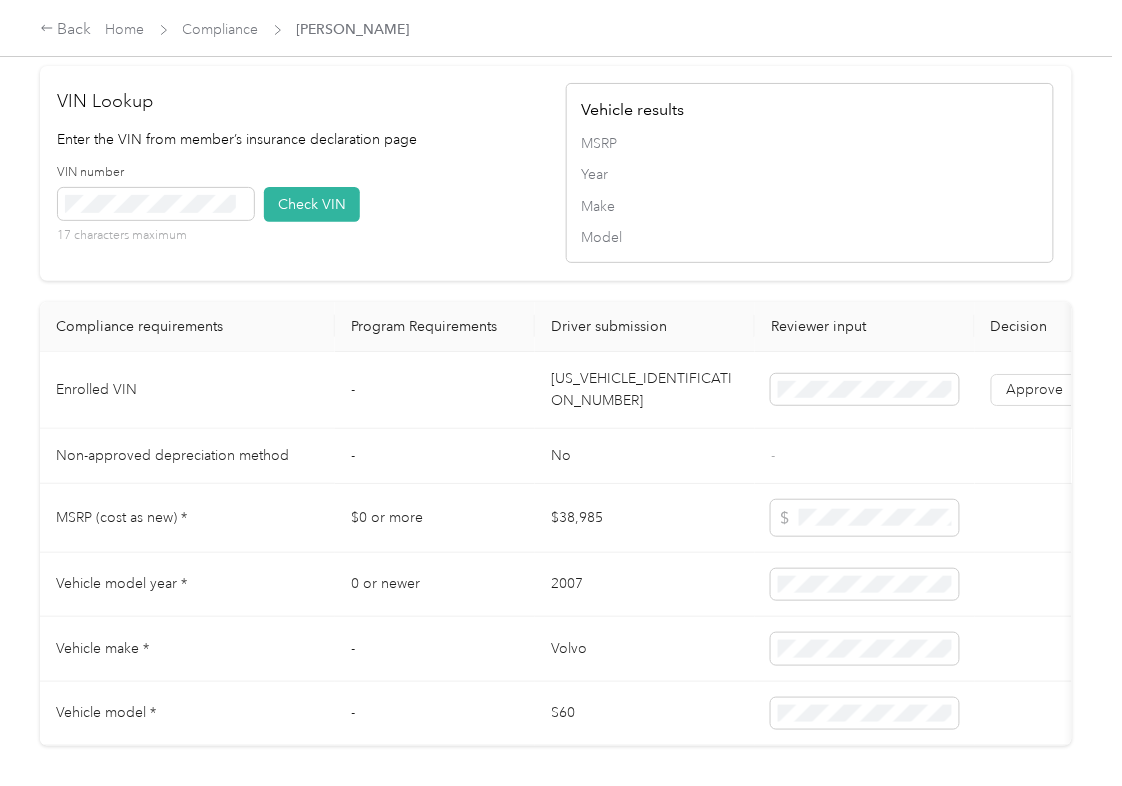 click on "No" at bounding box center [645, 456] 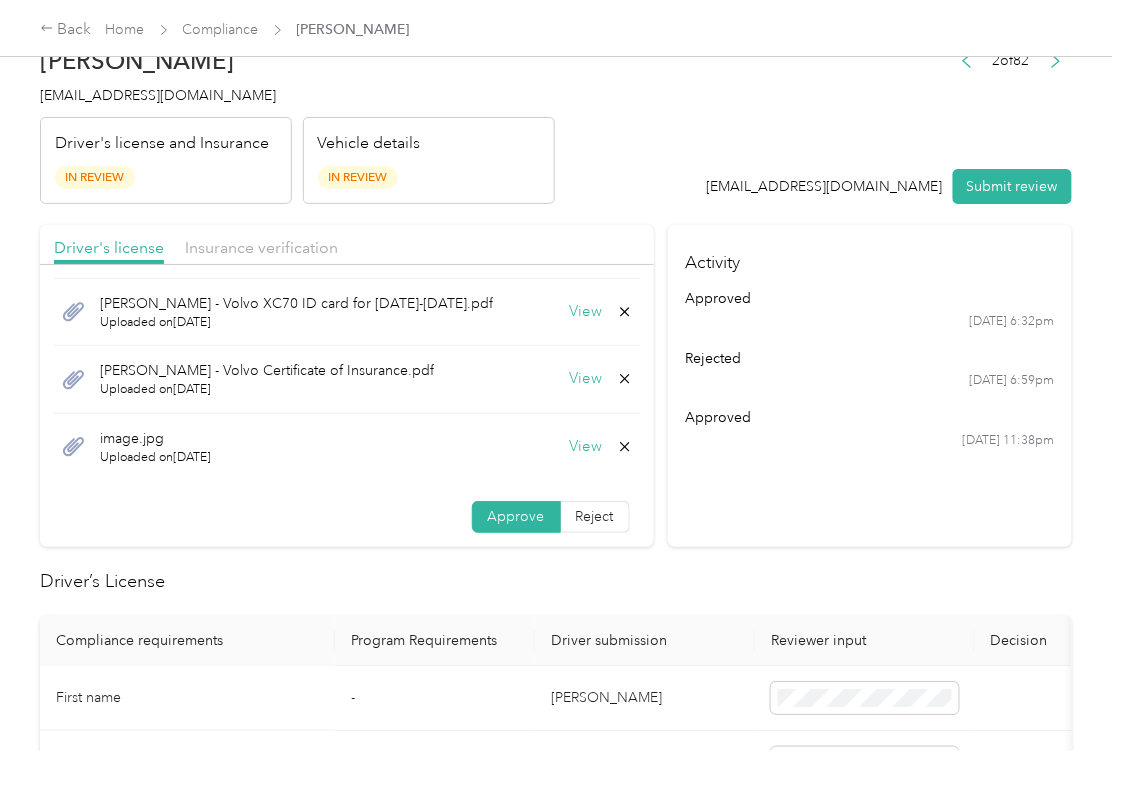 scroll, scrollTop: 0, scrollLeft: 0, axis: both 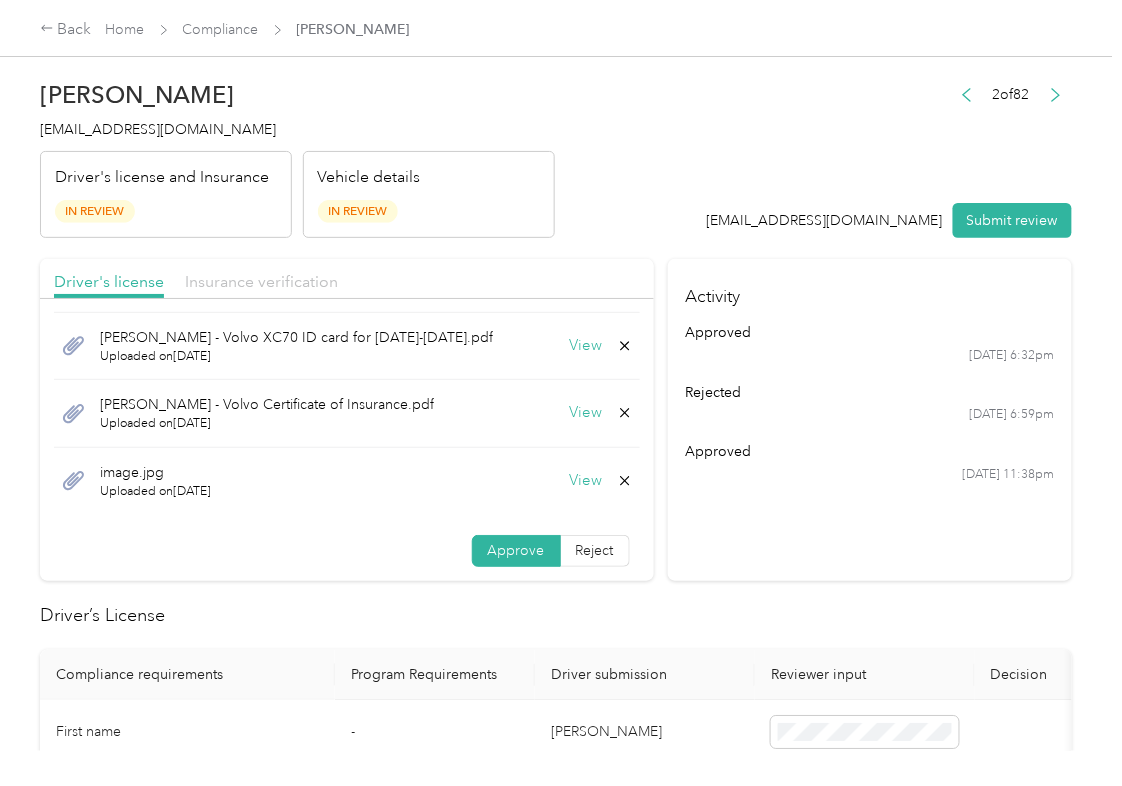 click on "Insurance verification" at bounding box center [261, 281] 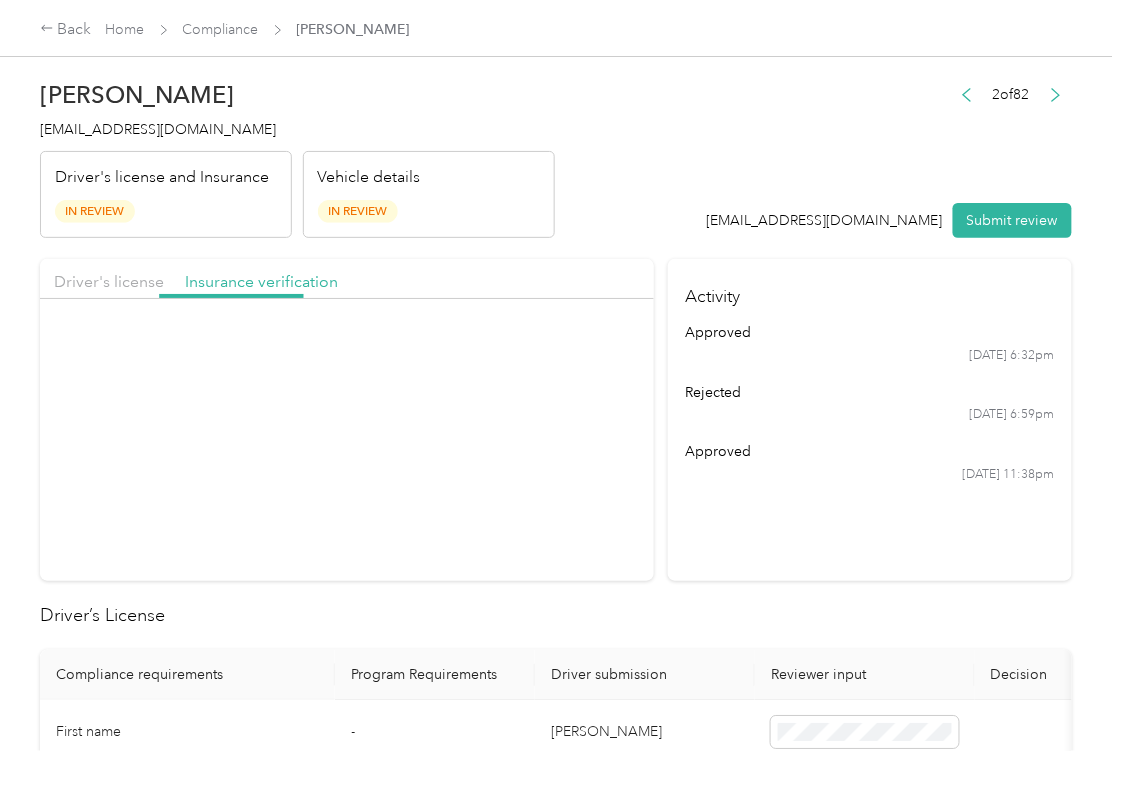 scroll, scrollTop: 0, scrollLeft: 0, axis: both 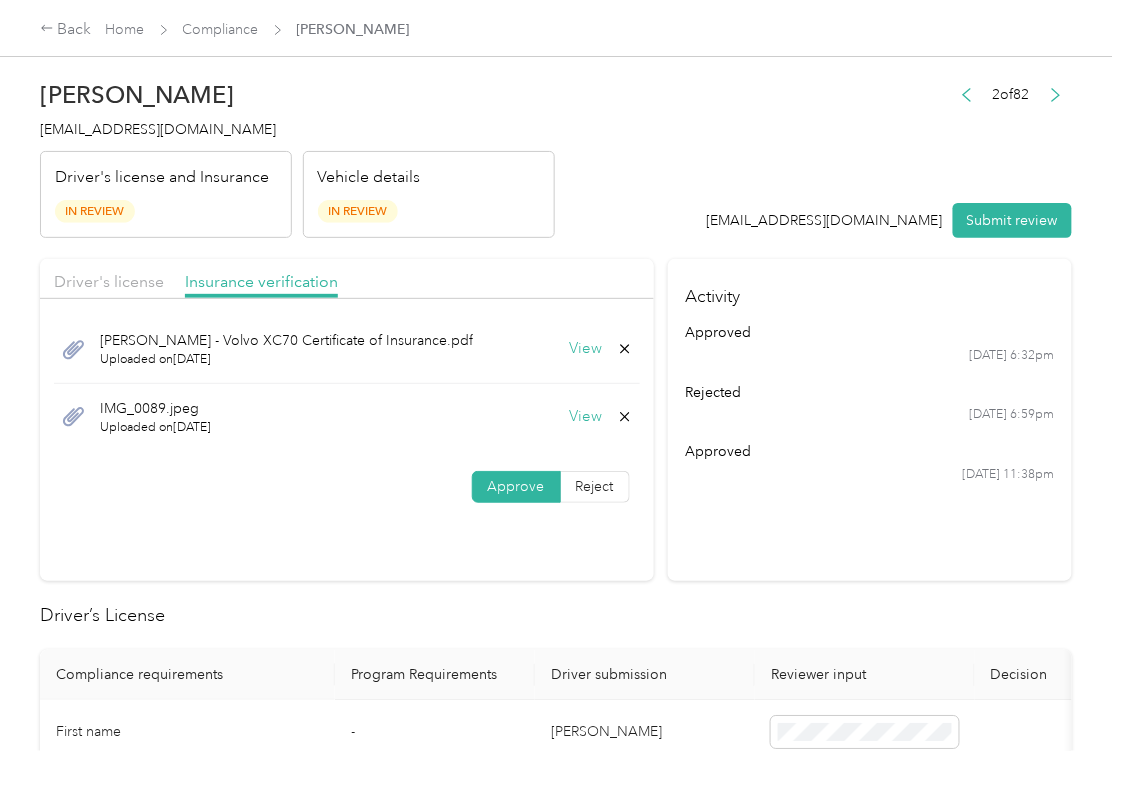 click on "View" at bounding box center [586, 349] 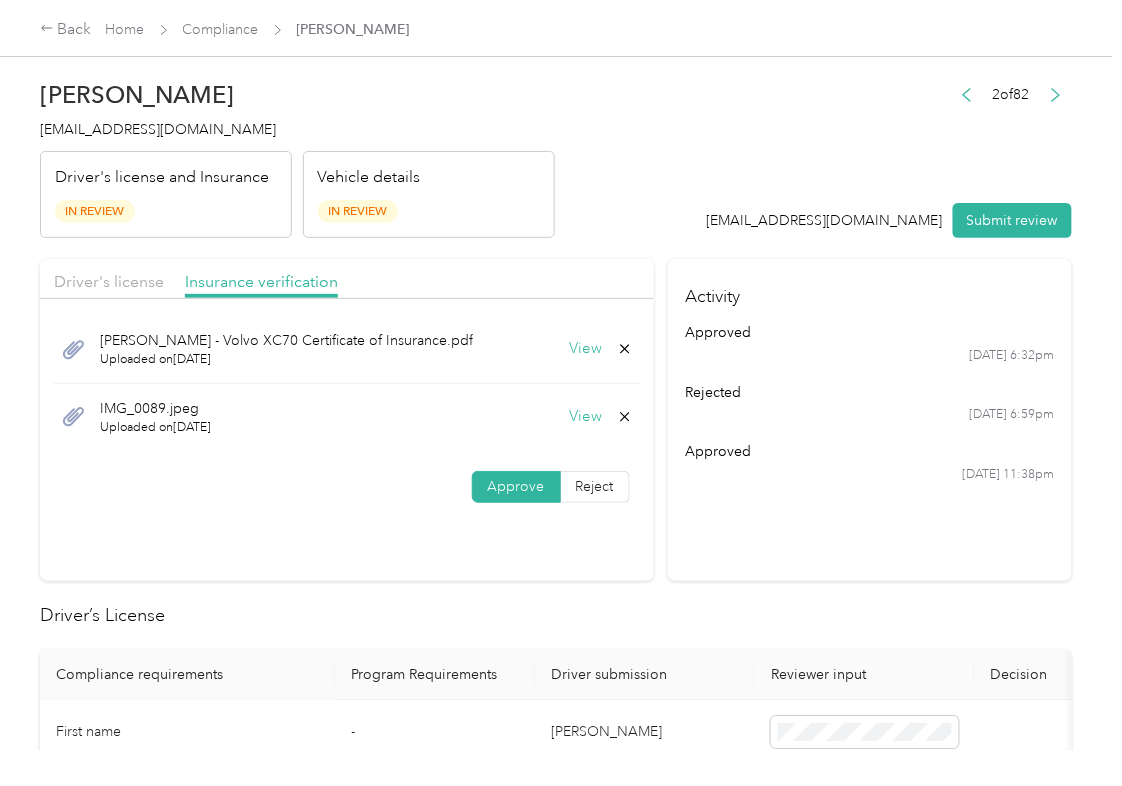 click on "[PERSON_NAME] [PERSON_NAME][EMAIL_ADDRESS][DOMAIN_NAME] Driver's license and Insurance In Review Vehicle details In Review 2  of  82 [EMAIL_ADDRESS][DOMAIN_NAME] Submit review Driver's license Insurance verification [PERSON_NAME] - Volvo XC70 Certificate of Insurance.pdf Uploaded on  [DATE] View IMG_0089.jpeg Uploaded on  [DATE] View Approve Reject Activity approved [DATE] 6:32pm rejected [DATE] 6:59pm approved [DATE] 11:38pm Driver’s License  Compliance requirements Program Requirements Driver submission Reviewer input Decision Rejection reason             First name - [PERSON_NAME] Last name - [PERSON_NAME] Mobile number - [PHONE_NUMBER] Driver License expiration * 0 month-diff [DATE] Approve Reject Insurance Declaration Compliance requirements Program Requirements Driver submission Reviewer input Decision Rejection reason             State * - [US_STATE] Zip code * - 98014 Insurance Declaration expiration * 0 month-diff [DATE] Approve Reject Bodily injury coverage per person * $100,000 min Approve" at bounding box center (556, 1239) 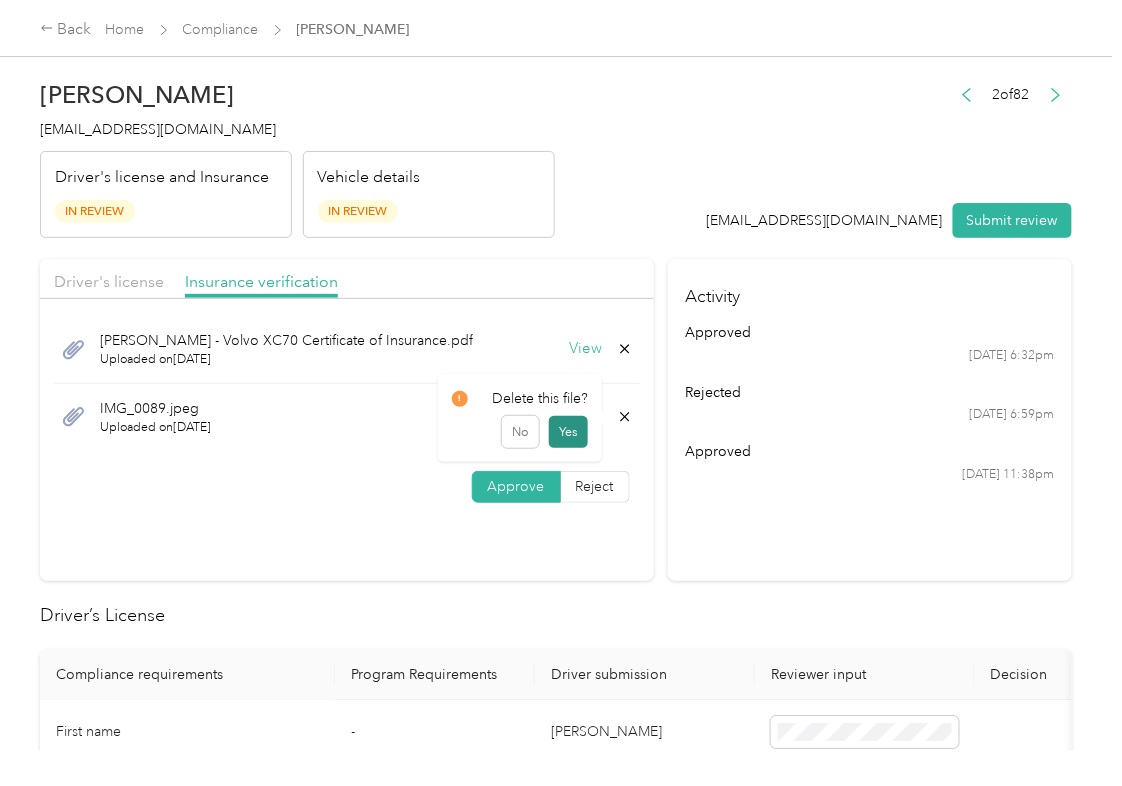click on "Yes" at bounding box center (568, 432) 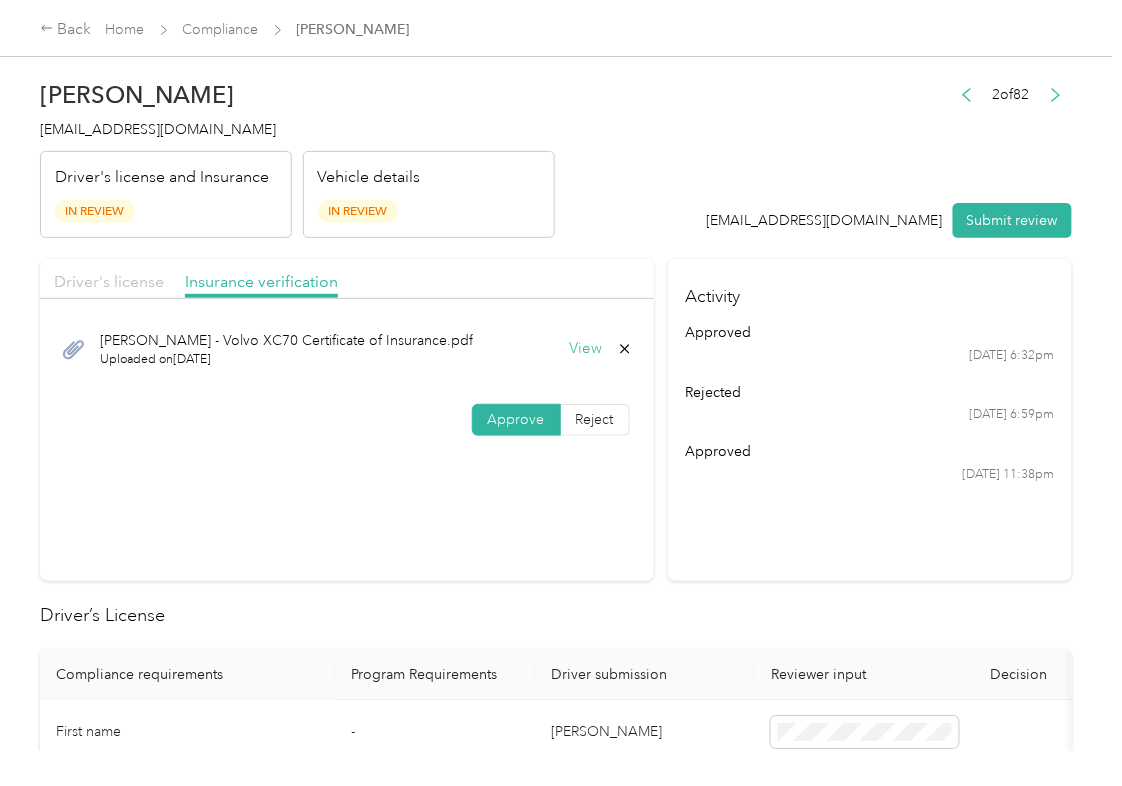 click on "Driver's license" at bounding box center (109, 281) 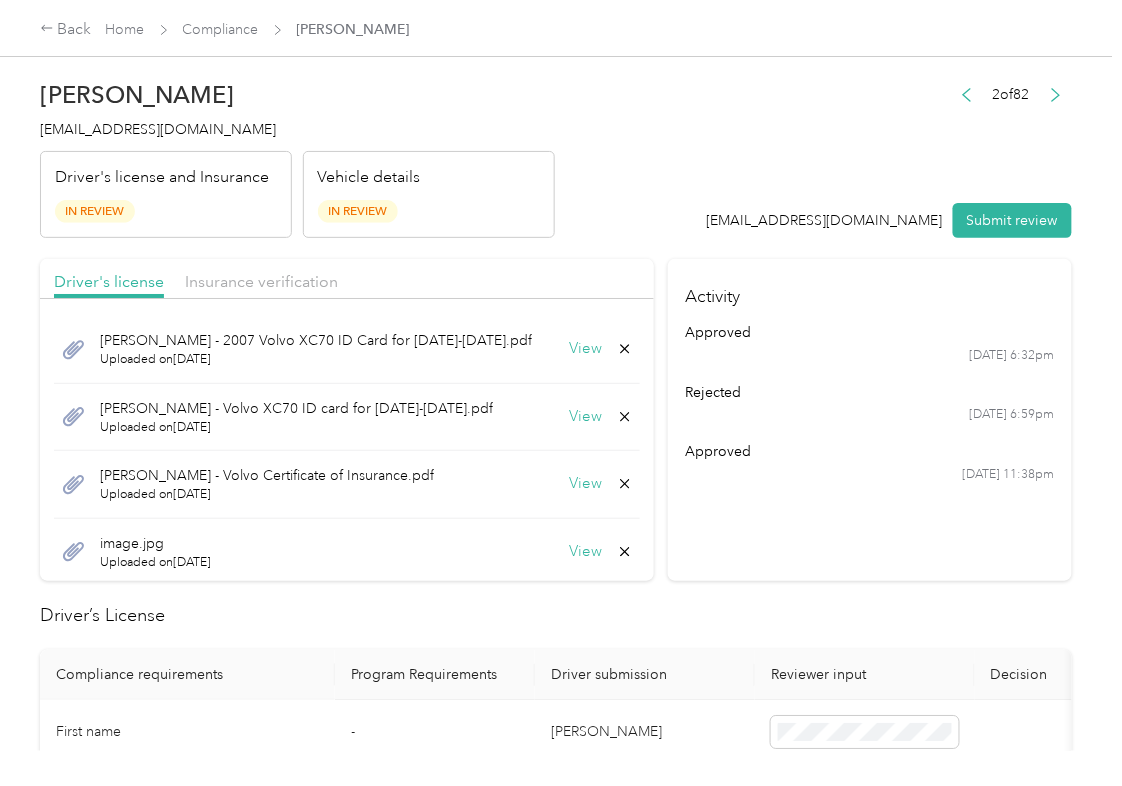 click on "View" at bounding box center (586, 349) 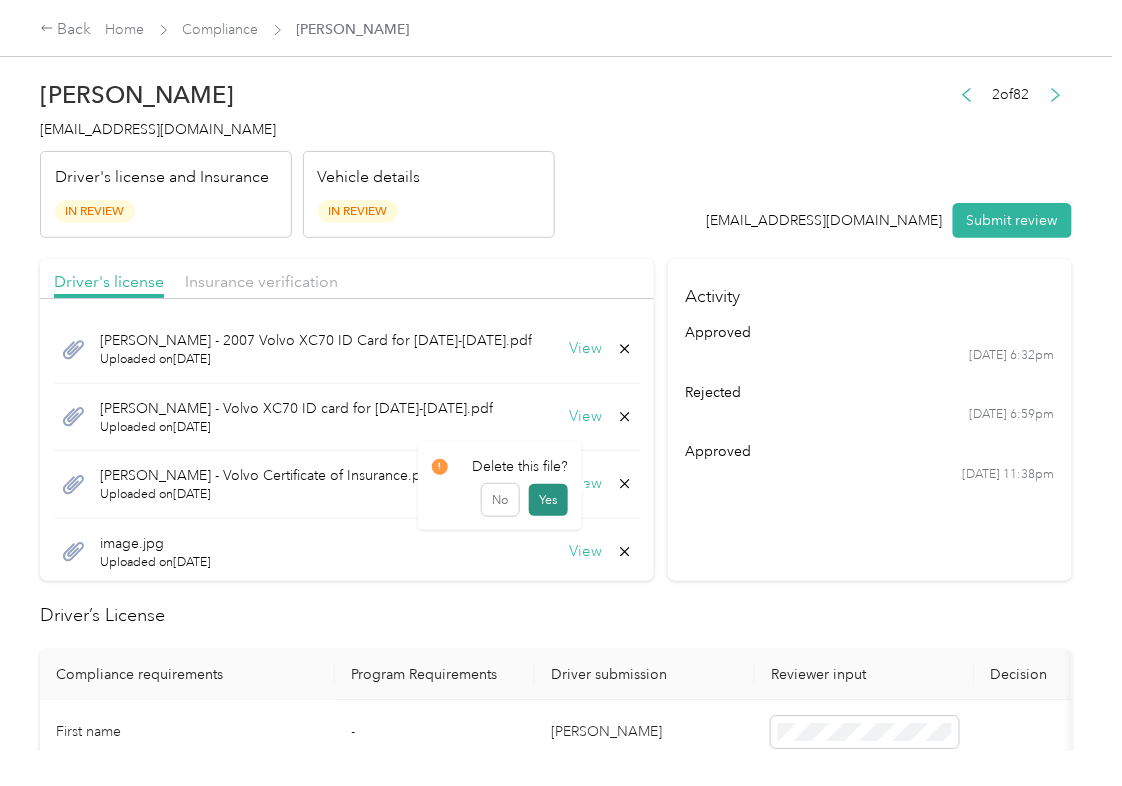 click on "Yes" at bounding box center (548, 500) 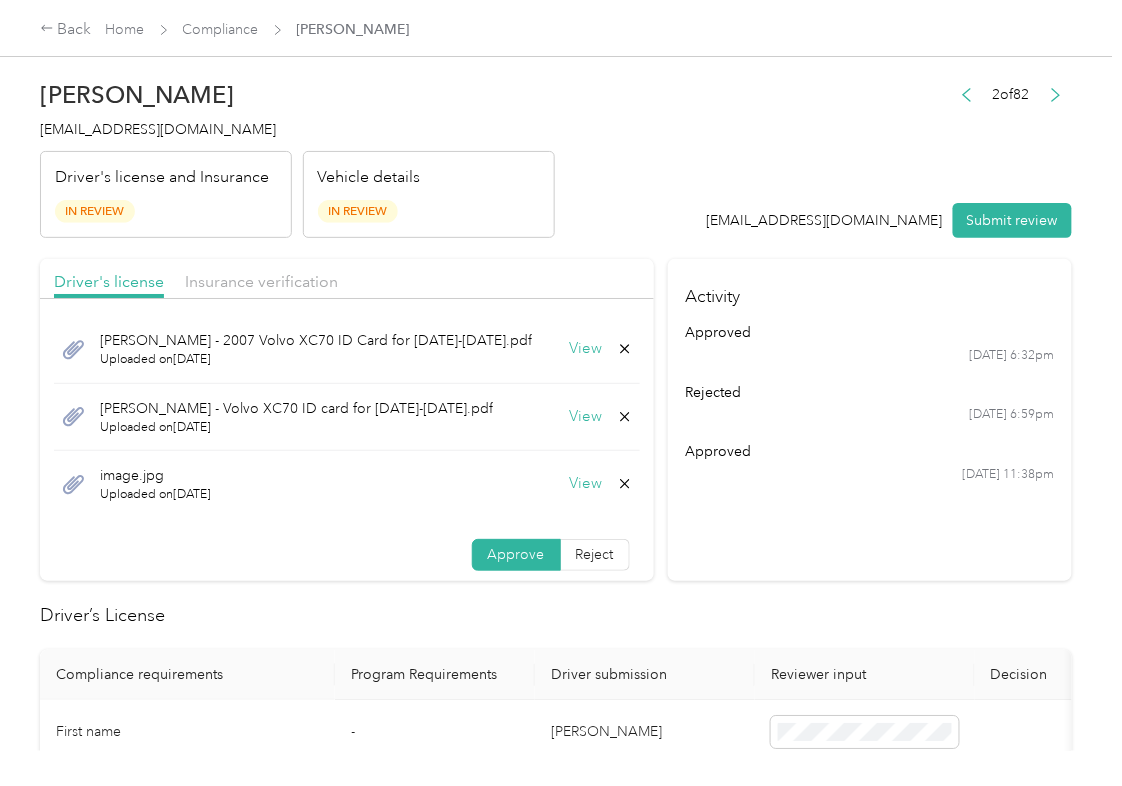 click on "View" at bounding box center [586, 484] 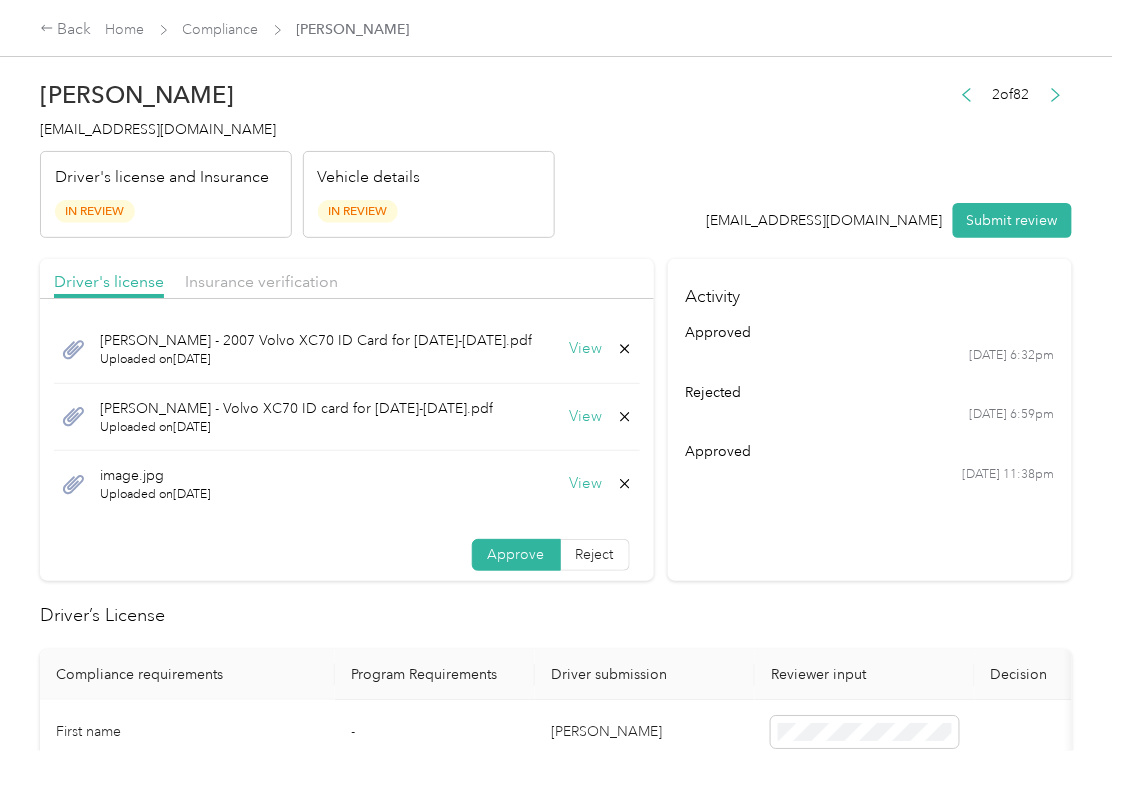 click on "Driver's license Insurance verification" at bounding box center (347, 279) 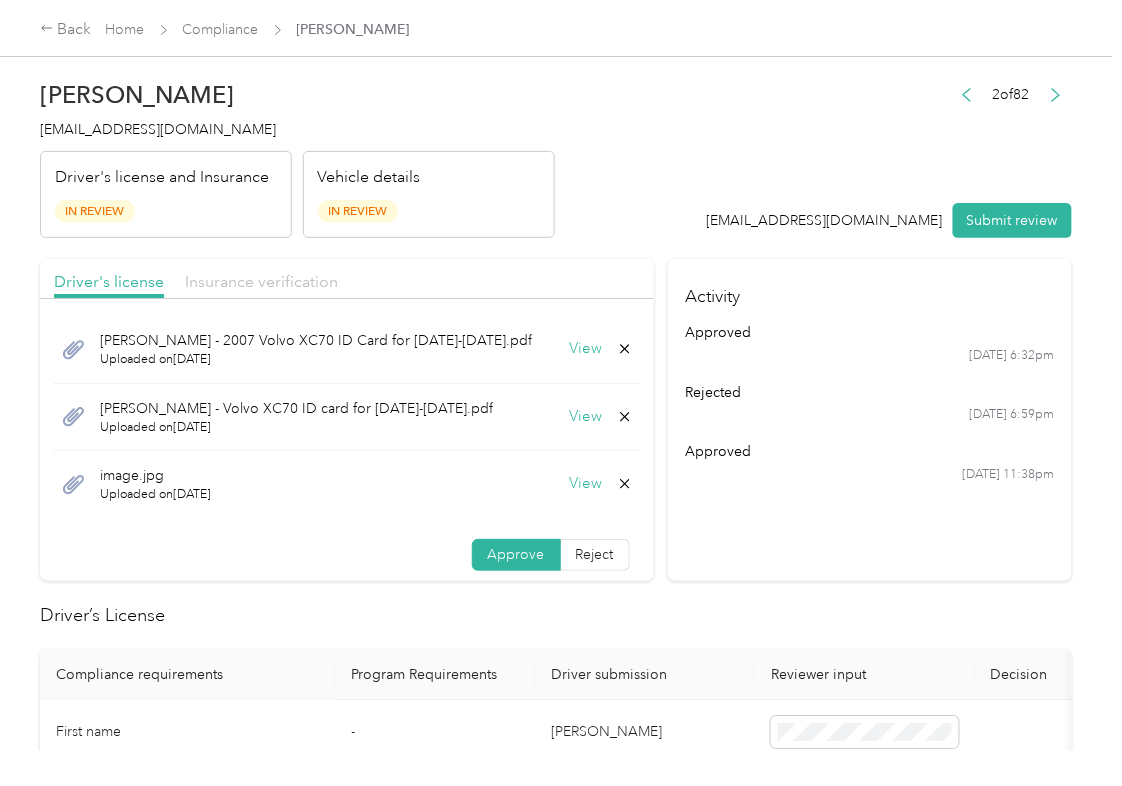 click on "Insurance verification" at bounding box center (261, 281) 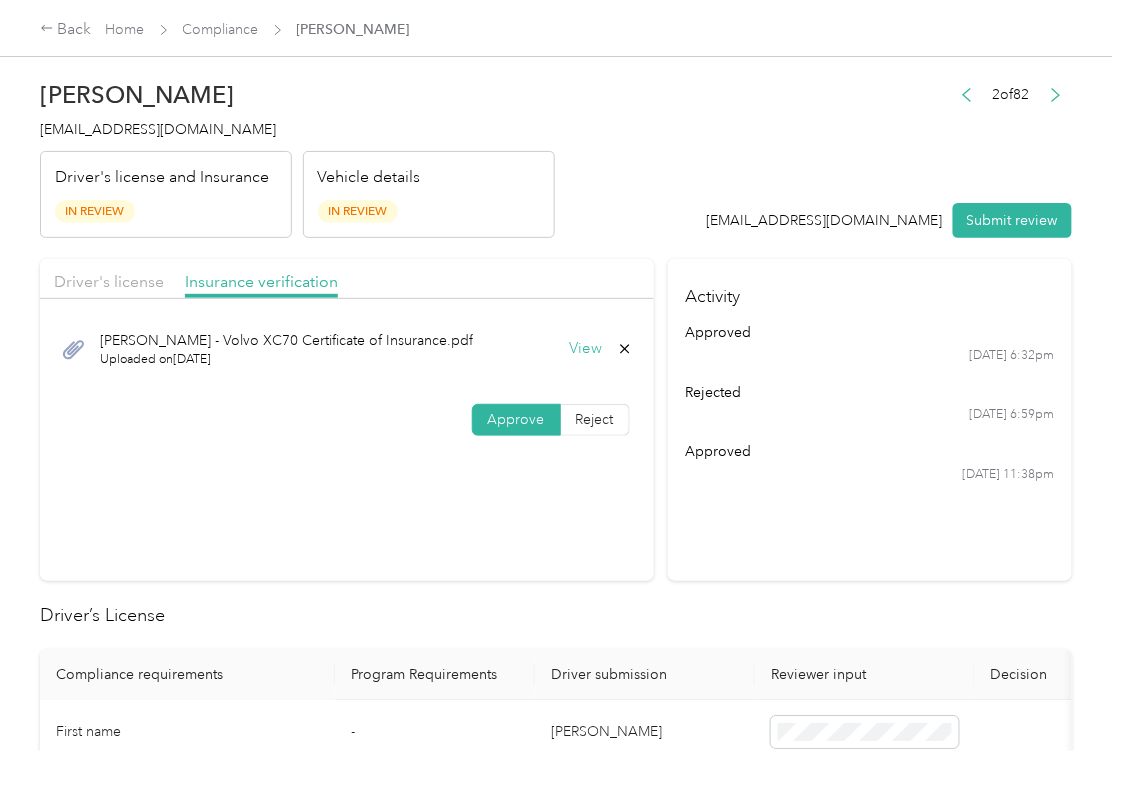 click on "View" at bounding box center (586, 349) 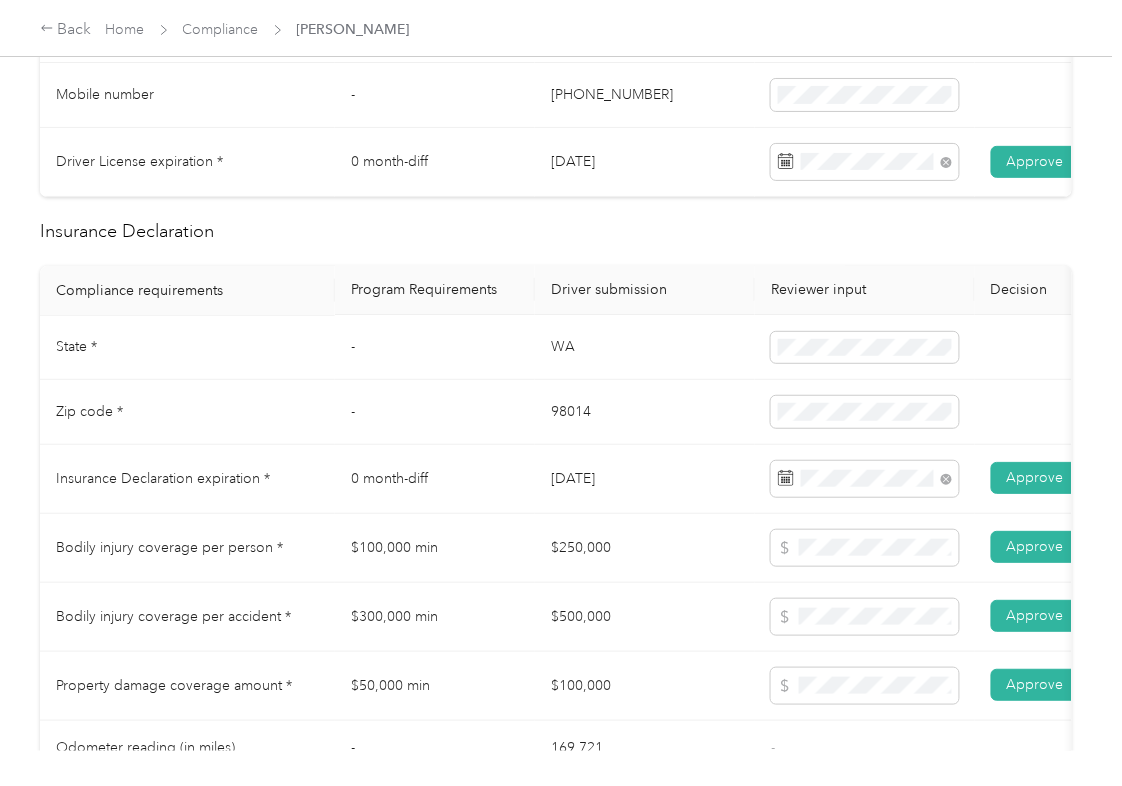 scroll, scrollTop: 933, scrollLeft: 0, axis: vertical 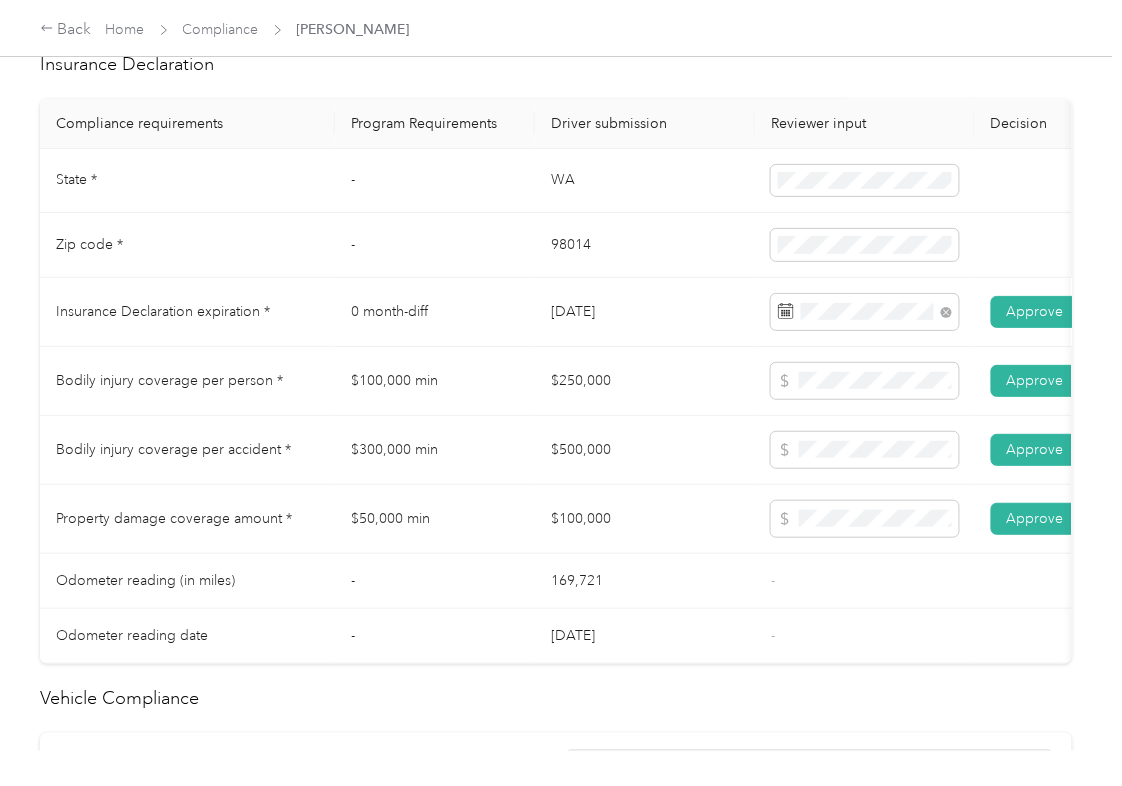 click on "[DATE]" at bounding box center [645, 312] 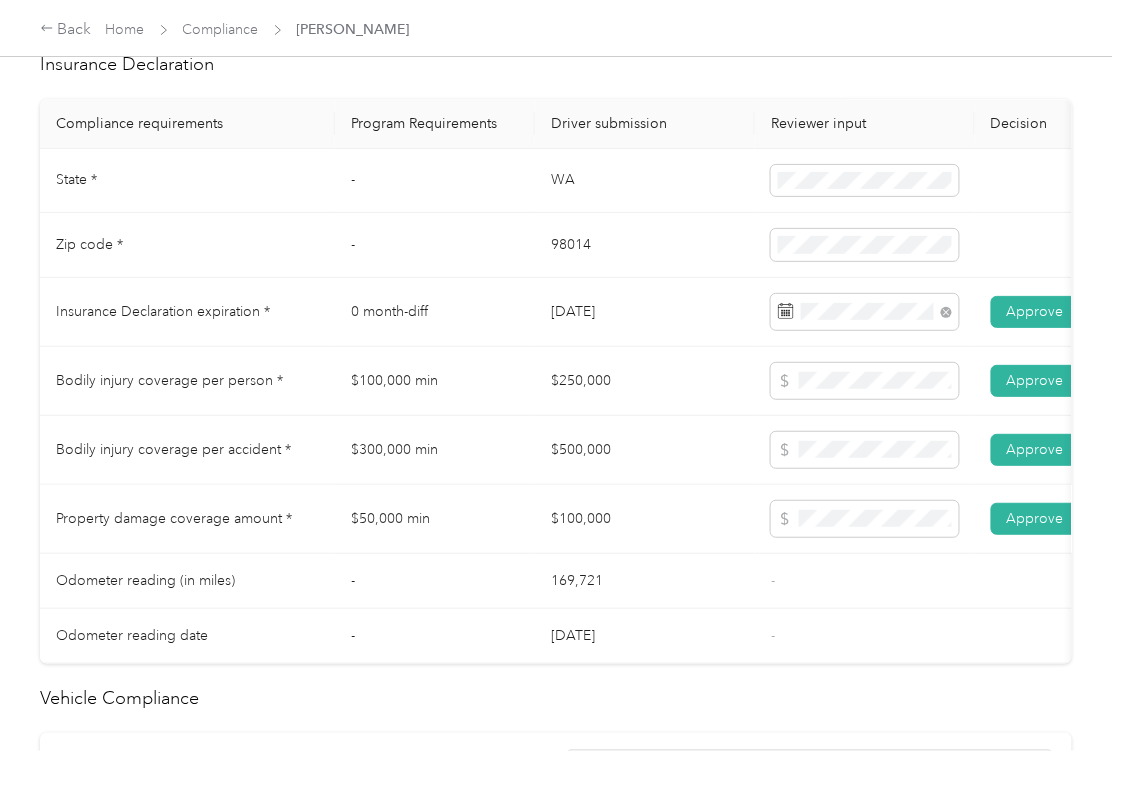 scroll, scrollTop: 1600, scrollLeft: 0, axis: vertical 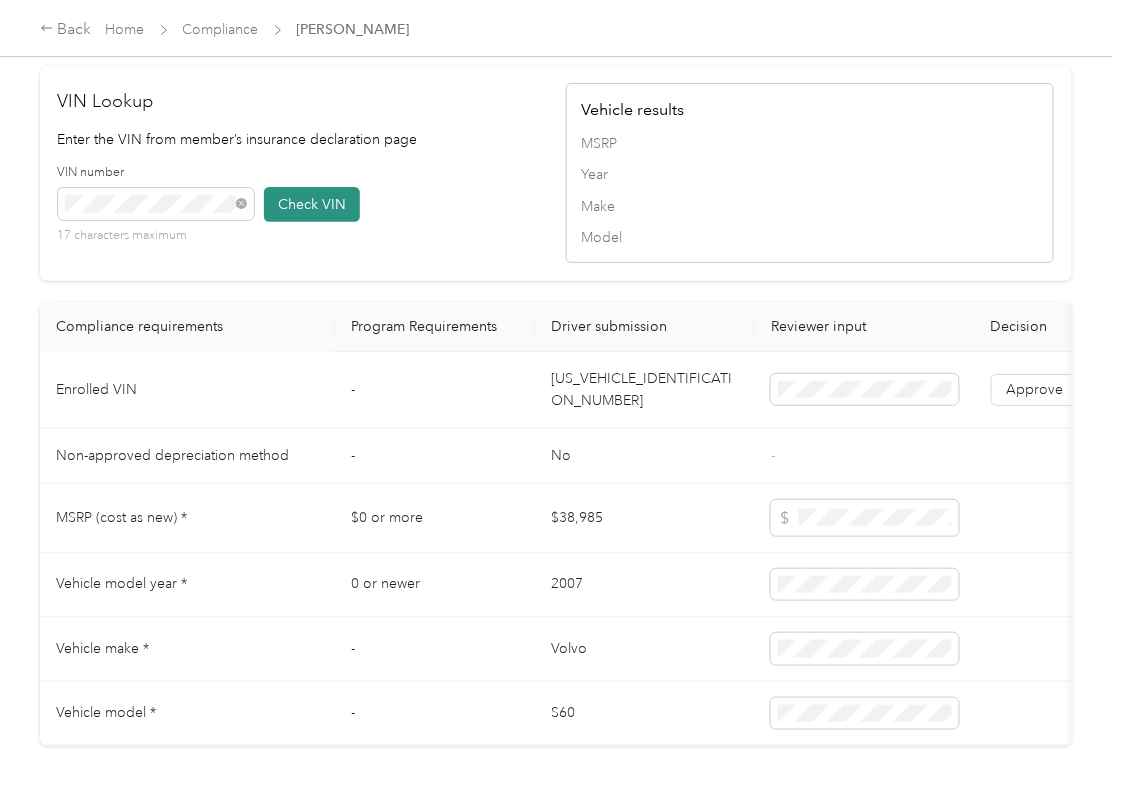 click on "Check VIN" at bounding box center [312, 204] 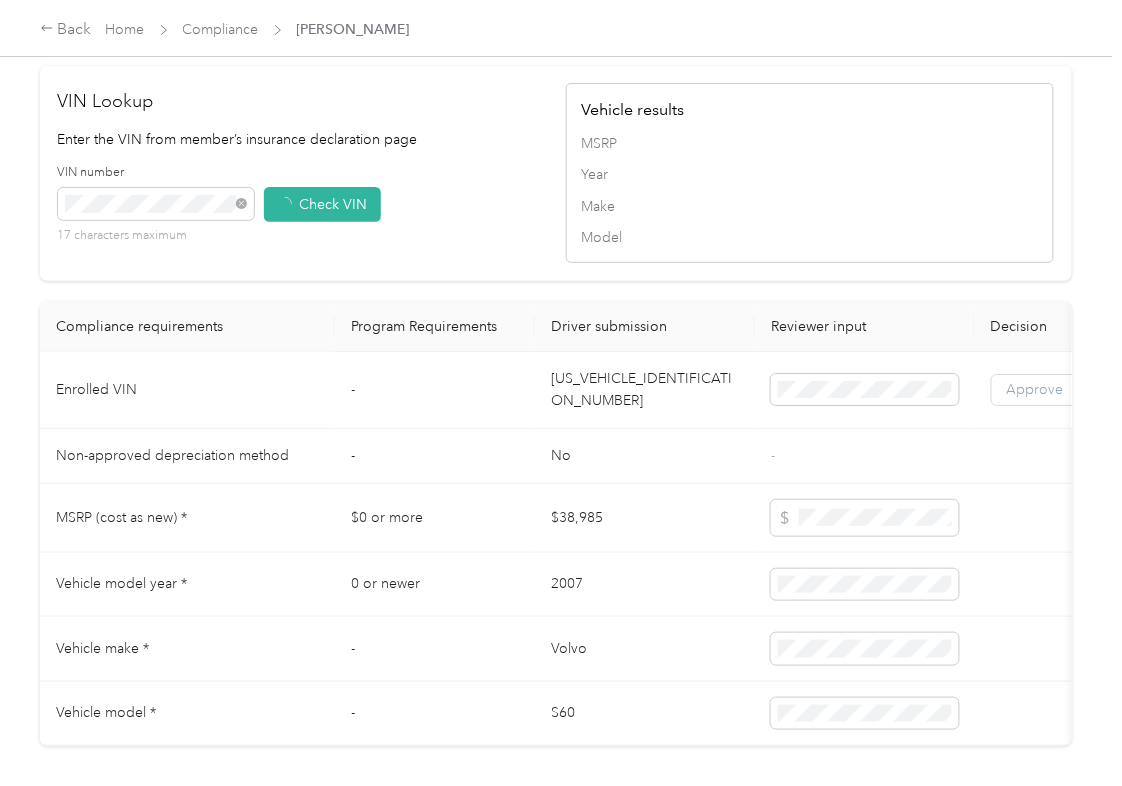 click on "Approve" at bounding box center (1035, 389) 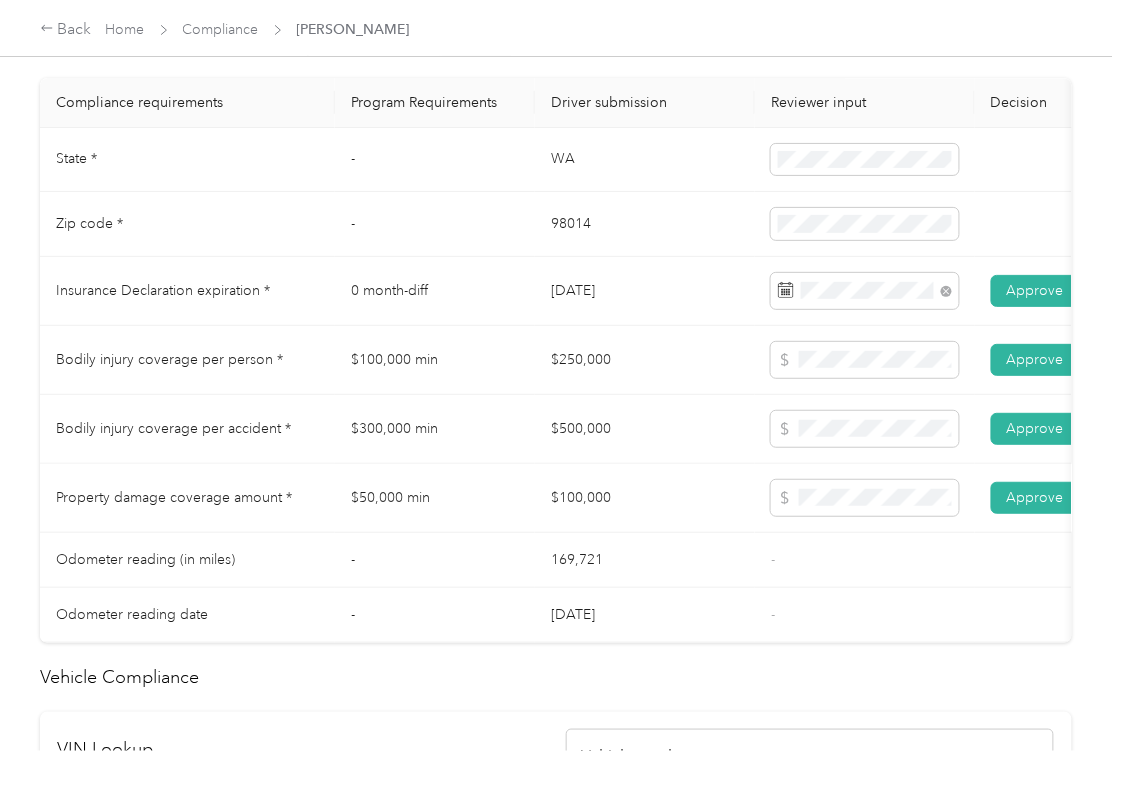 scroll, scrollTop: 800, scrollLeft: 0, axis: vertical 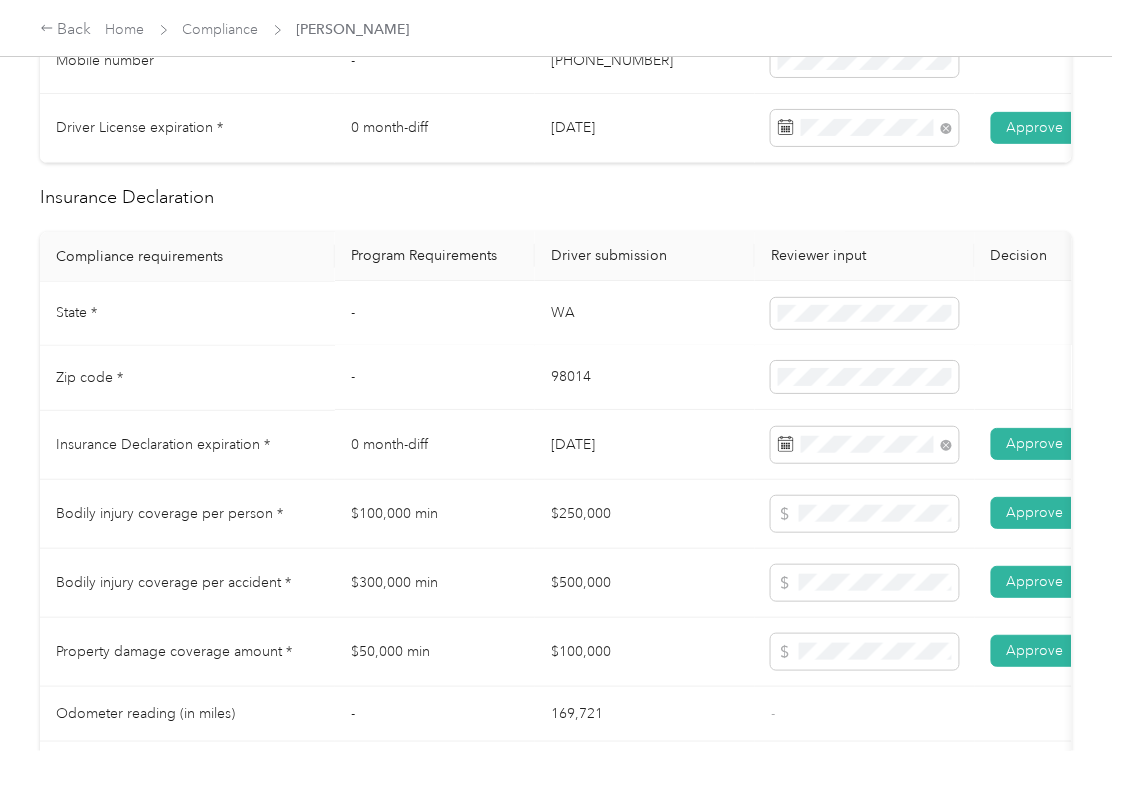 click on "-" at bounding box center (435, 378) 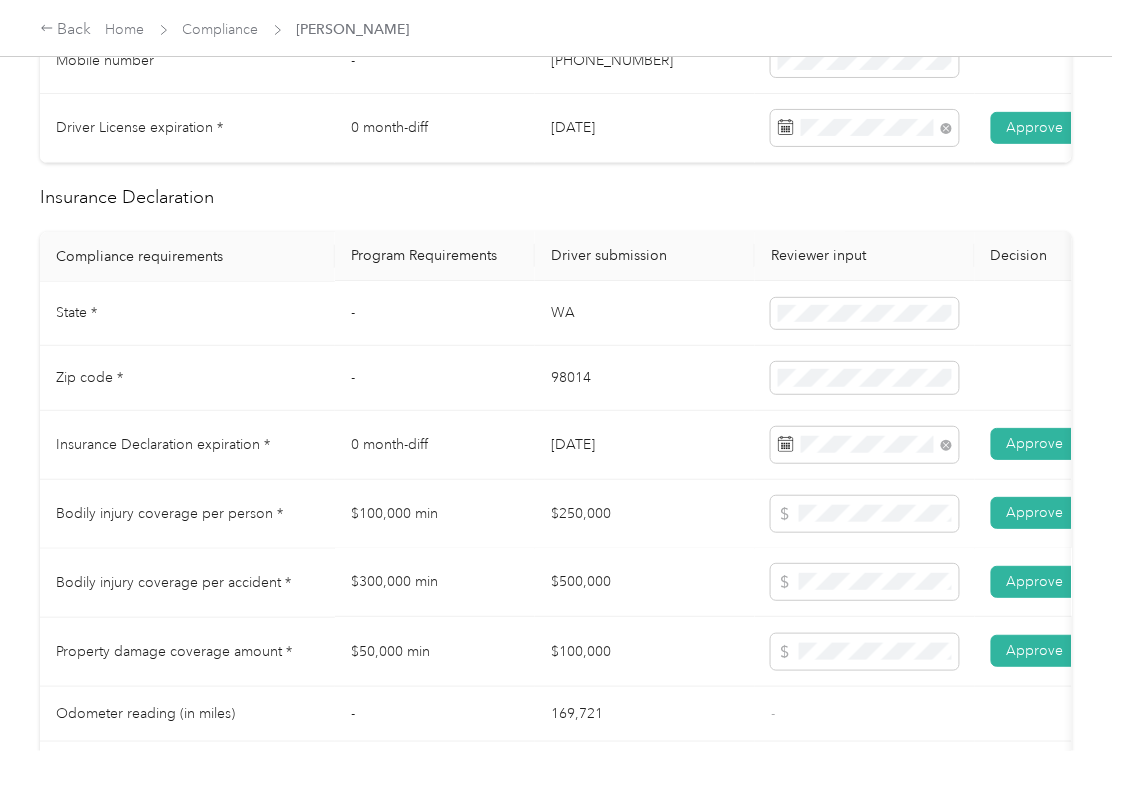 click on "$500,000" at bounding box center [645, 583] 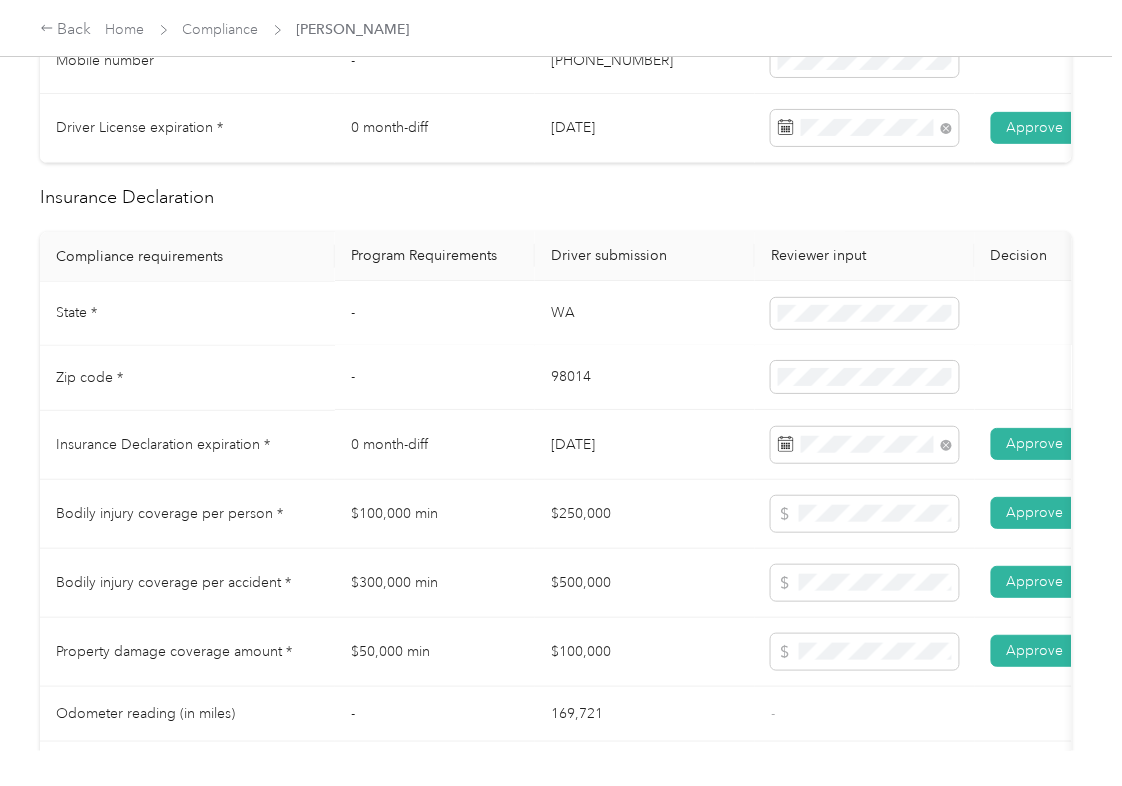 scroll, scrollTop: 0, scrollLeft: 0, axis: both 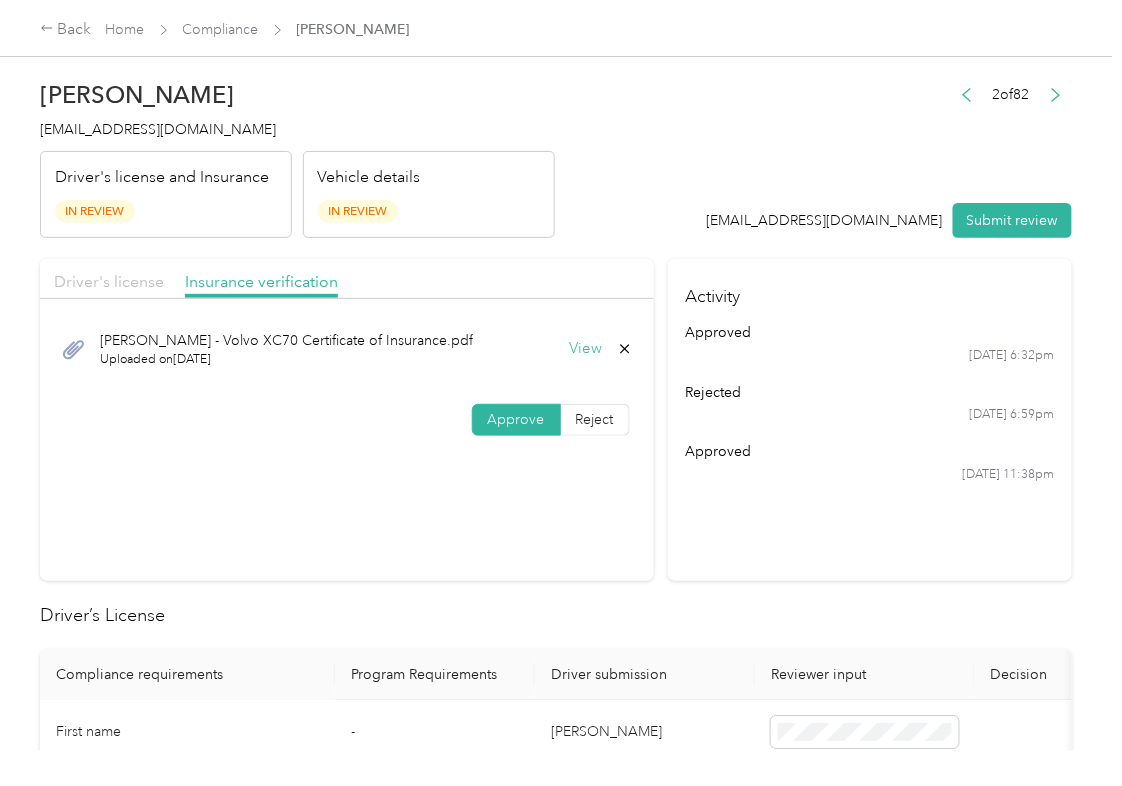 click on "Driver's license" at bounding box center (109, 281) 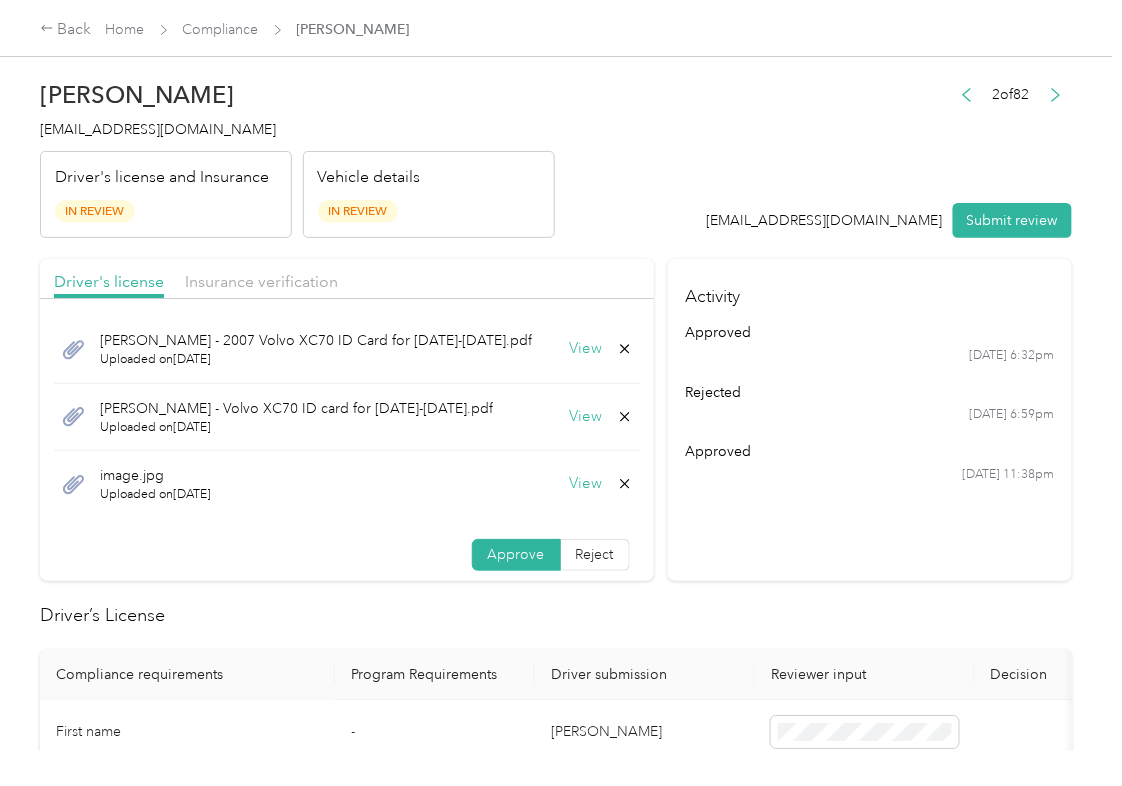 click on "View" at bounding box center (586, 349) 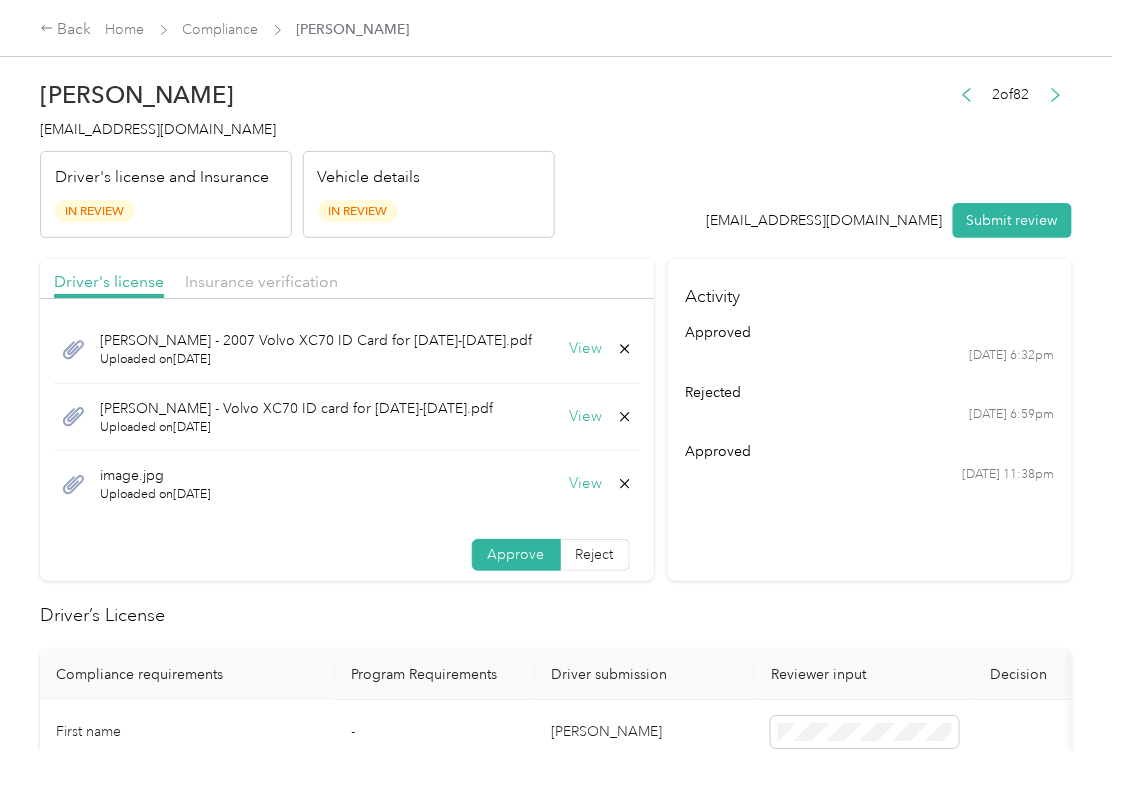 click on "Driver's license Insurance verification [PERSON_NAME] - 2007 Volvo XC70 ID Card for [DATE]-[DATE].pdf Uploaded on  [DATE] View [PERSON_NAME] - Volvo XC70 ID card for [DATE]-[DATE].pdf Uploaded on  [DATE] View image.jpg Uploaded on  [DATE] View Approve Reject Activity approved [DATE] 6:32pm rejected [DATE] 6:59pm approved [DATE] 11:38pm Driver’s License  Compliance requirements Program Requirements Driver submission Reviewer input Decision Rejection reason             First name - [PERSON_NAME] Last name - [PERSON_NAME] Mobile number - [PHONE_NUMBER] Driver License expiration * 0 month-diff [DATE] Approve Reject Insurance Declaration Compliance requirements Program Requirements Driver submission Reviewer input Decision Rejection reason             State * - [US_STATE] Zip code * - 98014 Insurance Declaration expiration * 0 month-diff [DATE] Approve Reject Bodily injury coverage per person * $100,000 min $250,000 Approve Reject Bodily injury coverage per accident * $300,000 min $500,000 -" at bounding box center [556, 1304] 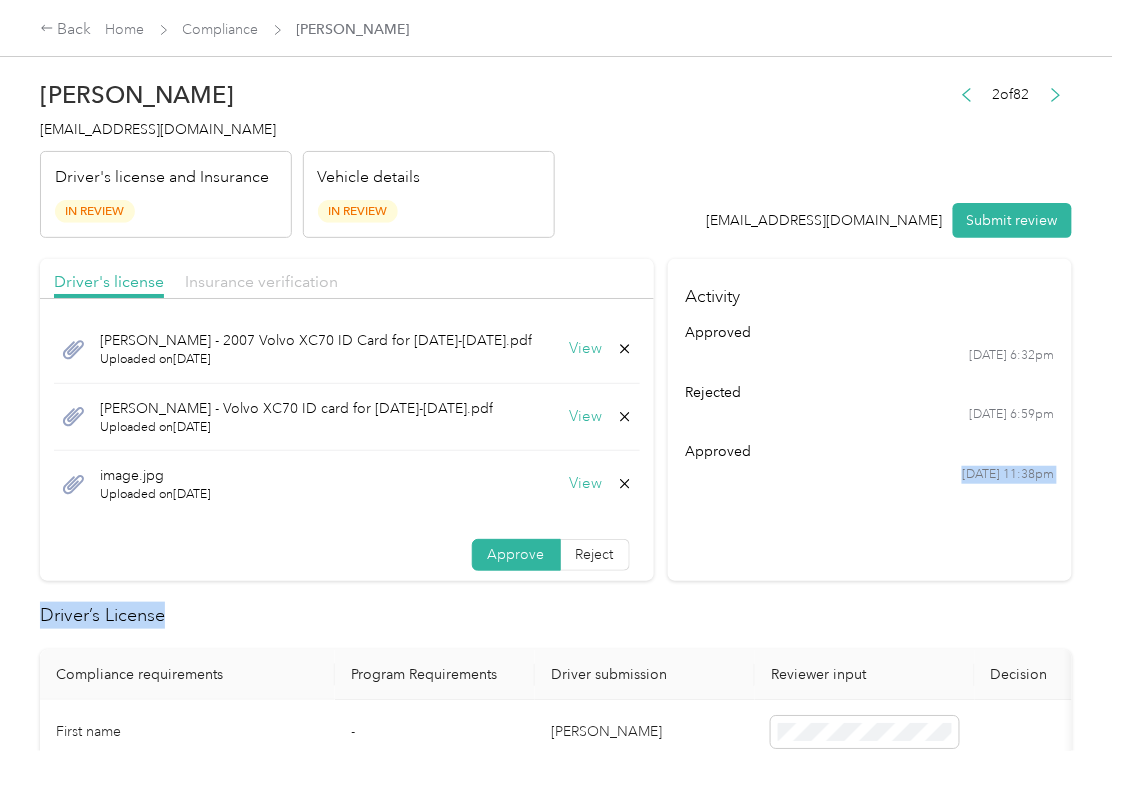 click on "Insurance verification" at bounding box center [261, 281] 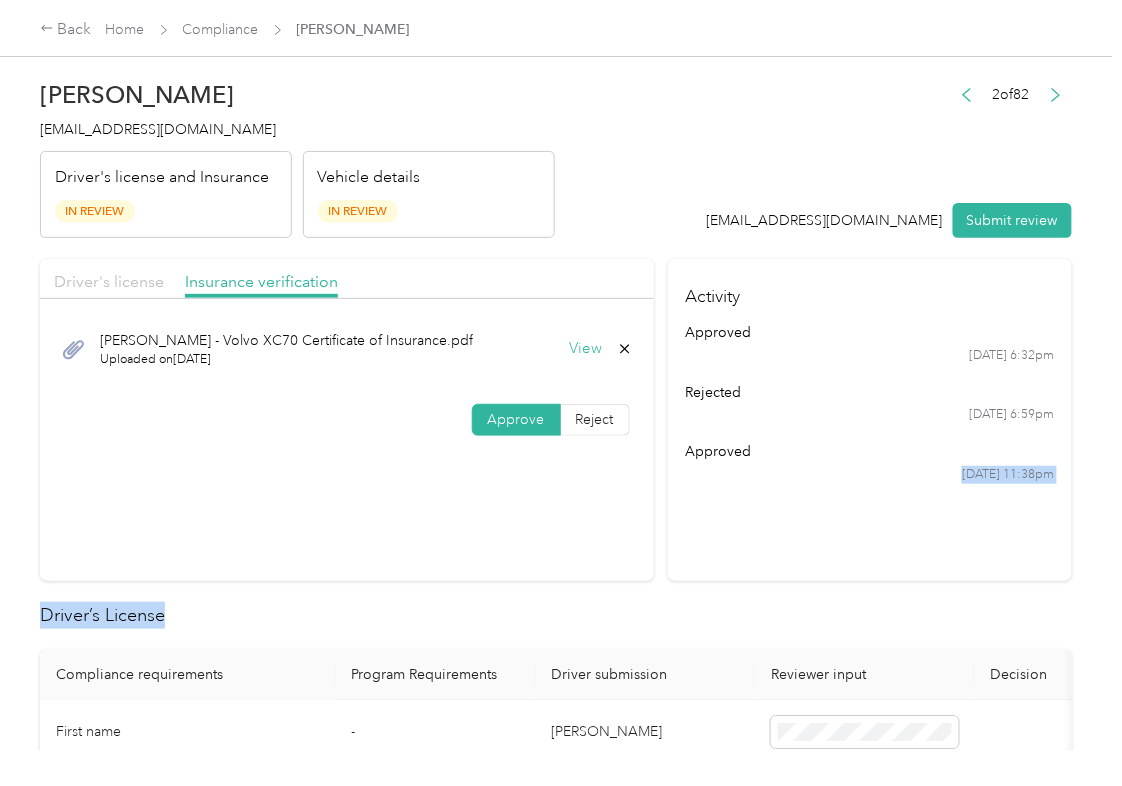click on "Driver's license" at bounding box center [109, 281] 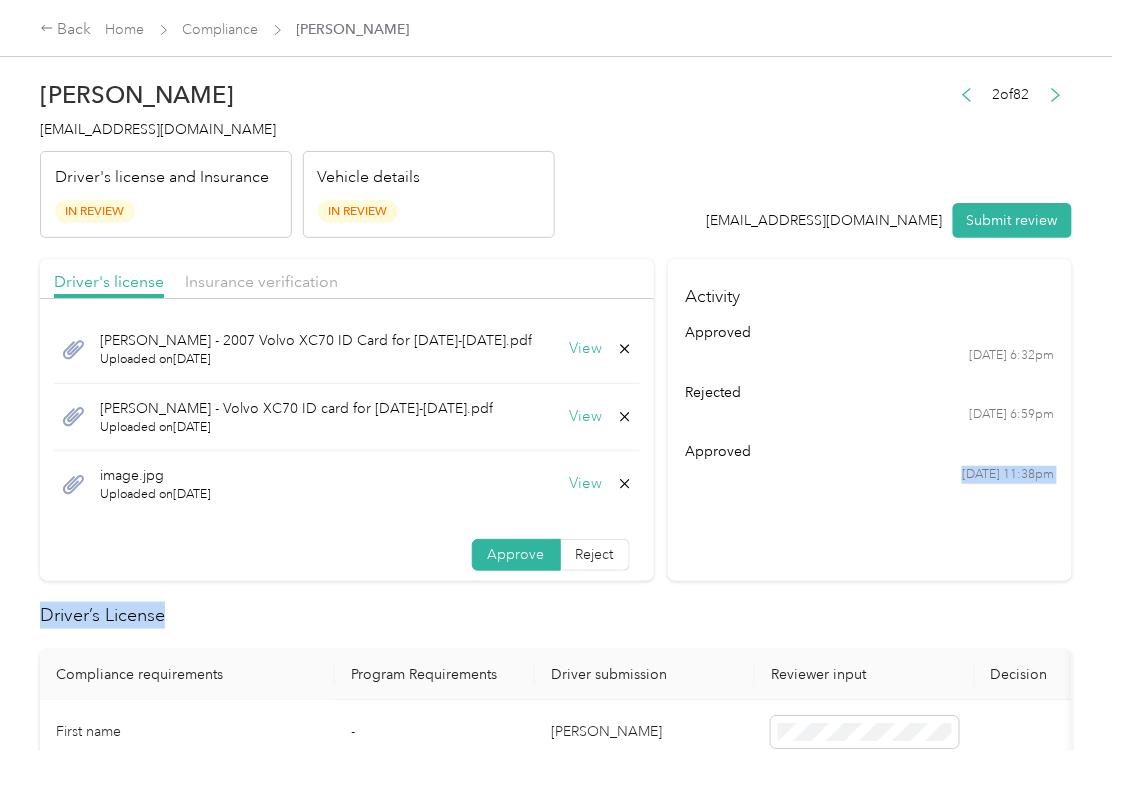 click on "View" at bounding box center (586, 417) 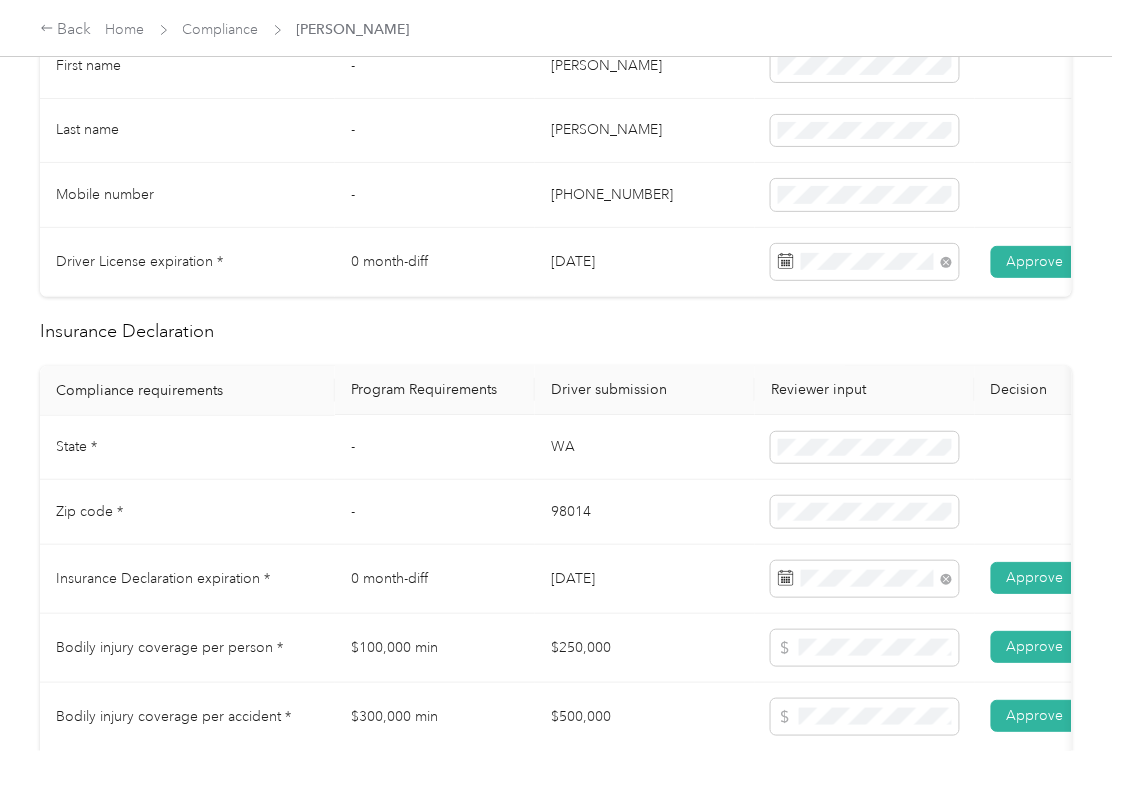 scroll, scrollTop: 1066, scrollLeft: 0, axis: vertical 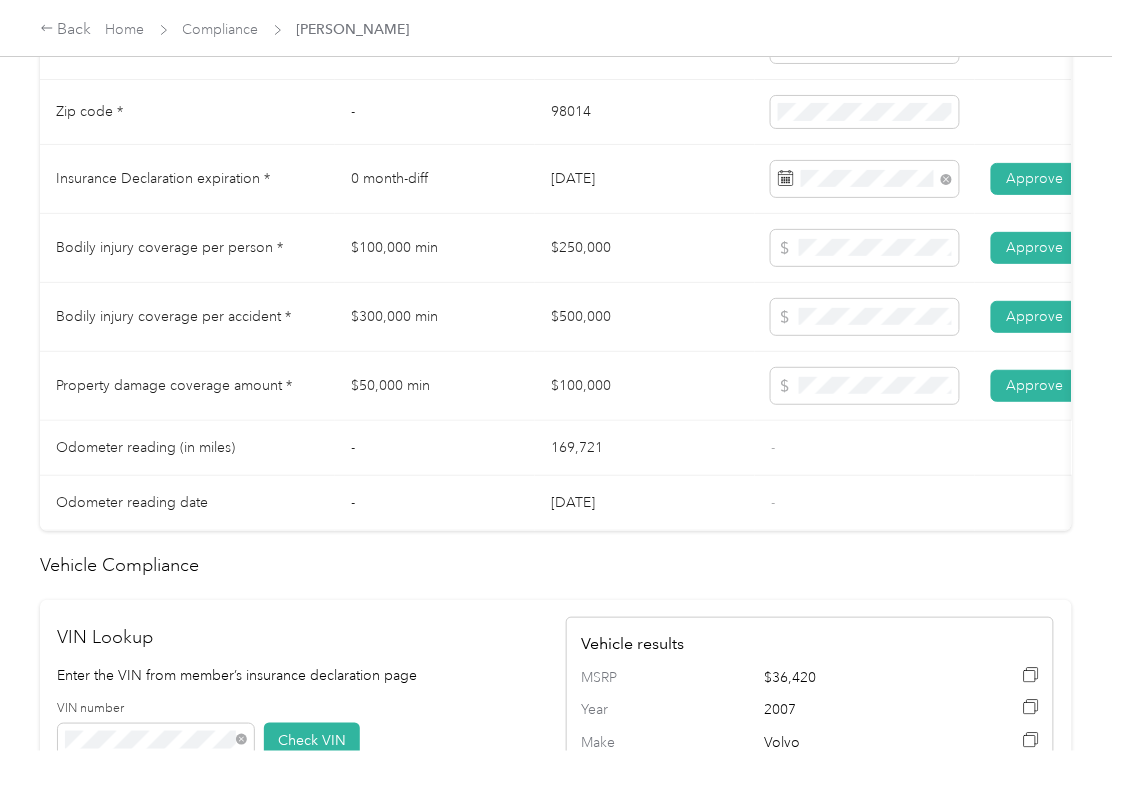 click on "169,721" at bounding box center (645, 448) 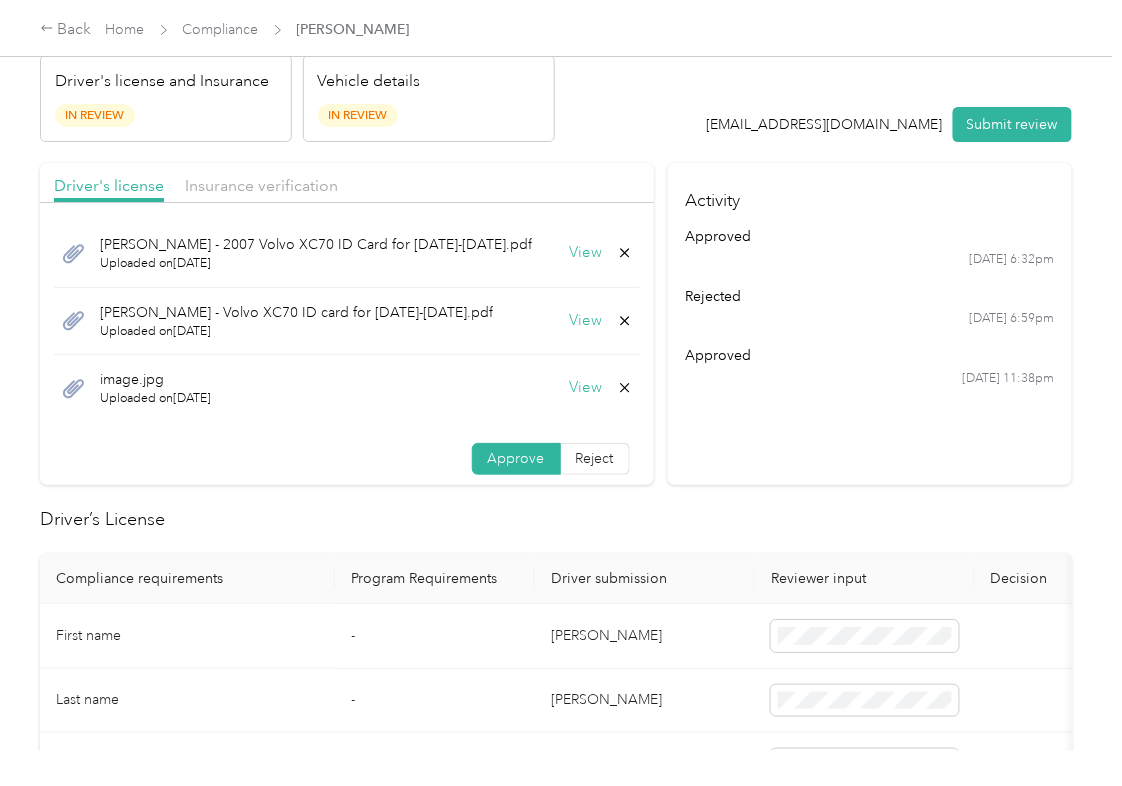 scroll, scrollTop: 0, scrollLeft: 0, axis: both 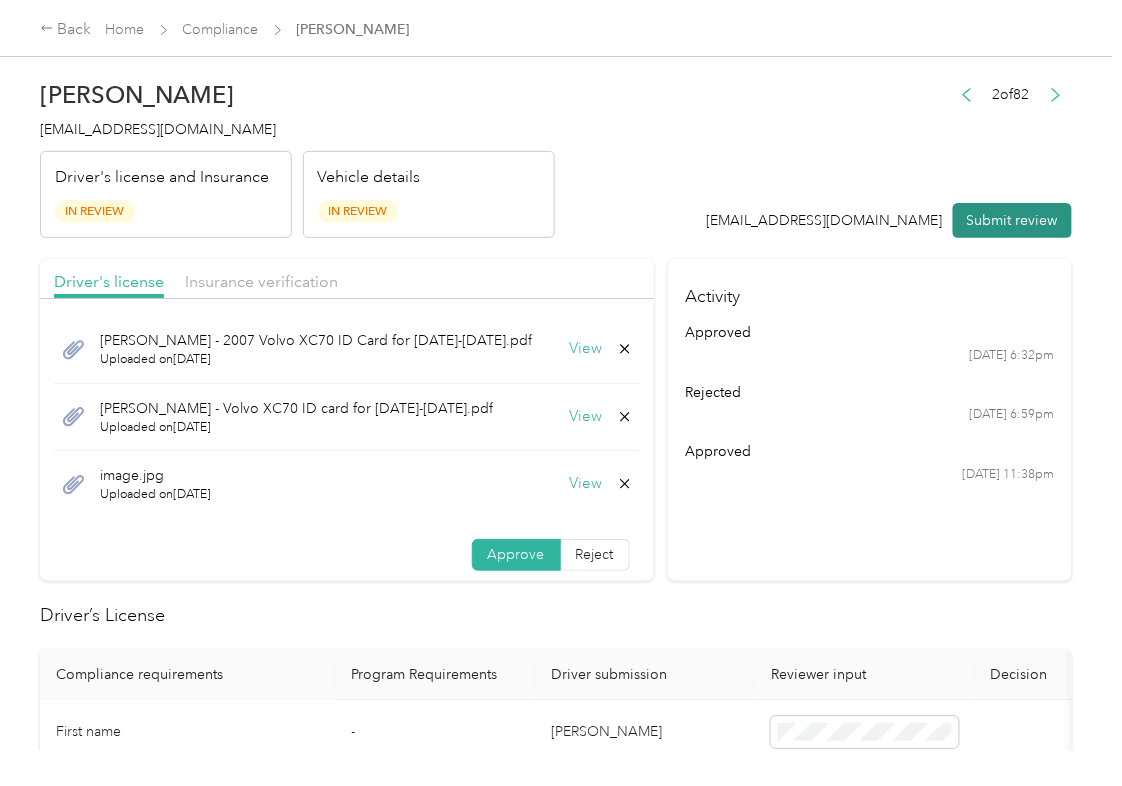click on "Submit review" at bounding box center (1012, 220) 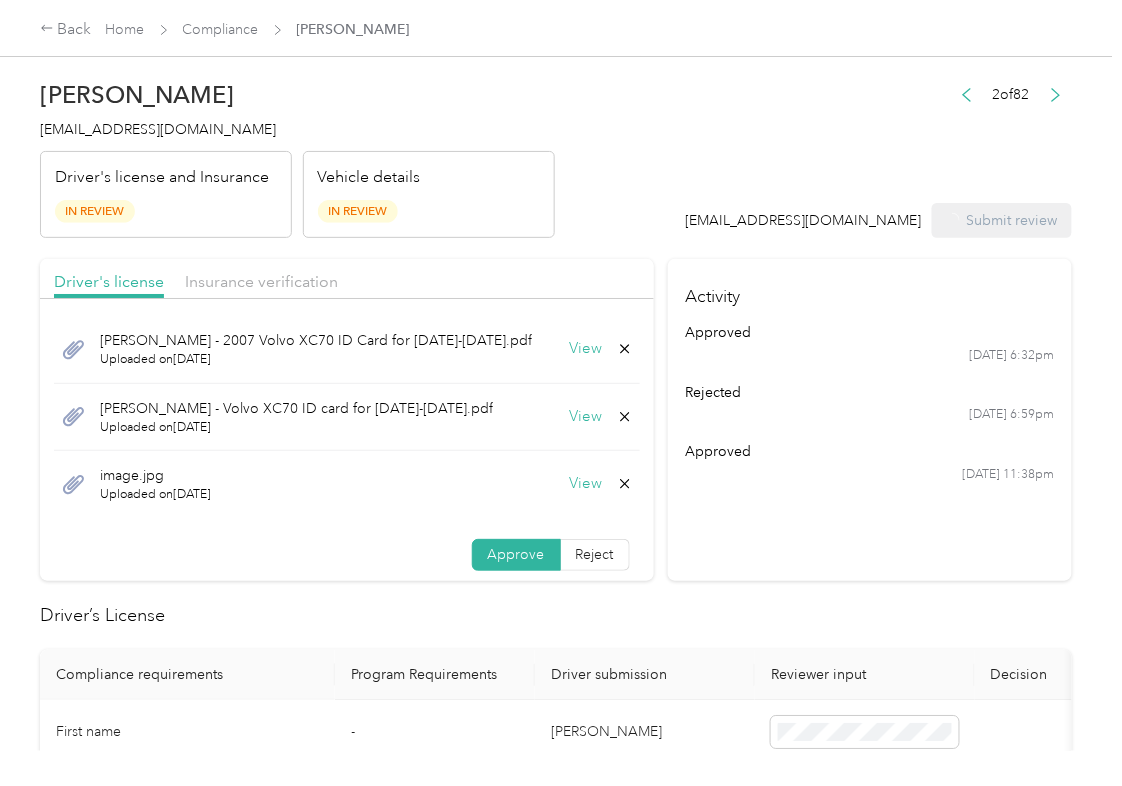 click on "Driver's license and Insurance In Review" at bounding box center (166, 195) 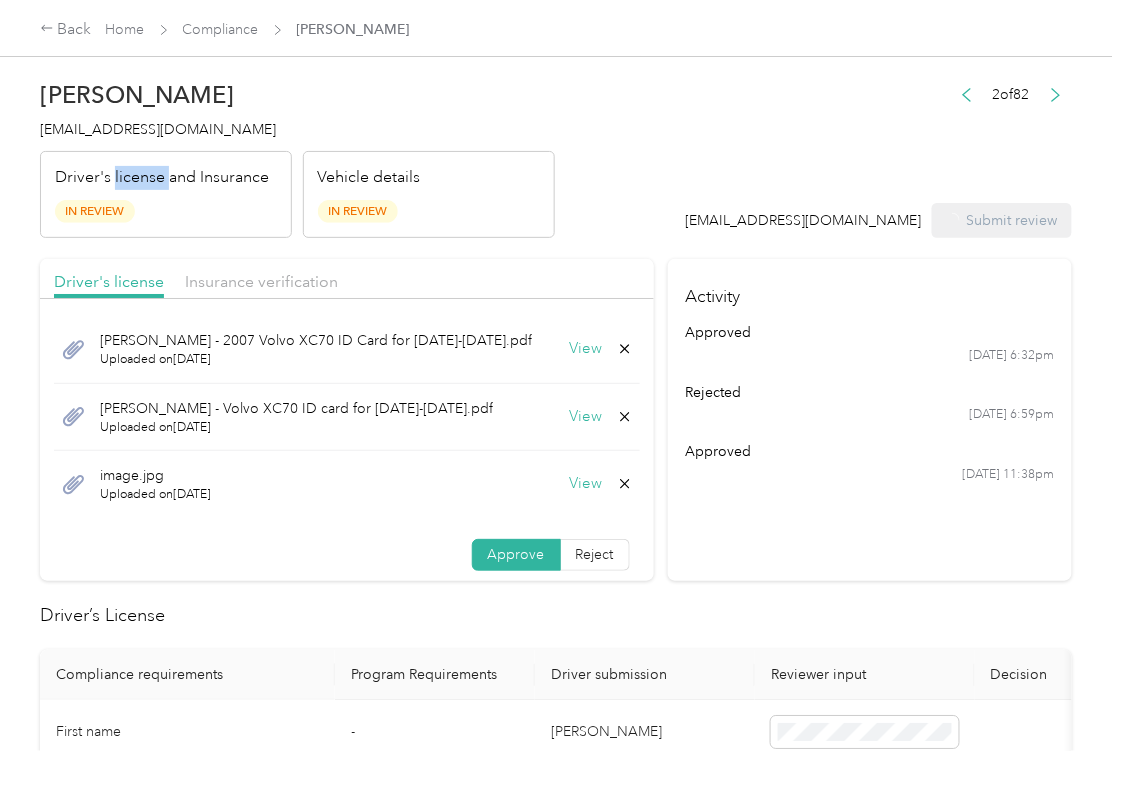 click on "Driver's license and Insurance In Review" at bounding box center (166, 195) 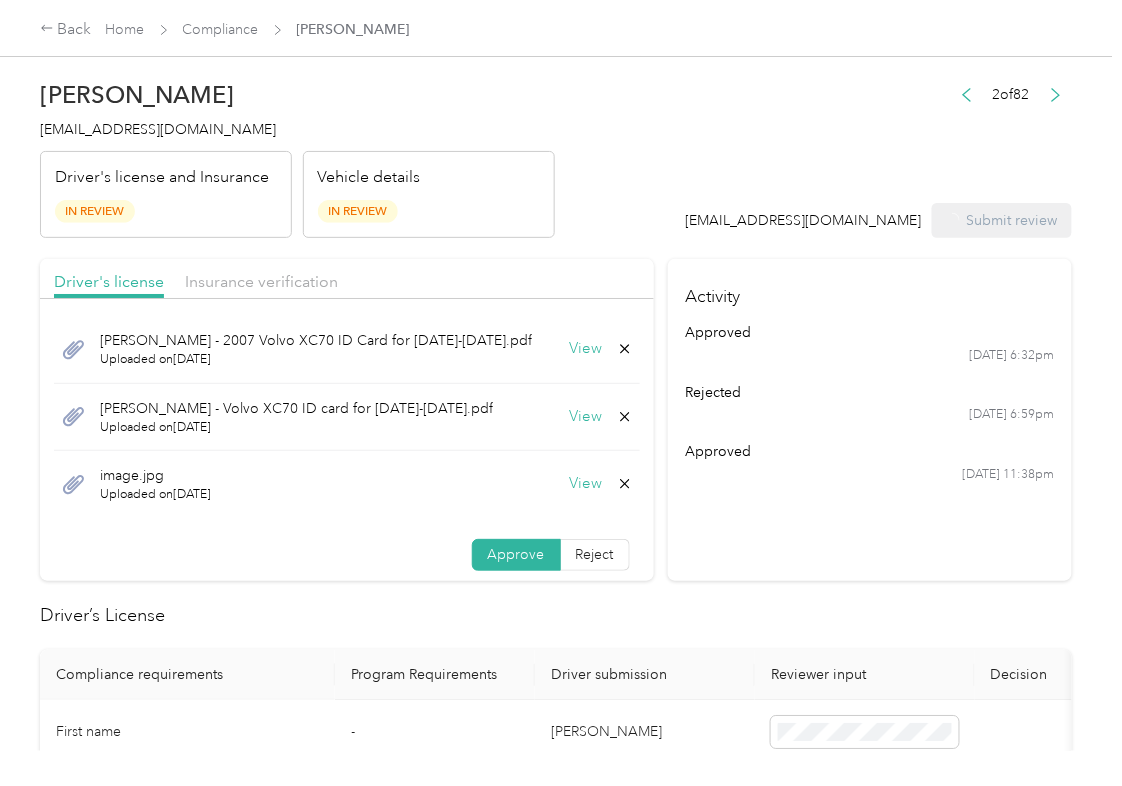 click on "[PERSON_NAME] [PERSON_NAME][EMAIL_ADDRESS][DOMAIN_NAME] Driver's license and Insurance In Review Vehicle details In Review" at bounding box center (297, 154) 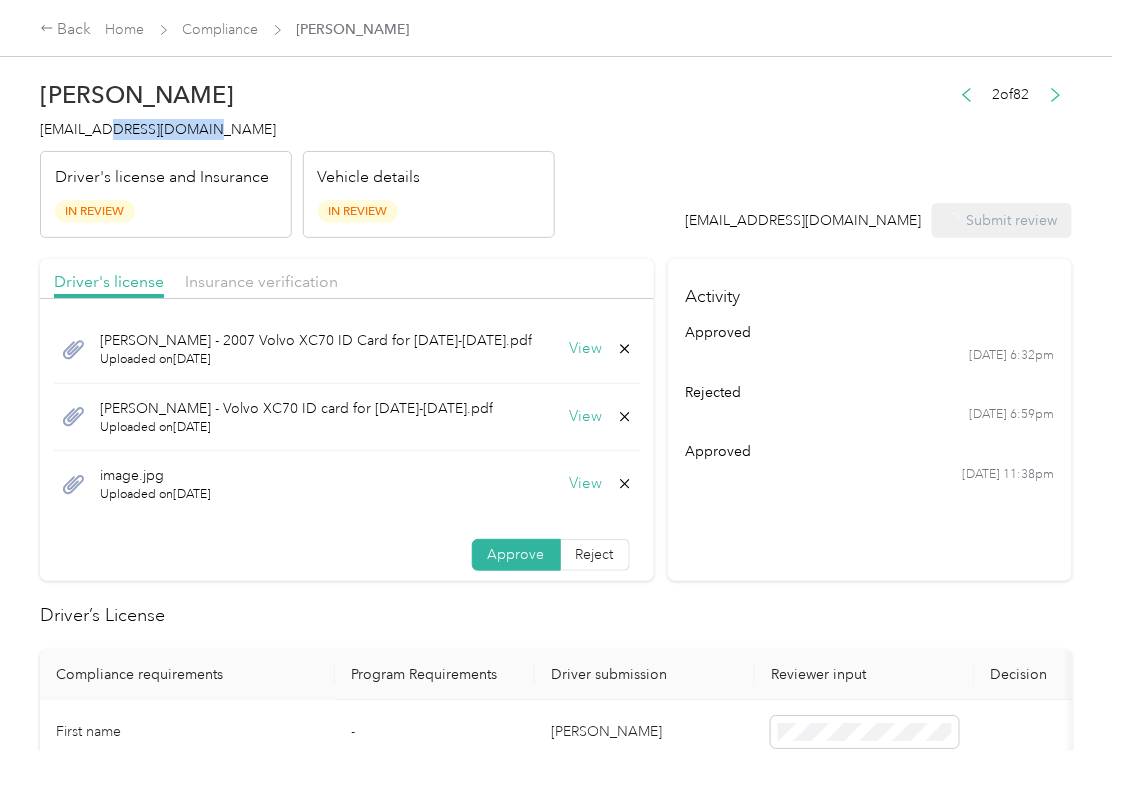 click on "[PERSON_NAME] [PERSON_NAME][EMAIL_ADDRESS][DOMAIN_NAME] Driver's license and Insurance In Review Vehicle details In Review" at bounding box center (297, 154) 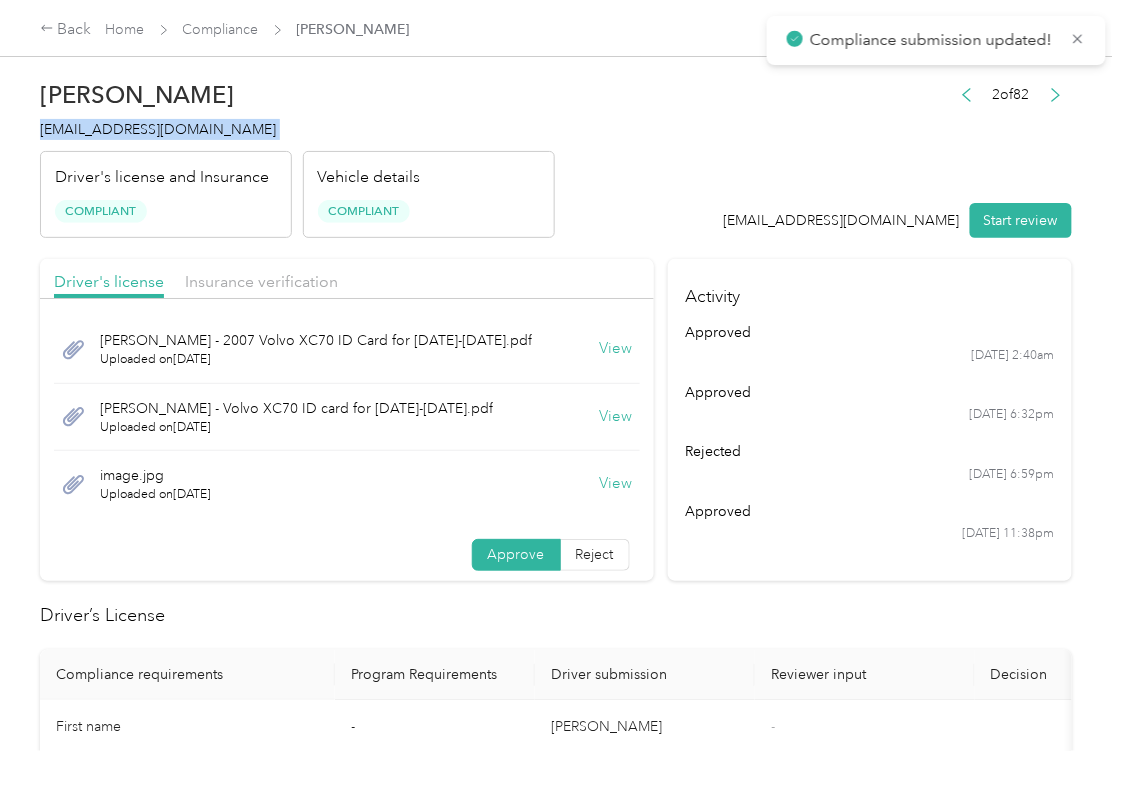 click on "[PERSON_NAME] [PERSON_NAME][EMAIL_ADDRESS][DOMAIN_NAME] Driver's license and Insurance Compliant Vehicle details Compliant" at bounding box center (297, 154) 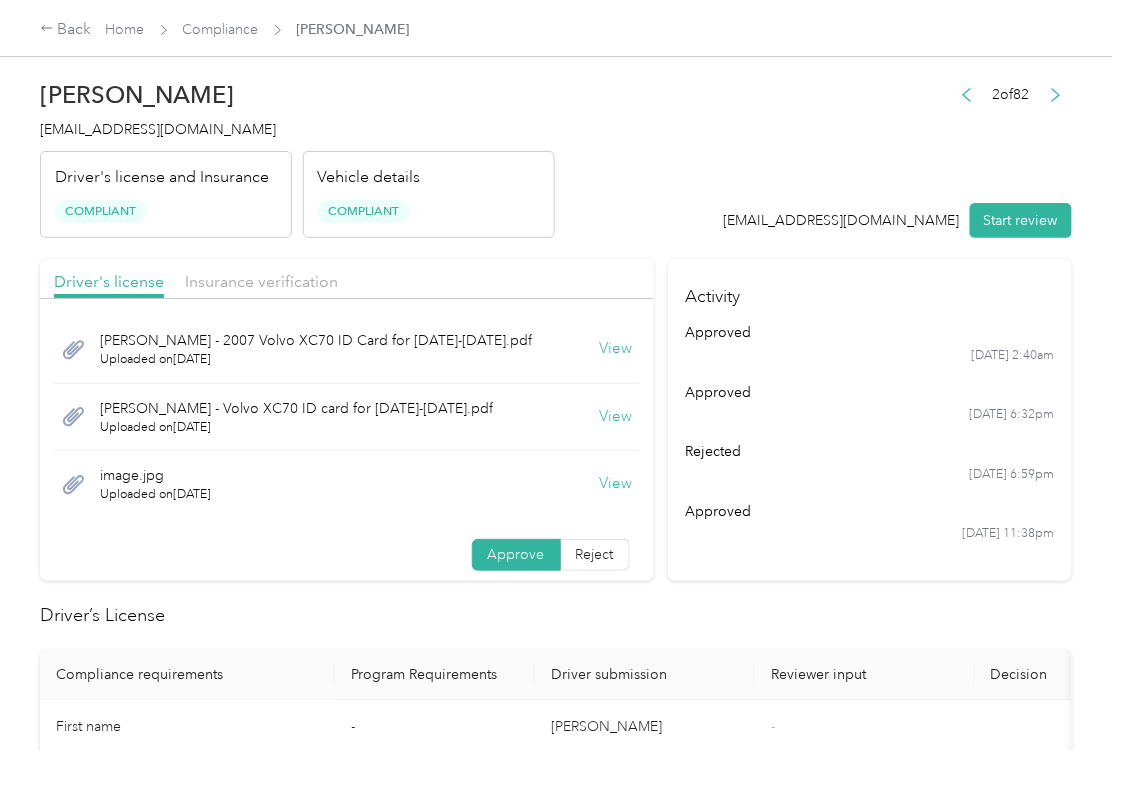 click on "Driver’s License" at bounding box center (556, 615) 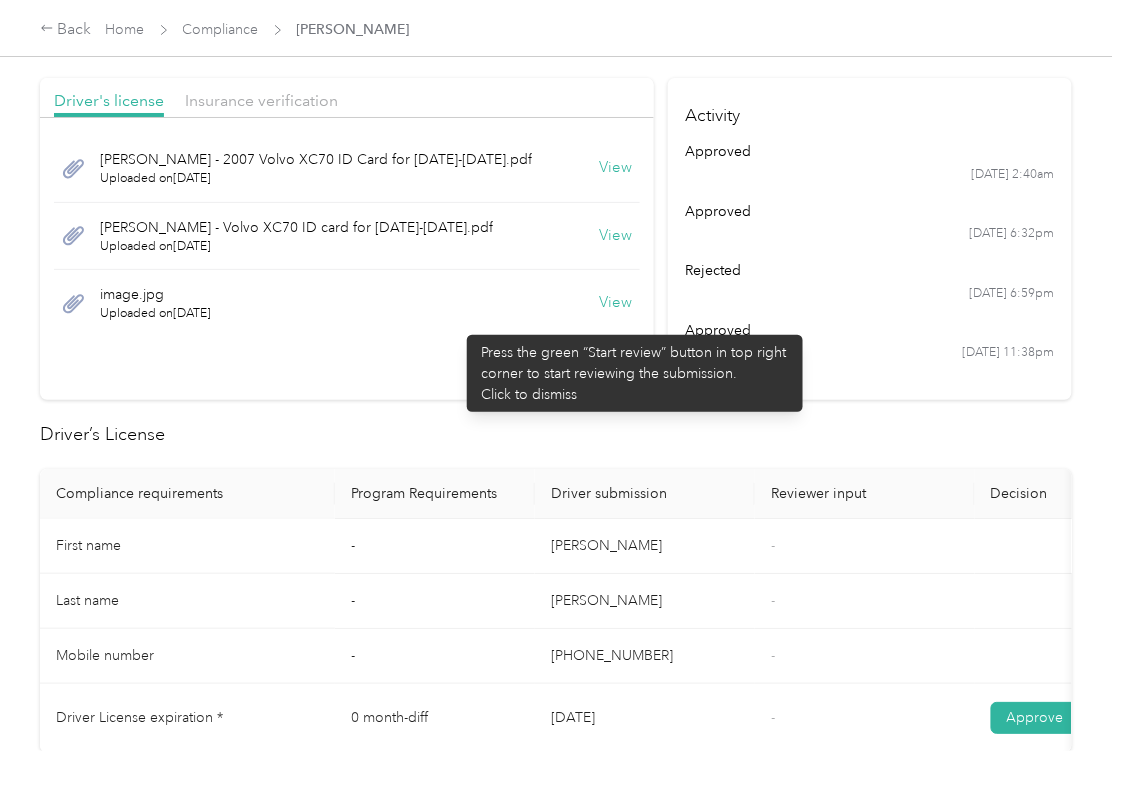 scroll, scrollTop: 0, scrollLeft: 0, axis: both 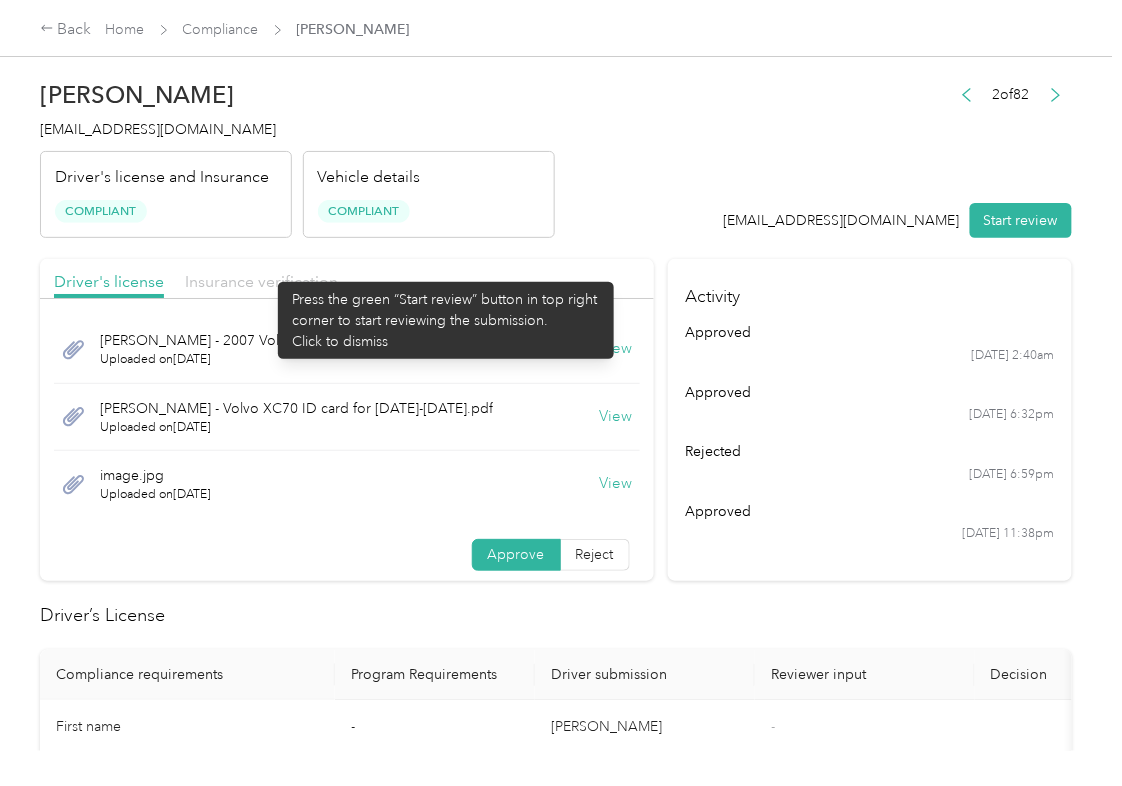 click on "Insurance verification" at bounding box center (261, 281) 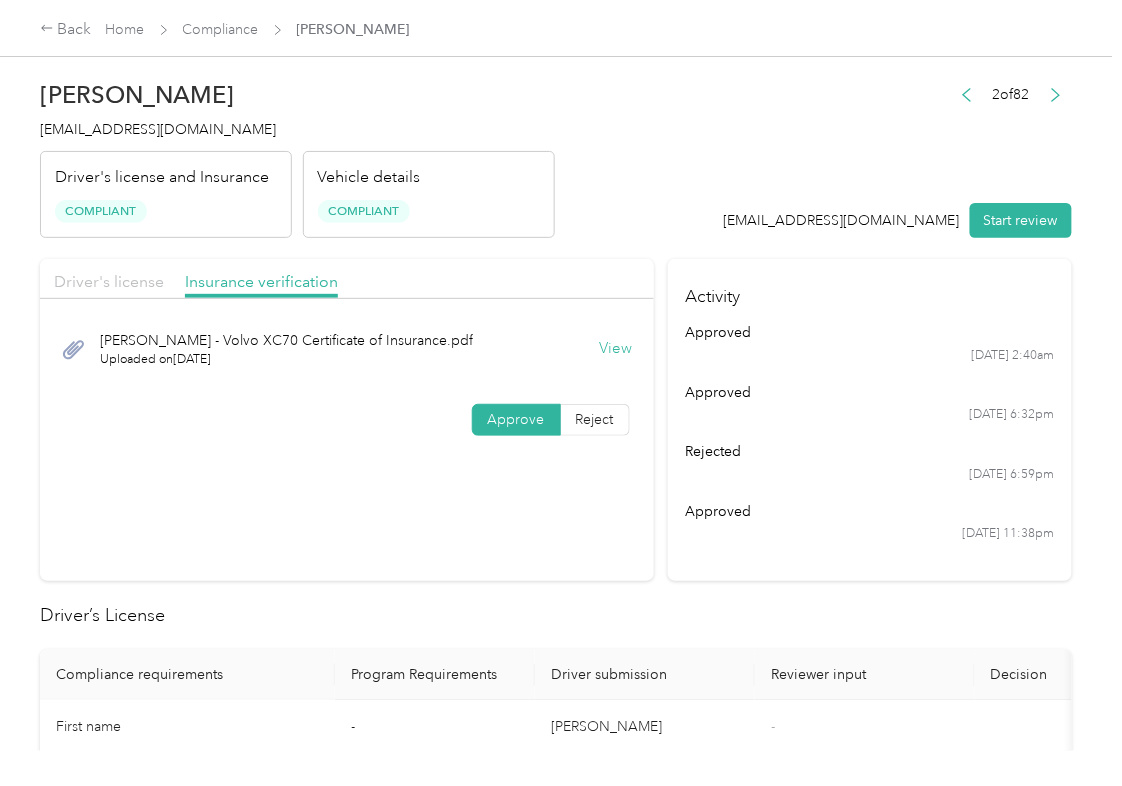 click on "Driver's license" at bounding box center [109, 281] 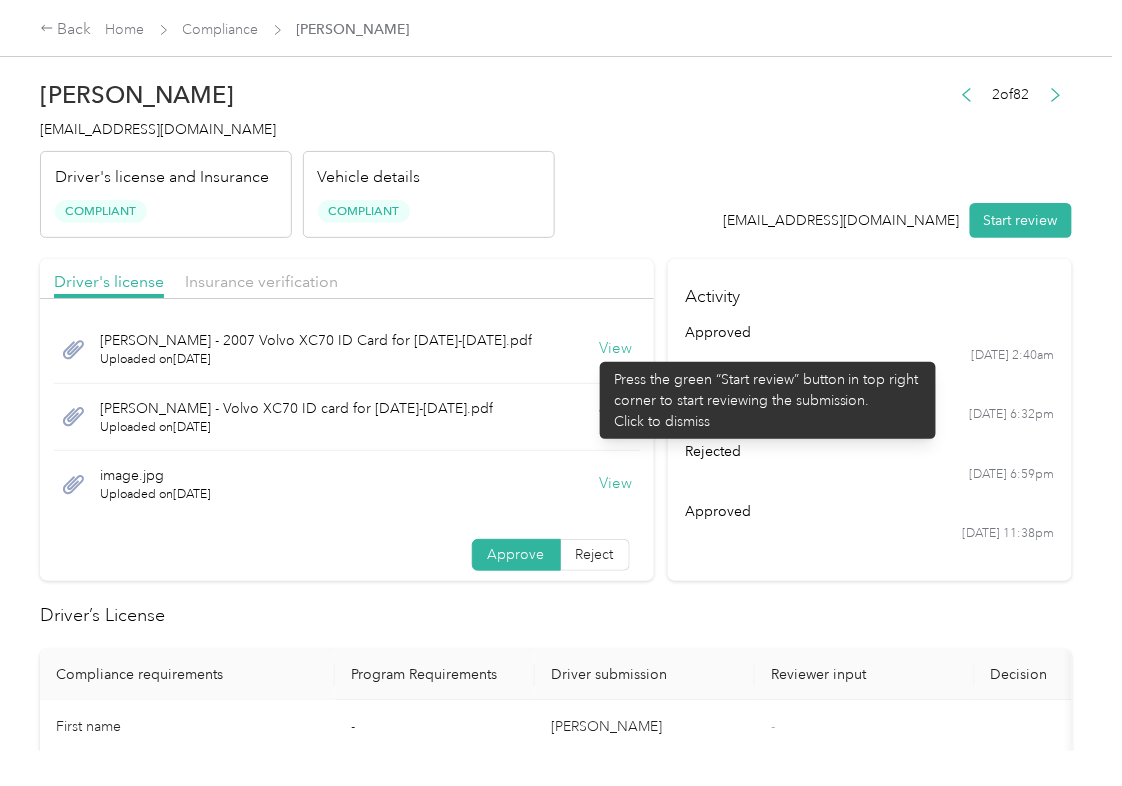 click on "View" at bounding box center (616, 349) 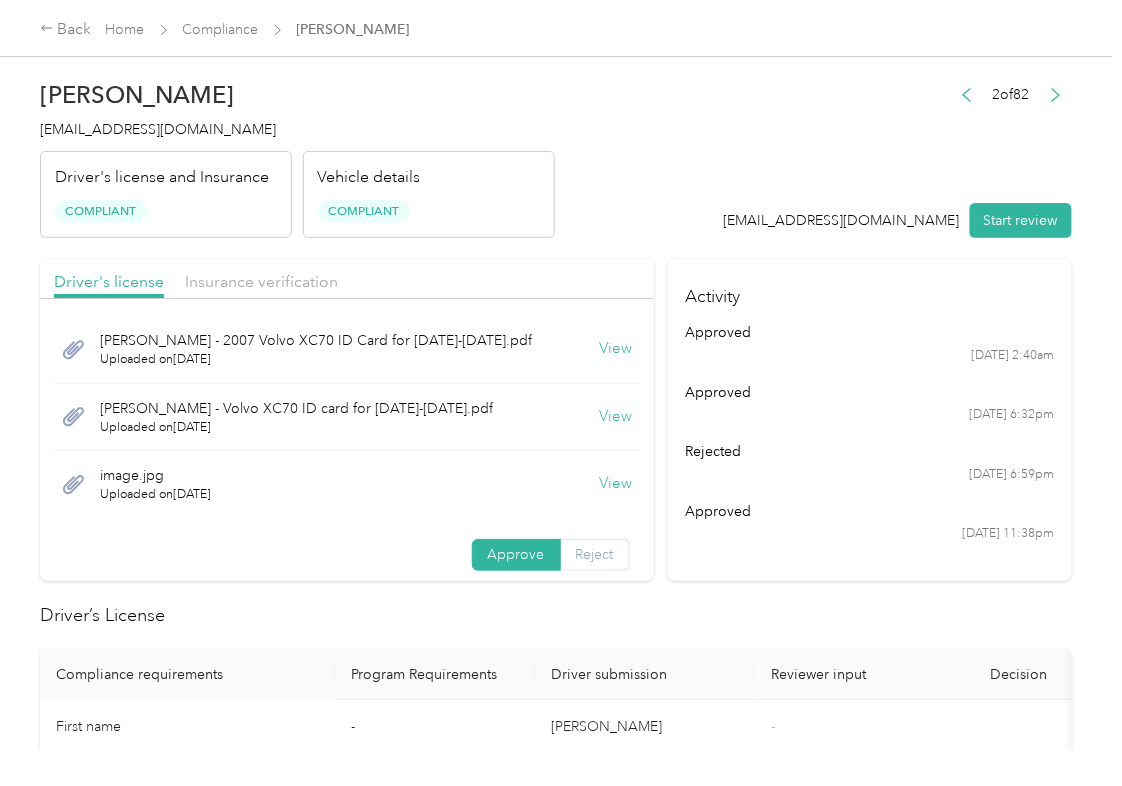 scroll, scrollTop: 4, scrollLeft: 0, axis: vertical 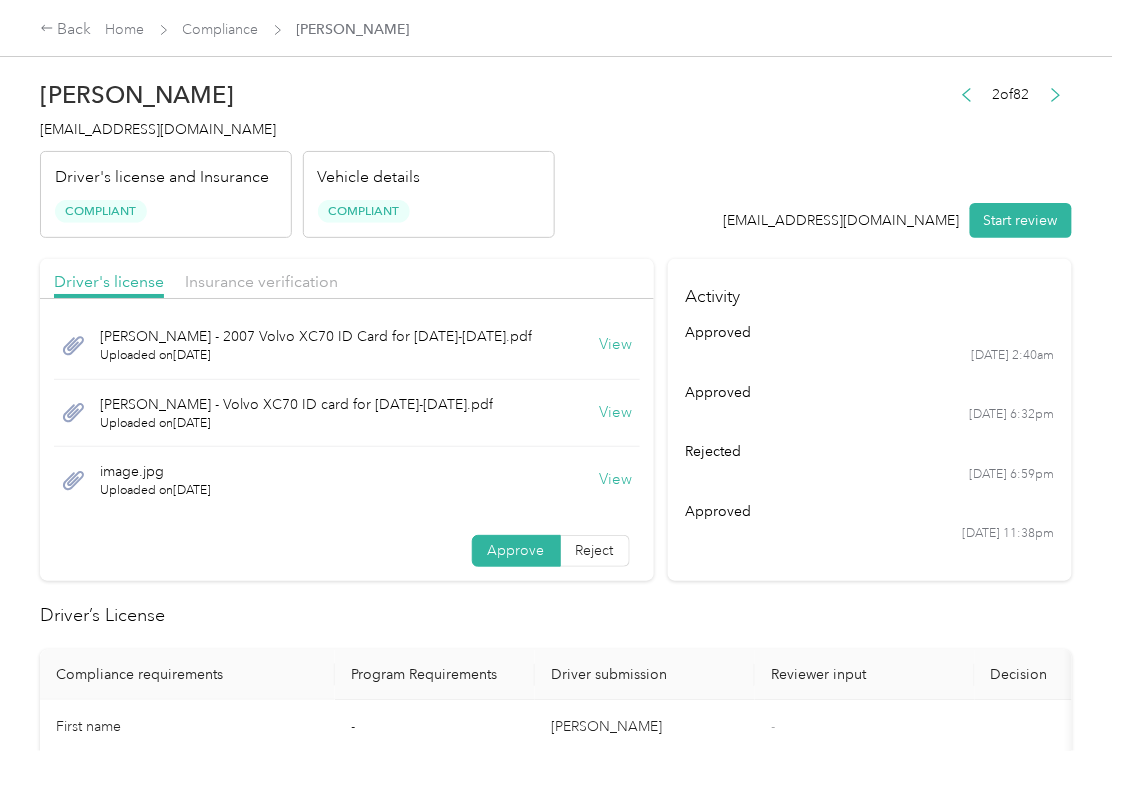 click on "View" at bounding box center [616, 413] 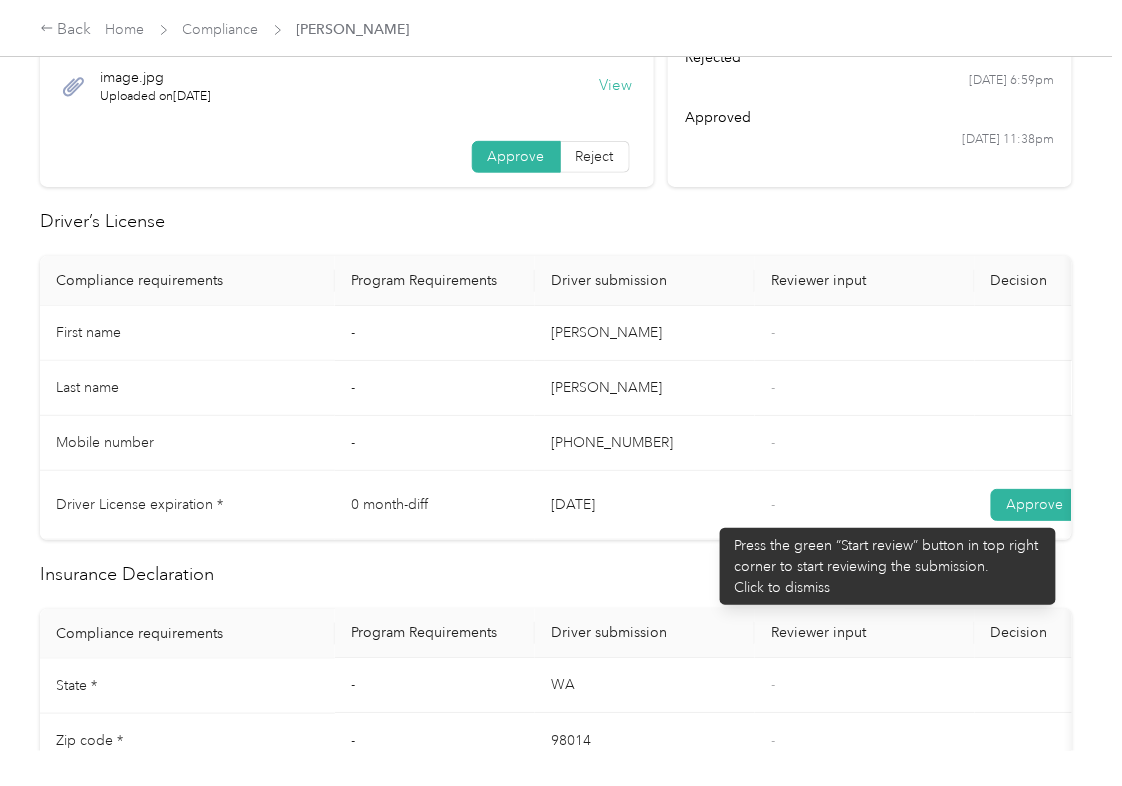 scroll, scrollTop: 666, scrollLeft: 0, axis: vertical 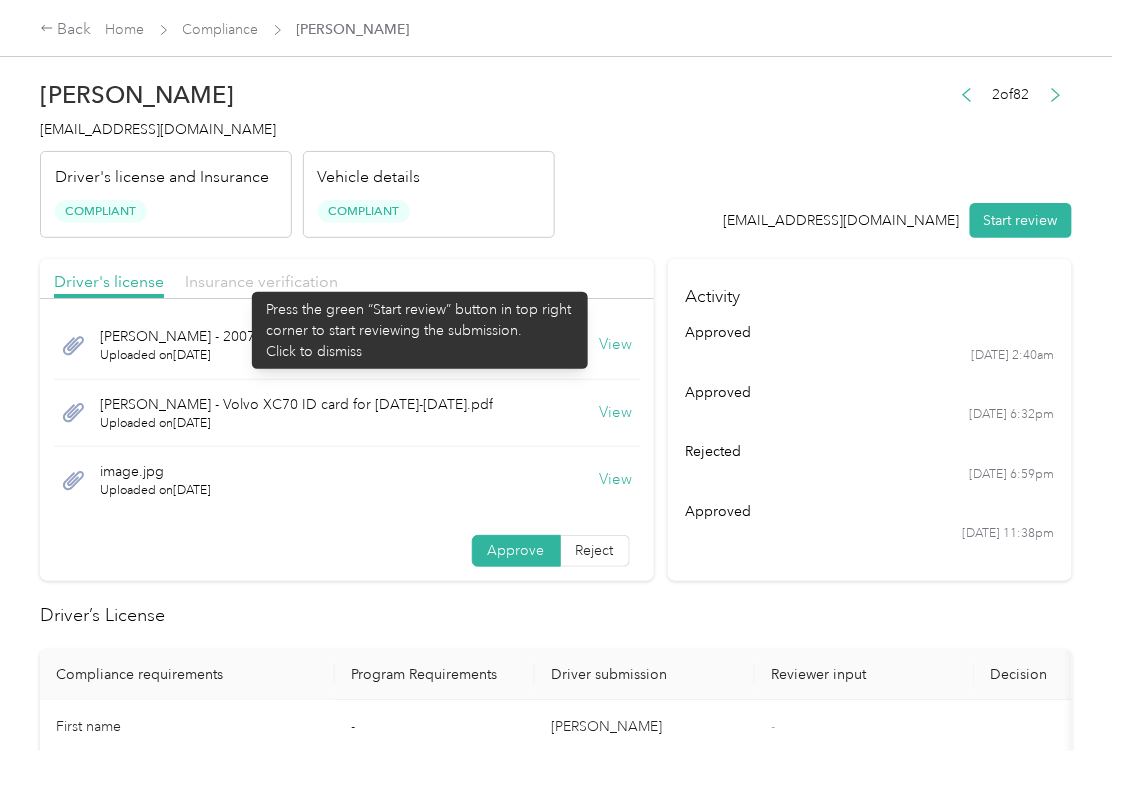 click on "Insurance verification" at bounding box center (261, 281) 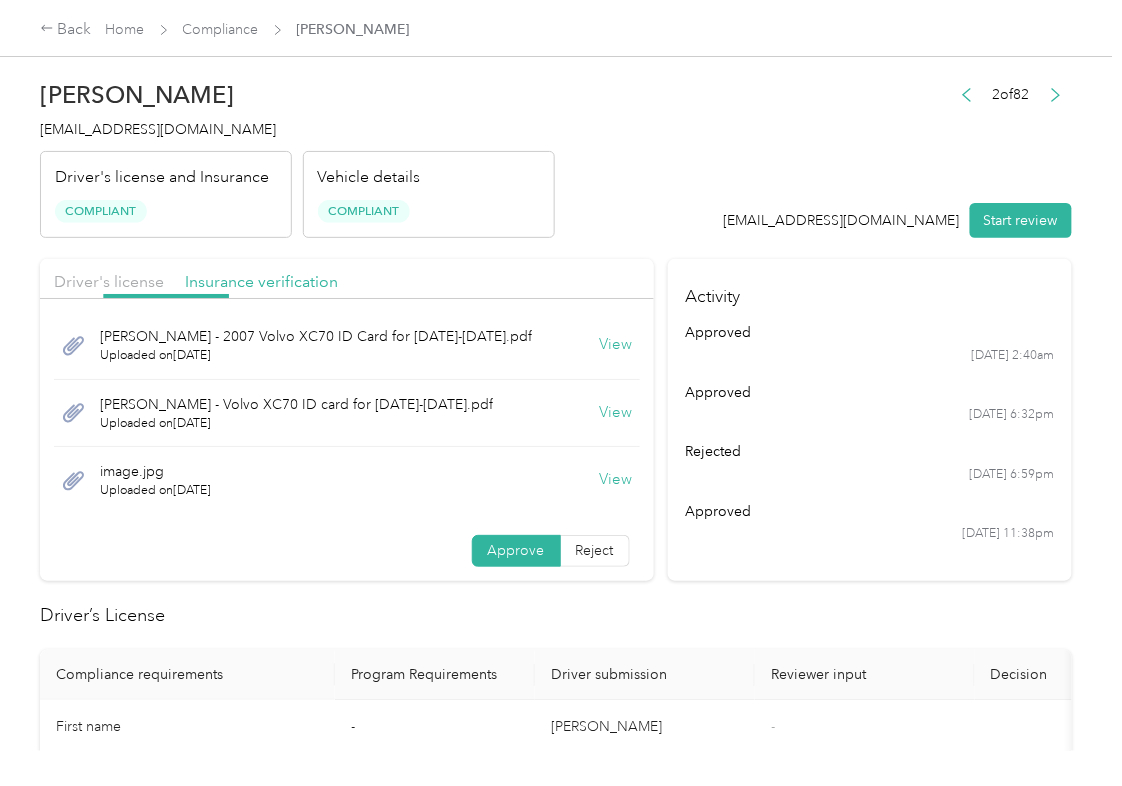 scroll, scrollTop: 0, scrollLeft: 0, axis: both 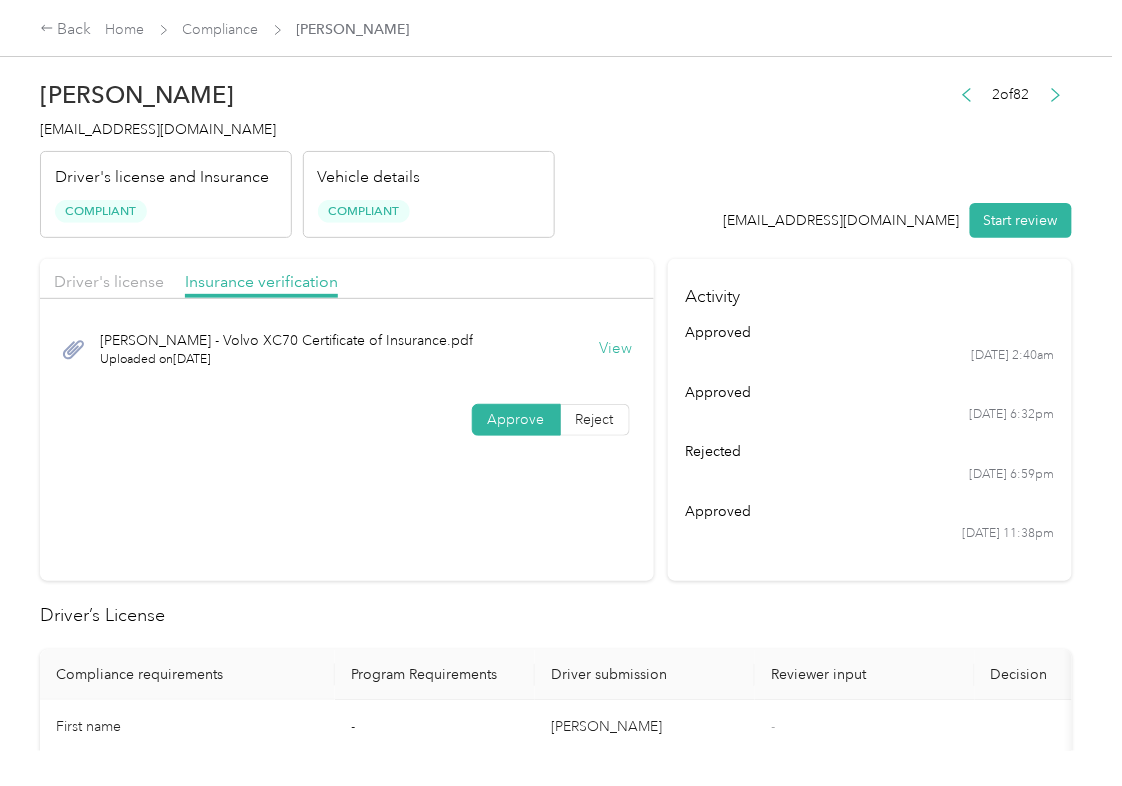 click on "View" at bounding box center (616, 349) 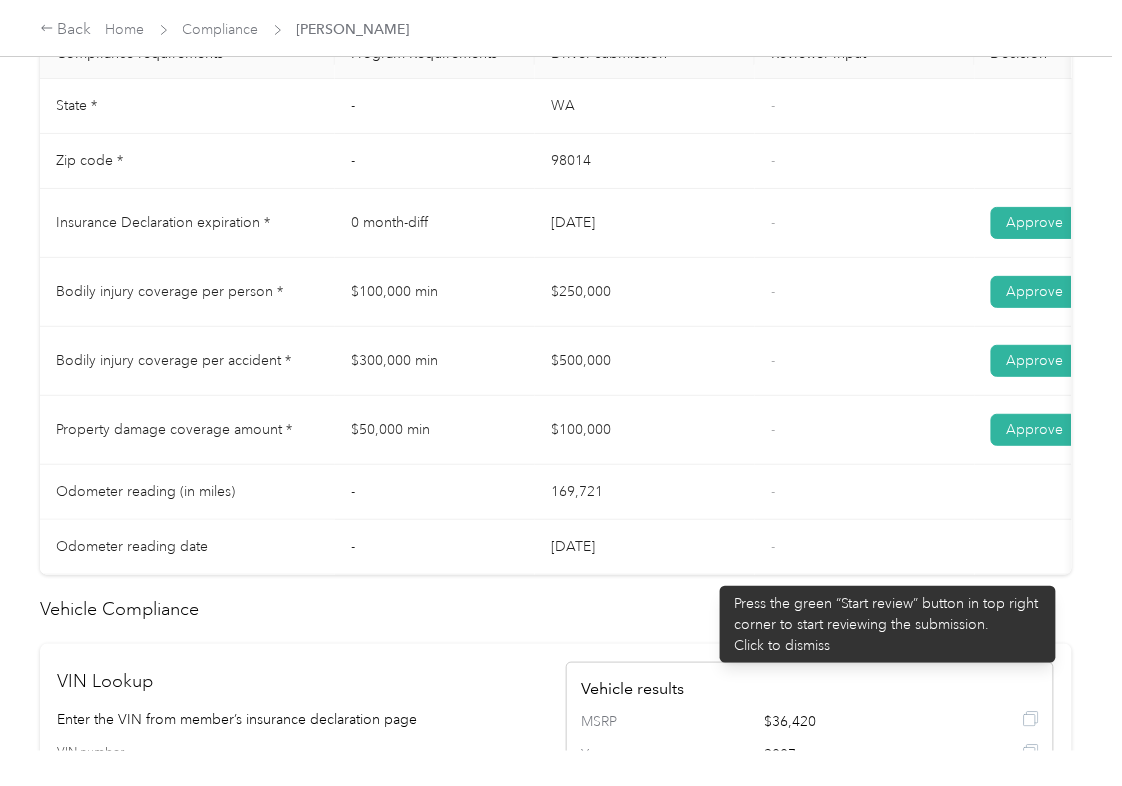 scroll, scrollTop: 933, scrollLeft: 0, axis: vertical 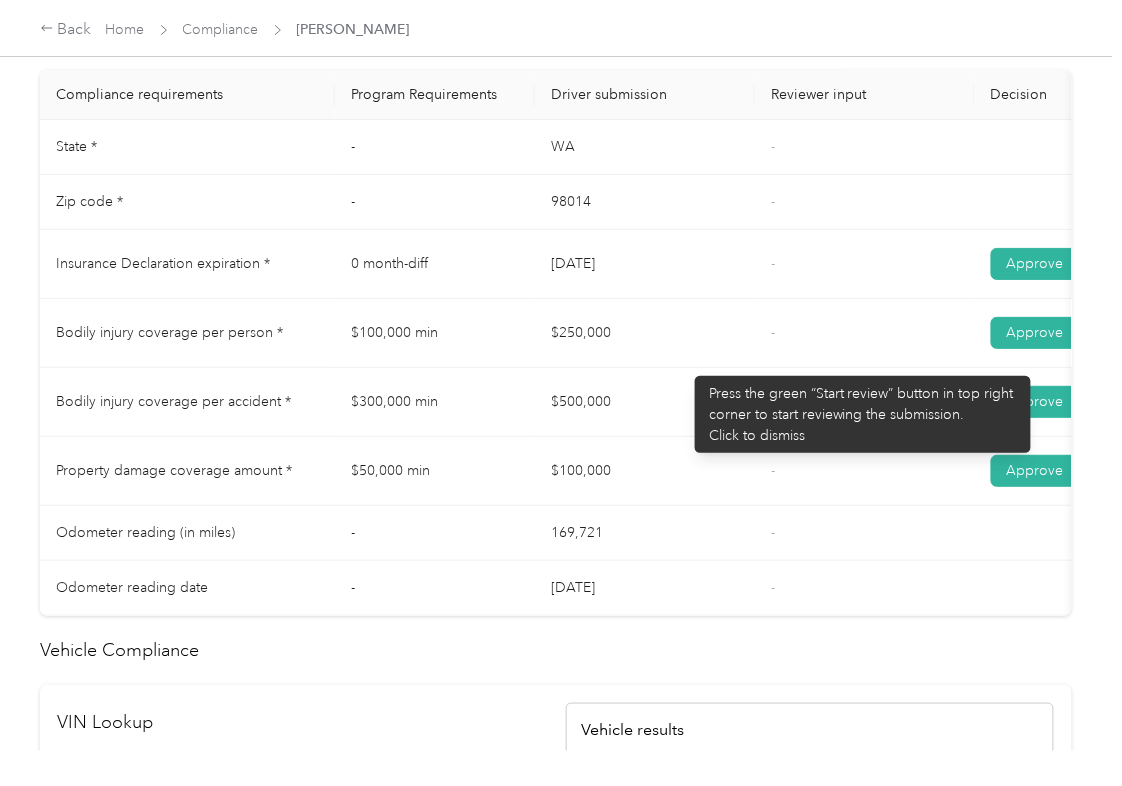 drag, startPoint x: 685, startPoint y: 366, endPoint x: 577, endPoint y: 353, distance: 108.779594 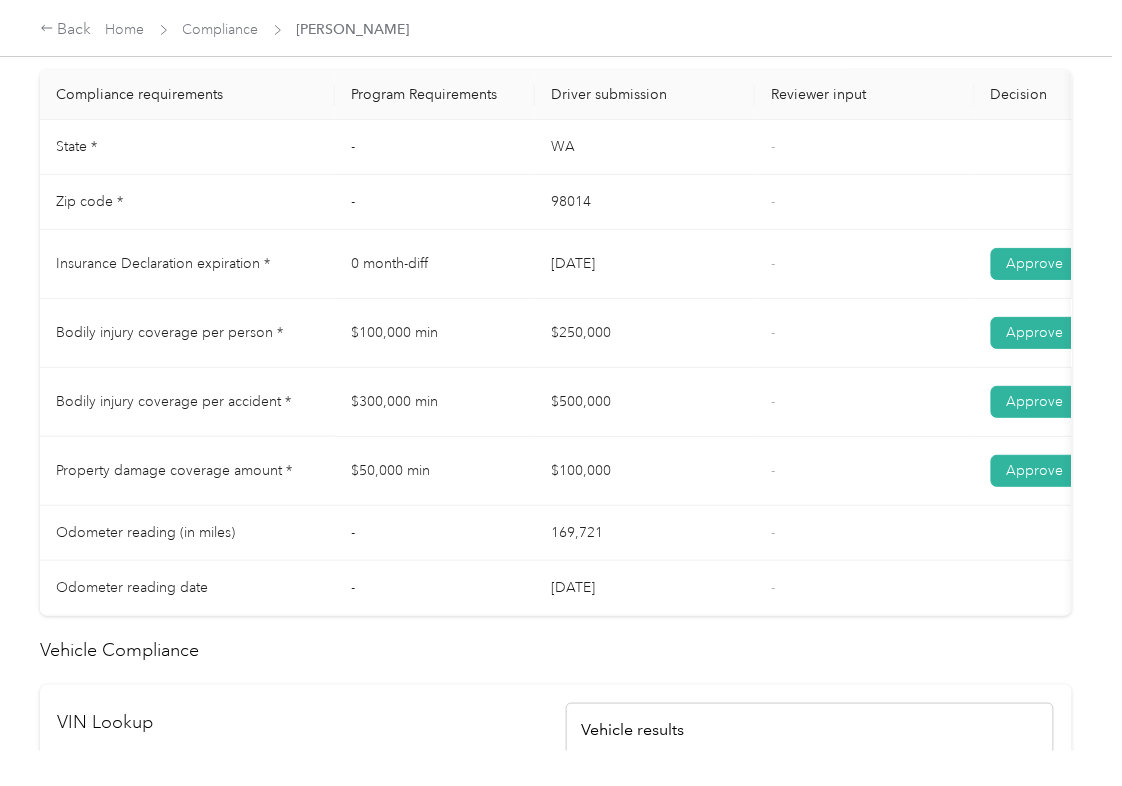 drag, startPoint x: 577, startPoint y: 353, endPoint x: 584, endPoint y: 381, distance: 28.86174 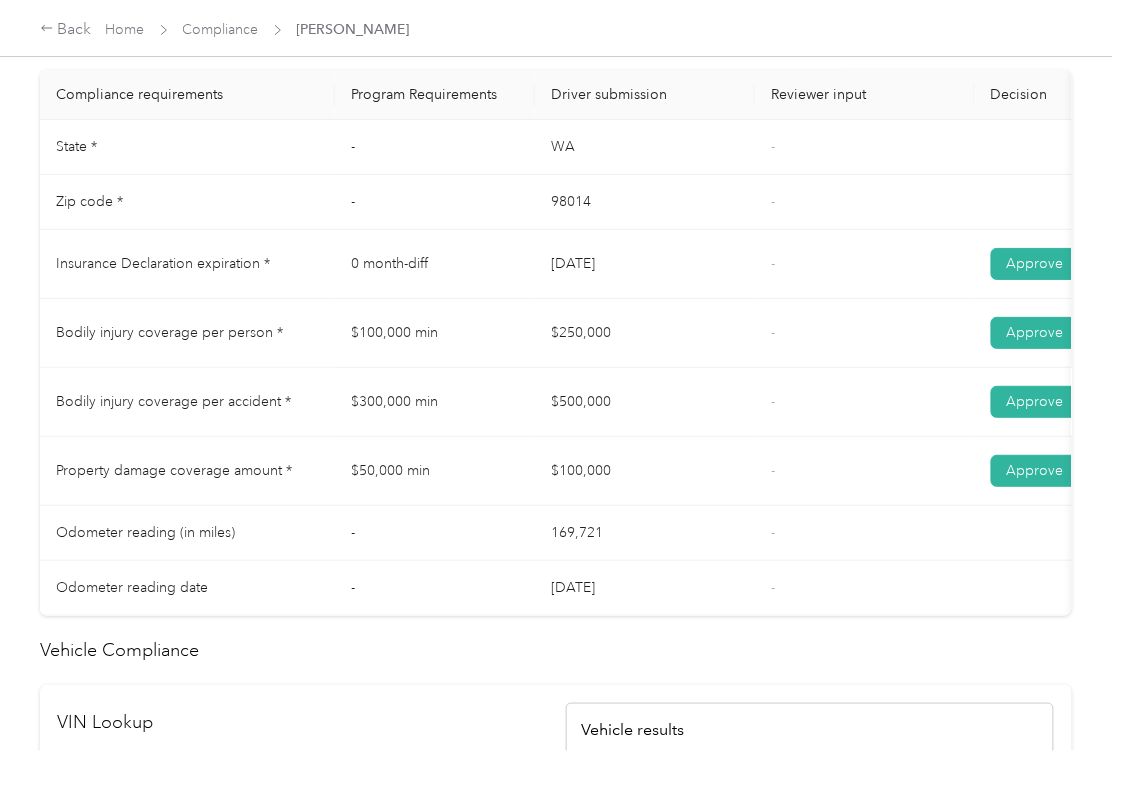 click on "$100,000" at bounding box center [645, 471] 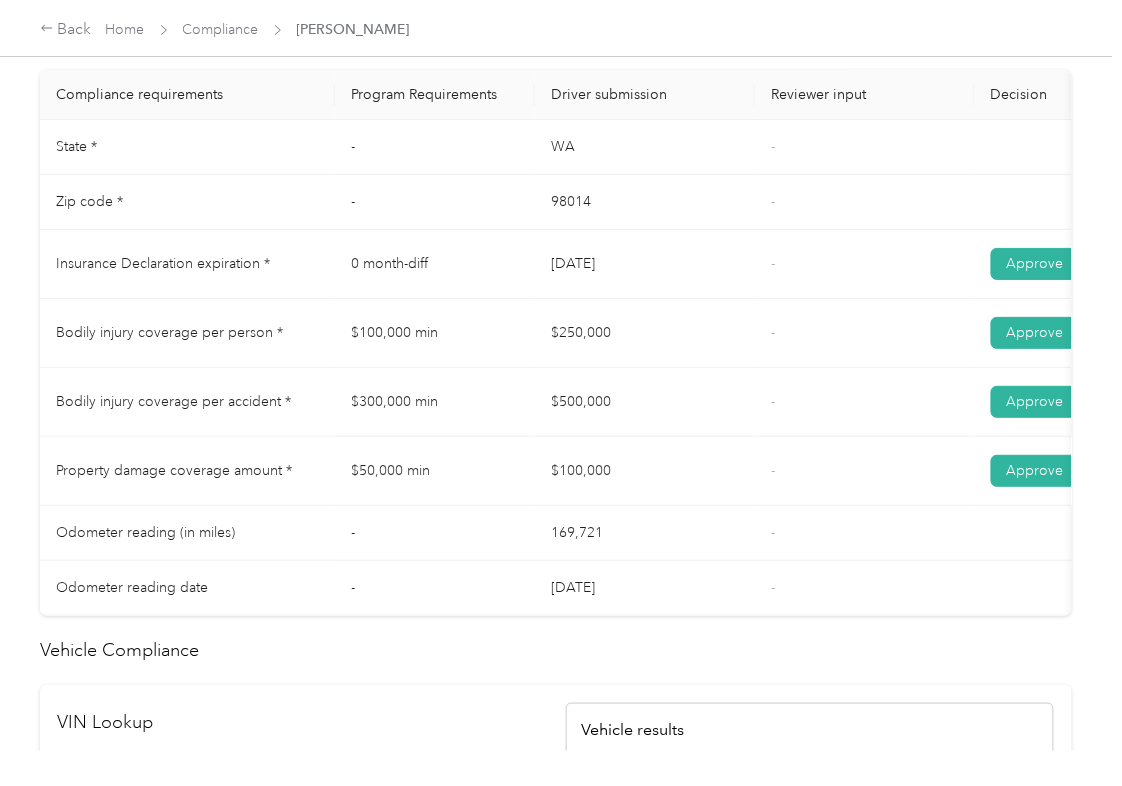 click on "$100,000" at bounding box center (645, 471) 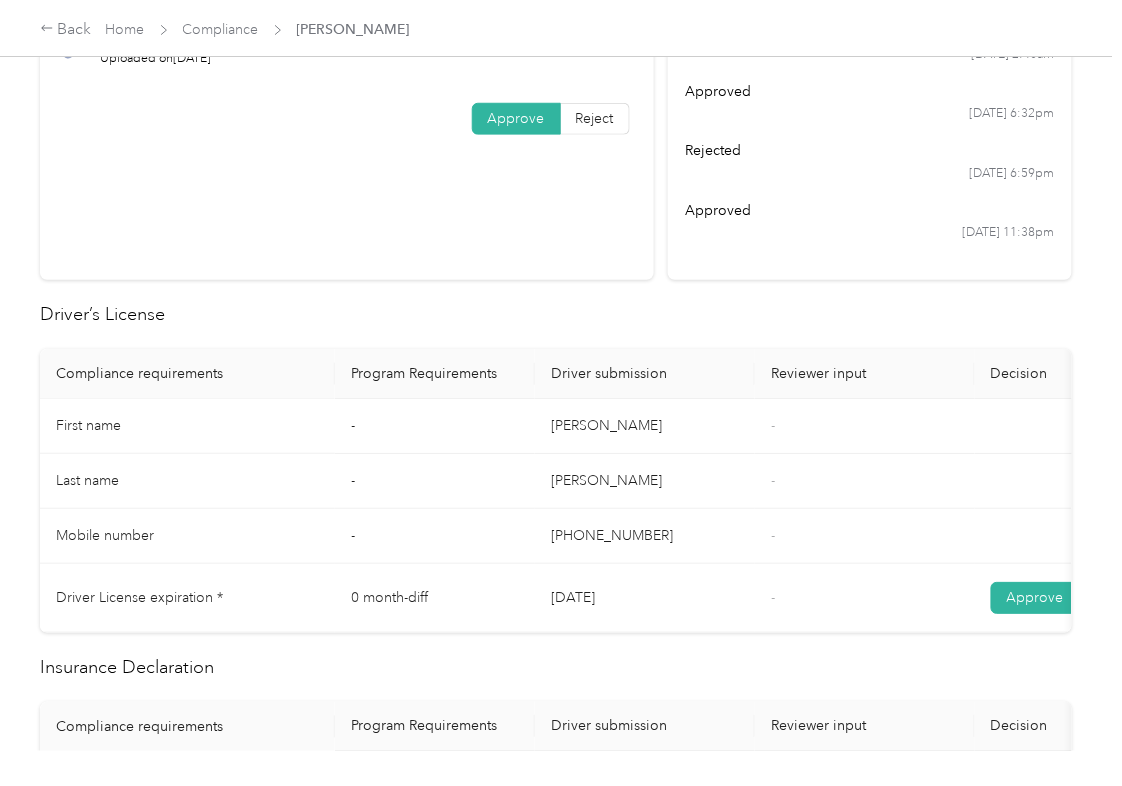 scroll, scrollTop: 0, scrollLeft: 0, axis: both 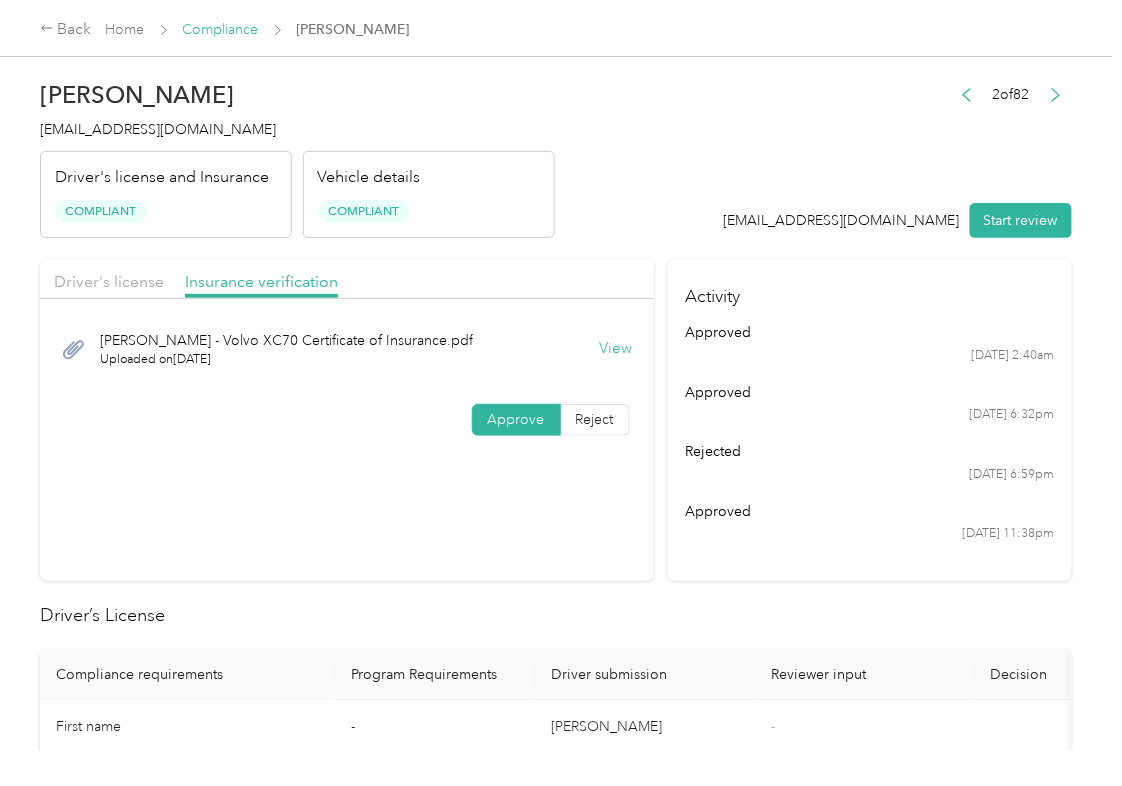 click on "Compliance" at bounding box center (221, 29) 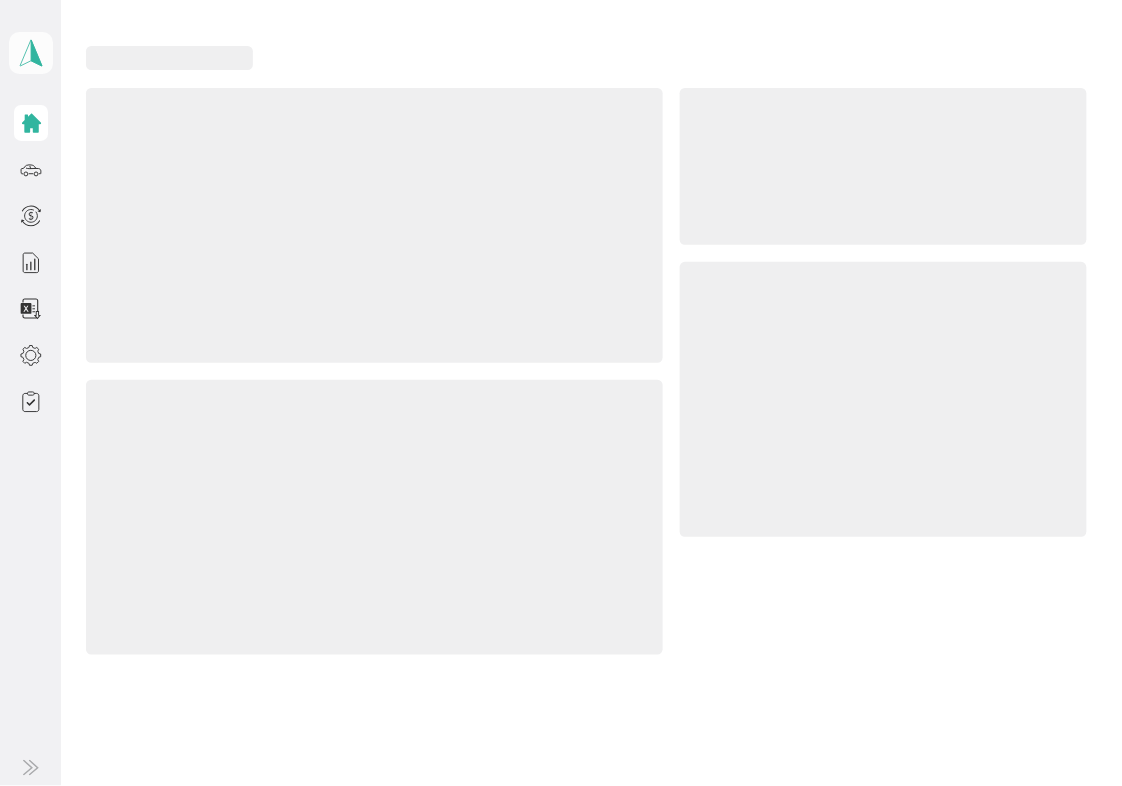 click 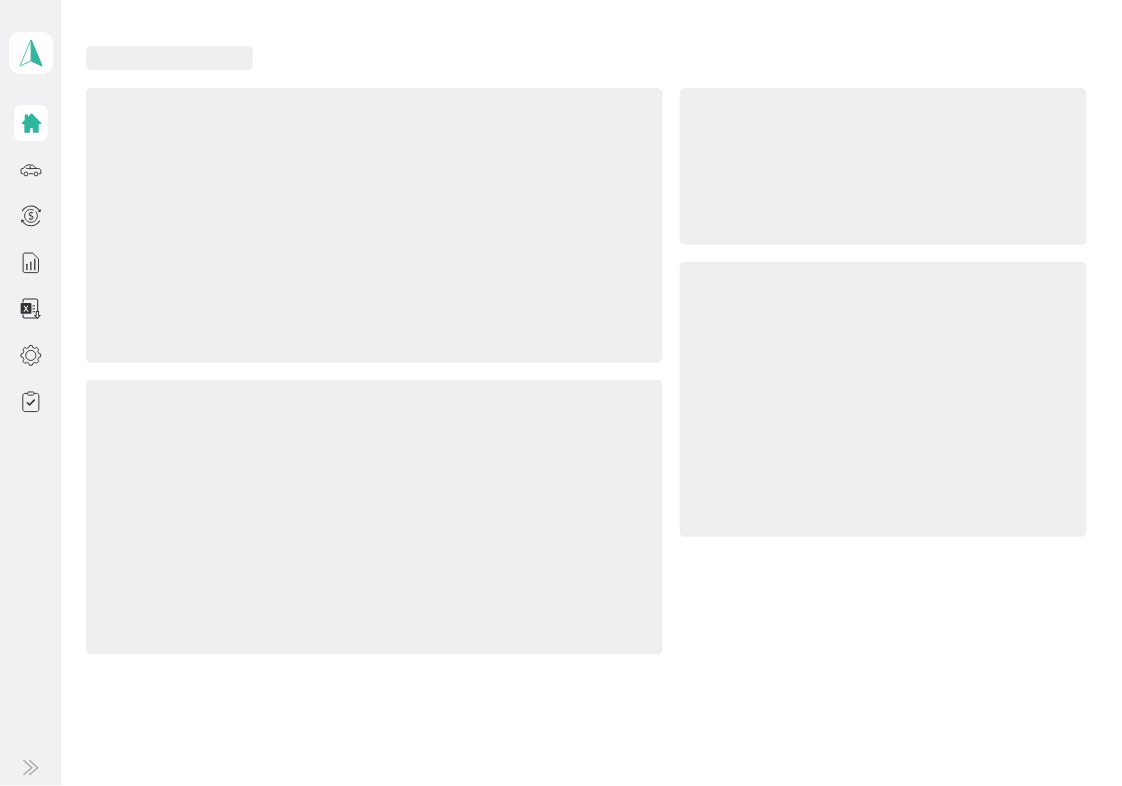click on "Log out" at bounding box center (64, 209) 